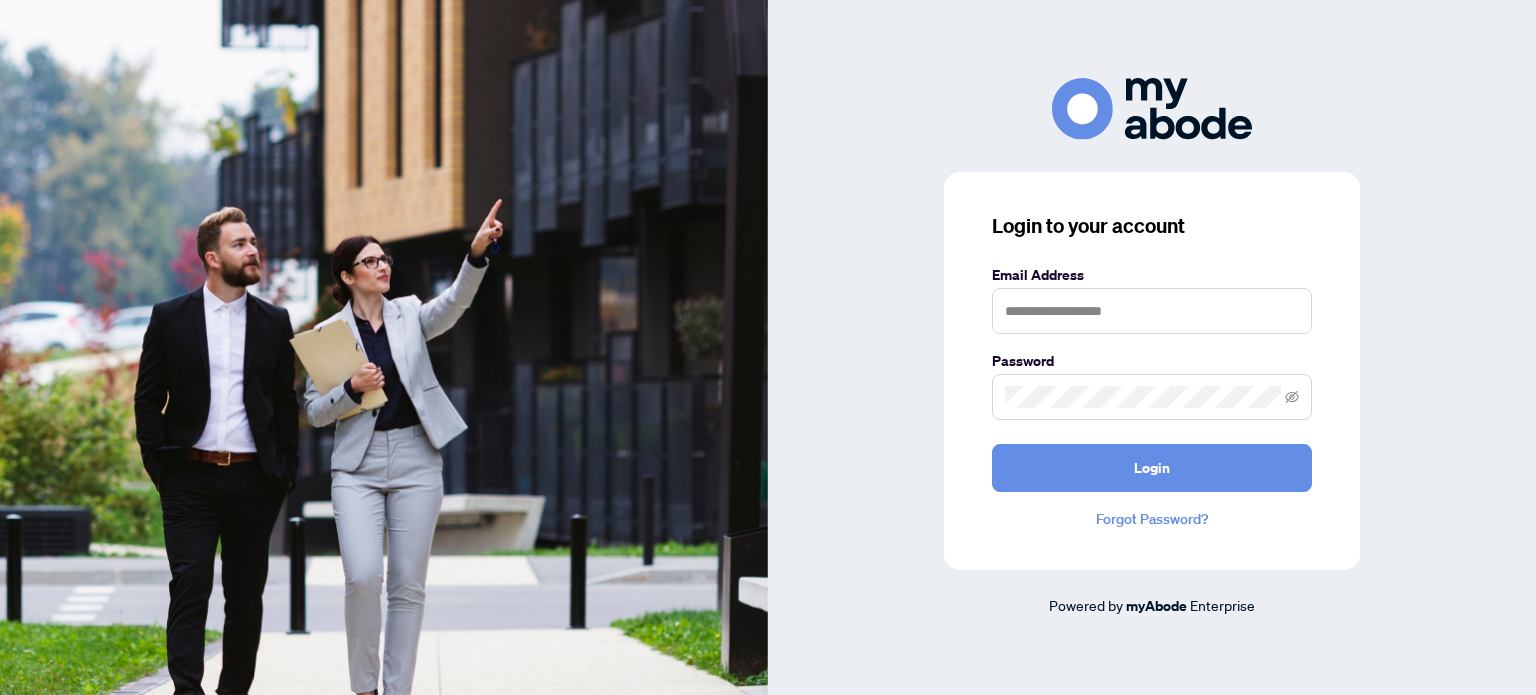 scroll, scrollTop: 0, scrollLeft: 0, axis: both 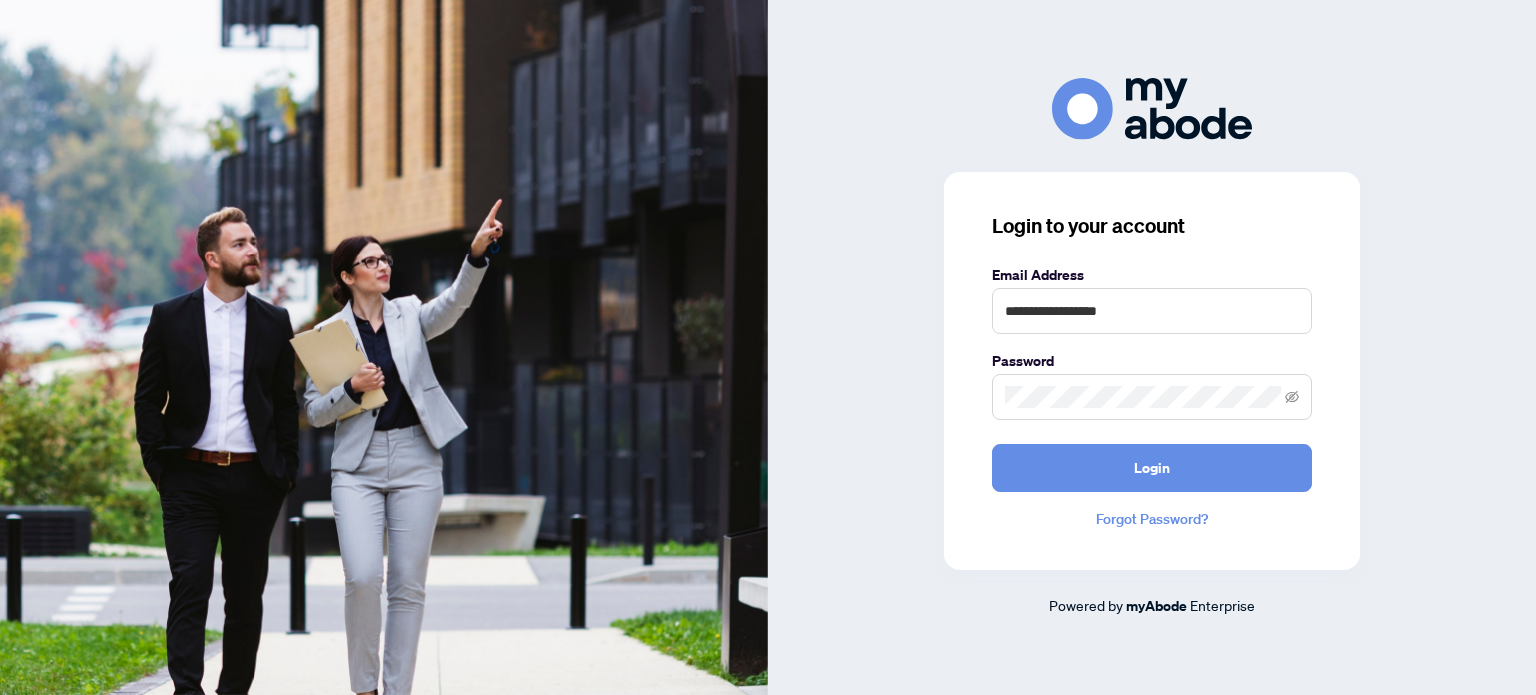 type on "**********" 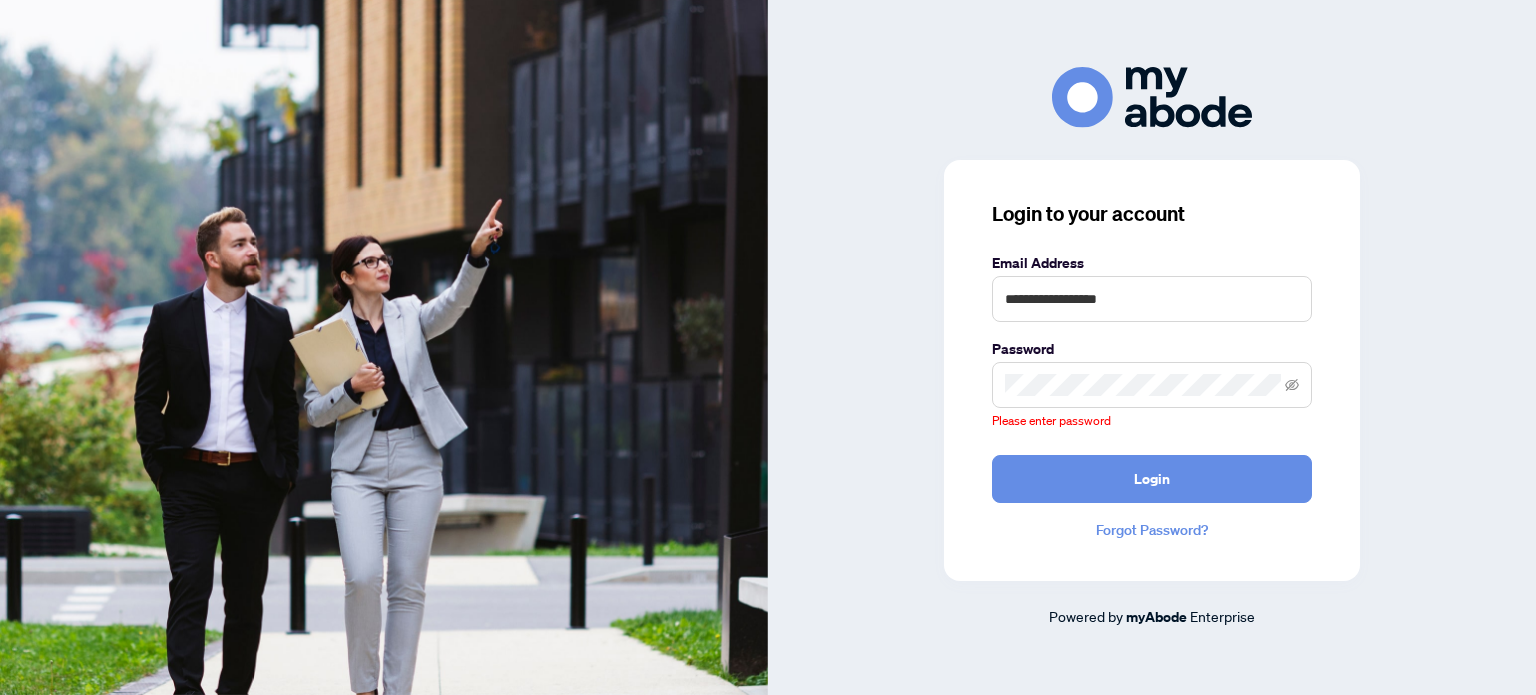 click at bounding box center (1152, 385) 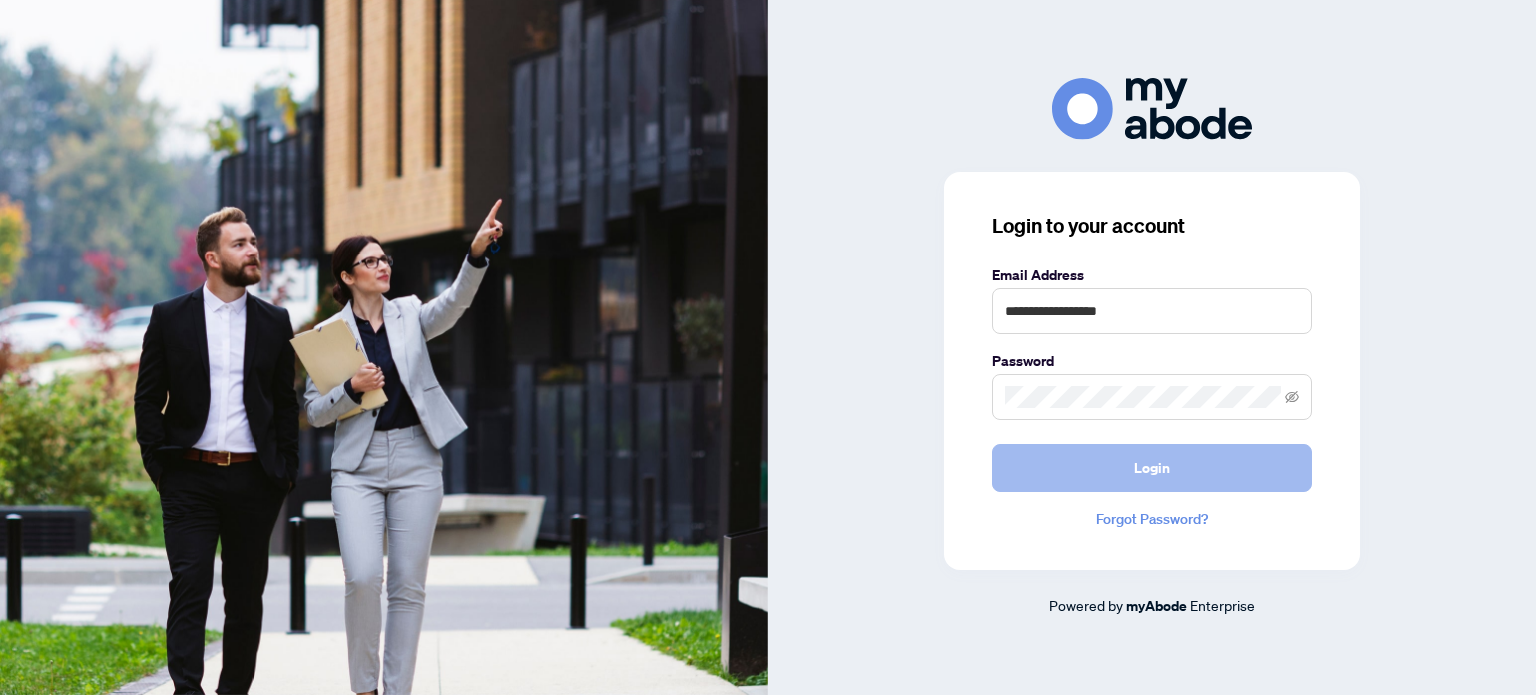 click on "Login" at bounding box center (1152, 468) 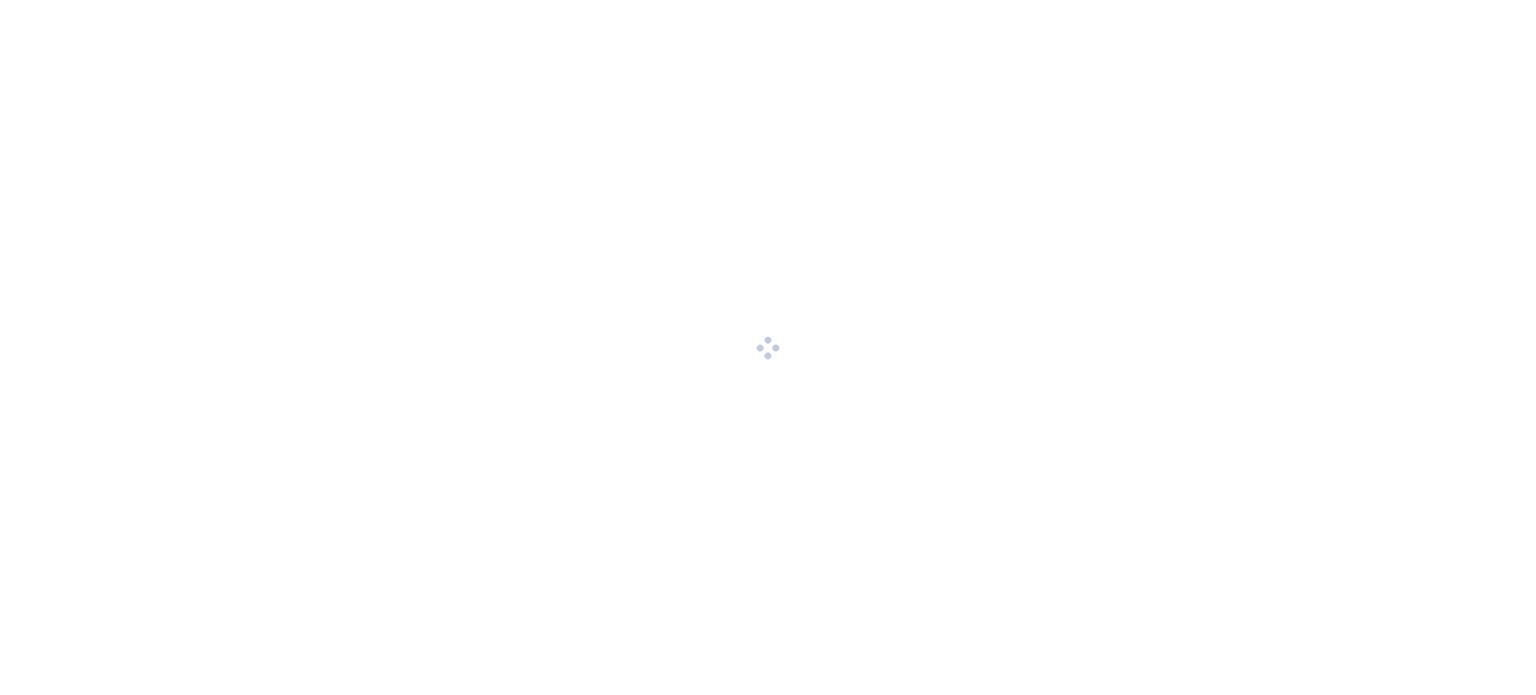 scroll, scrollTop: 0, scrollLeft: 0, axis: both 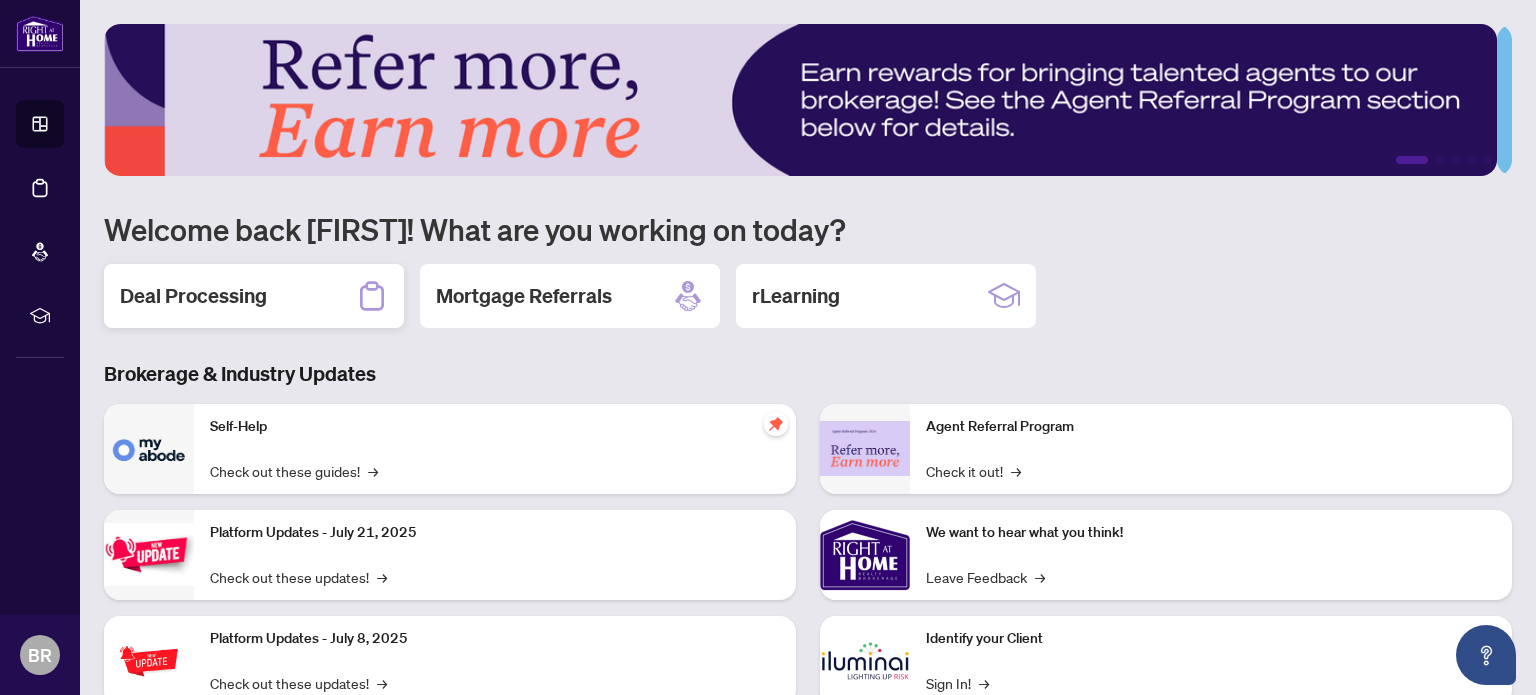 click on "Deal Processing" at bounding box center (193, 296) 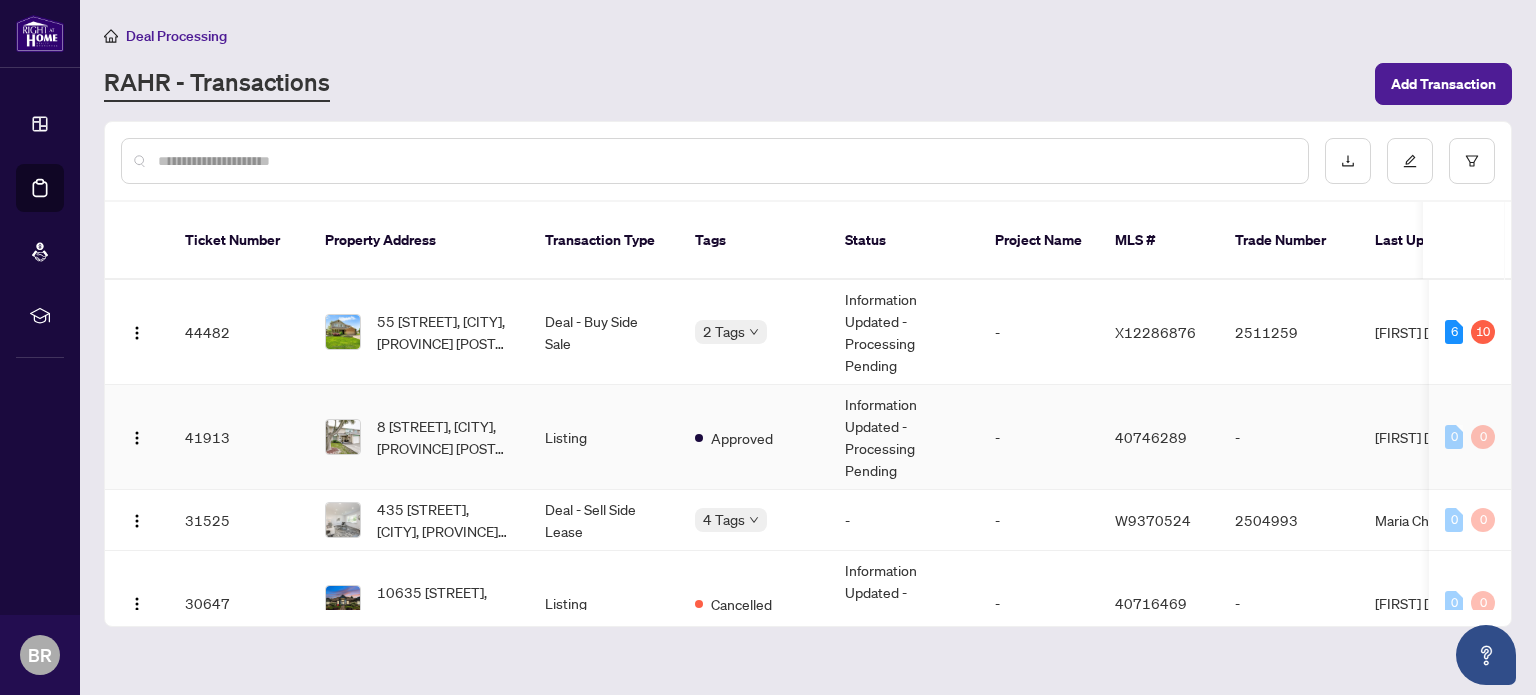 click on "41913" at bounding box center [239, 437] 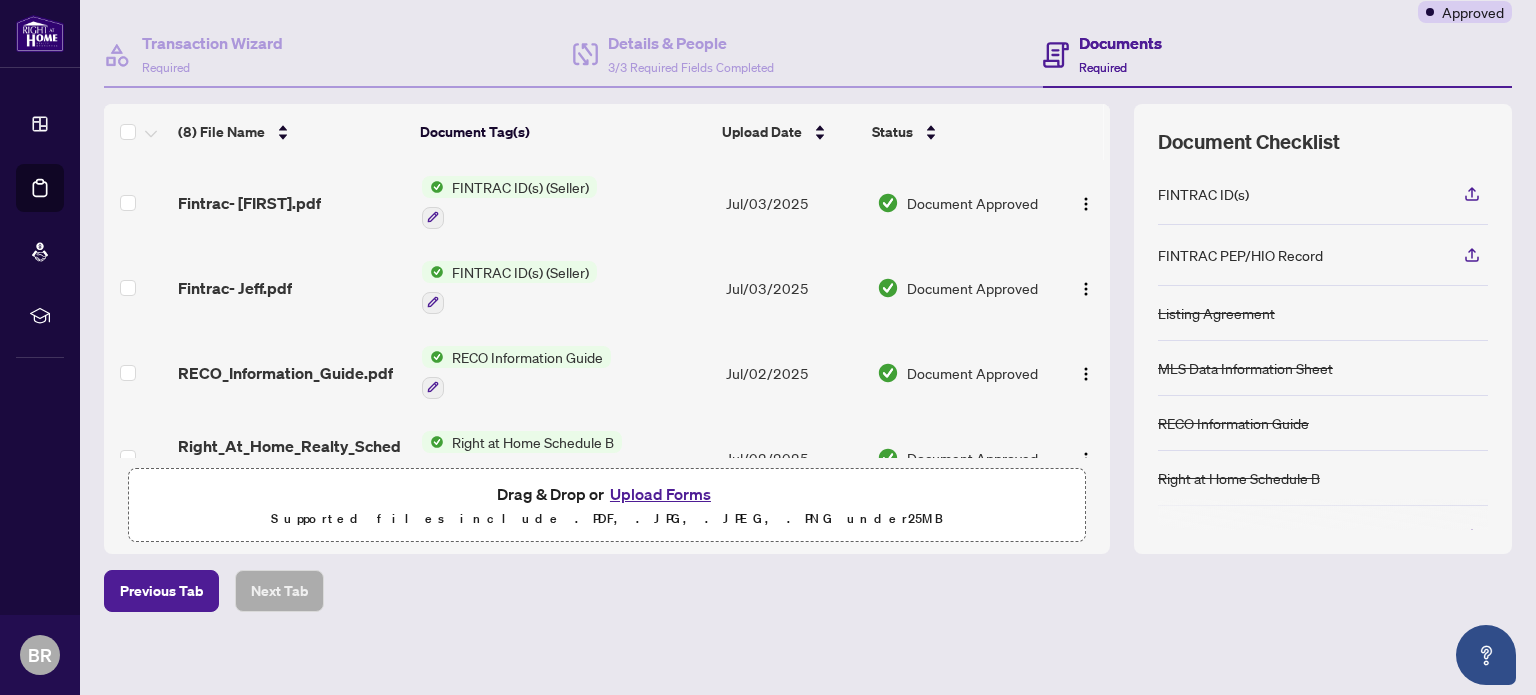 scroll, scrollTop: 177, scrollLeft: 0, axis: vertical 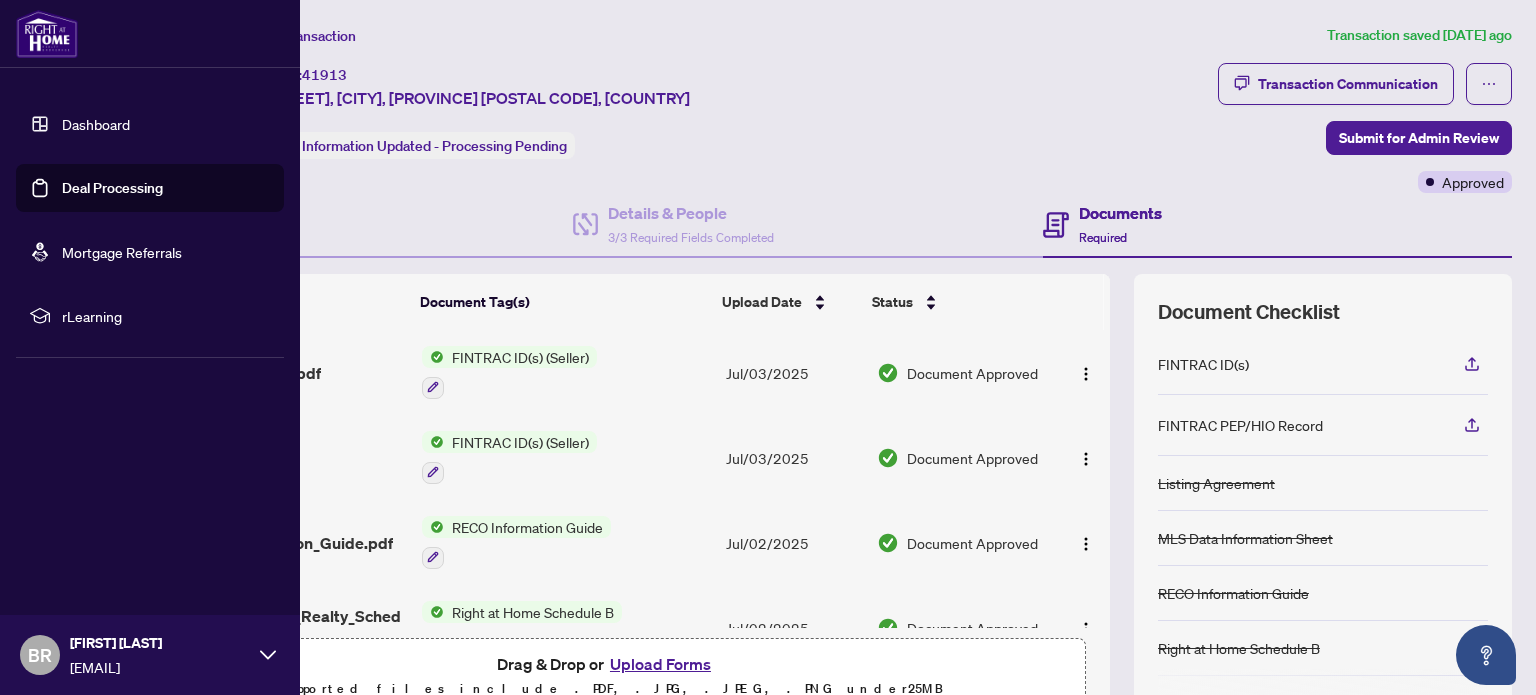 click on "rLearning" at bounding box center (166, 316) 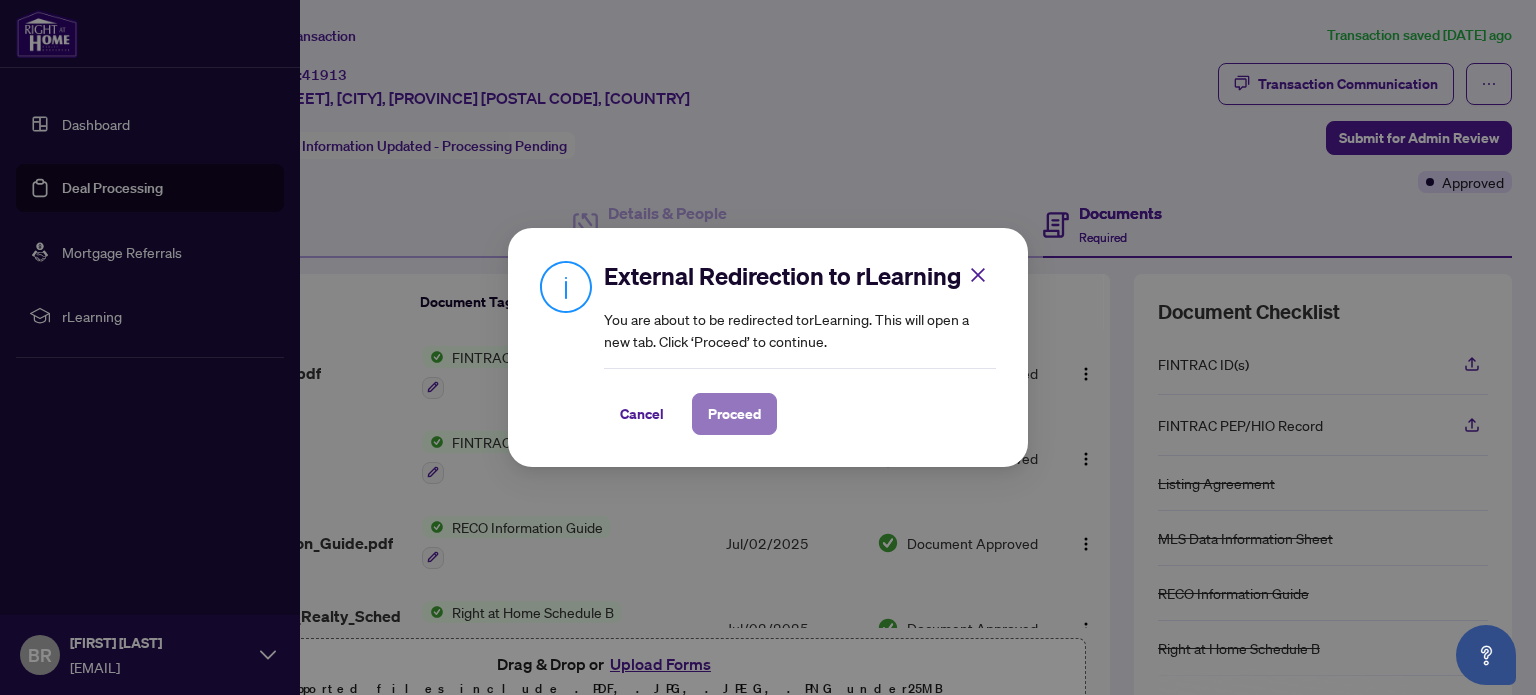 click on "Proceed" at bounding box center (734, 414) 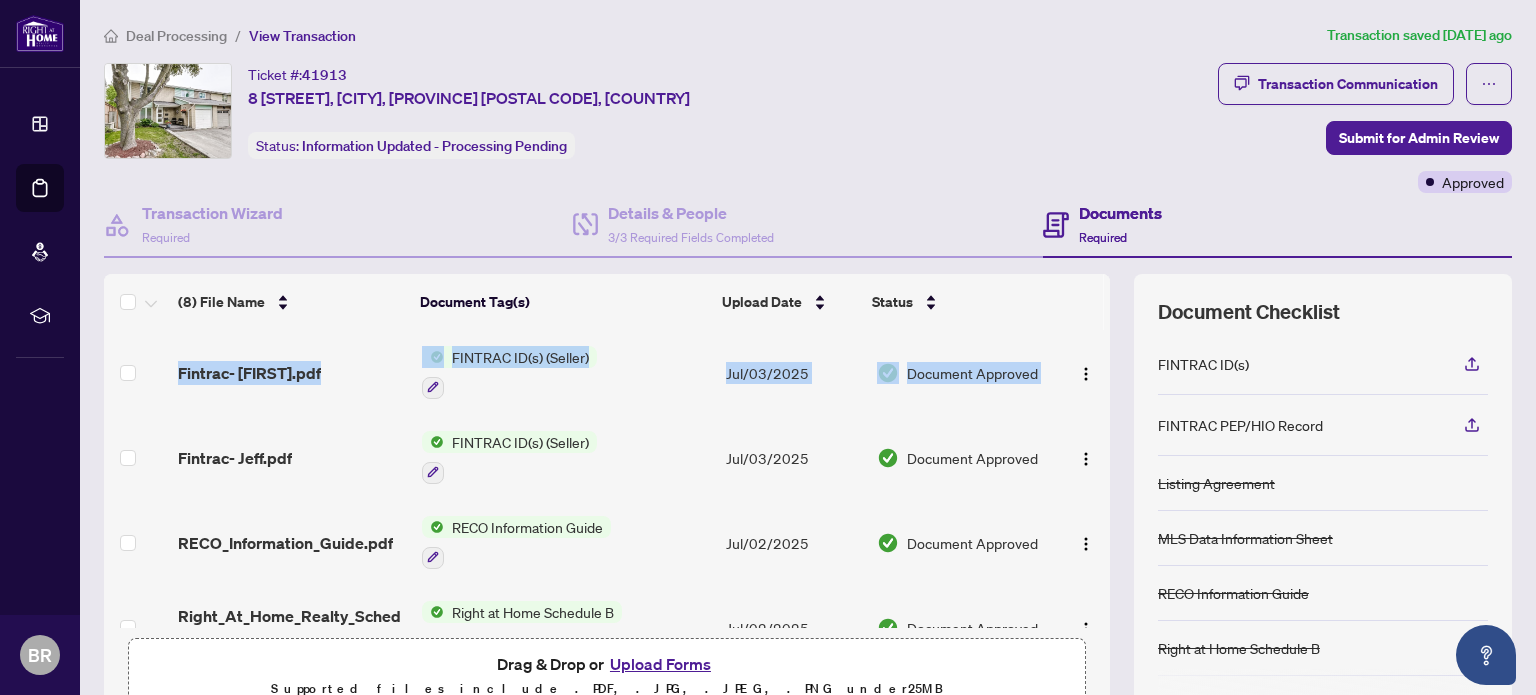 drag, startPoint x: 1087, startPoint y: 335, endPoint x: 1091, endPoint y: 587, distance: 252.03174 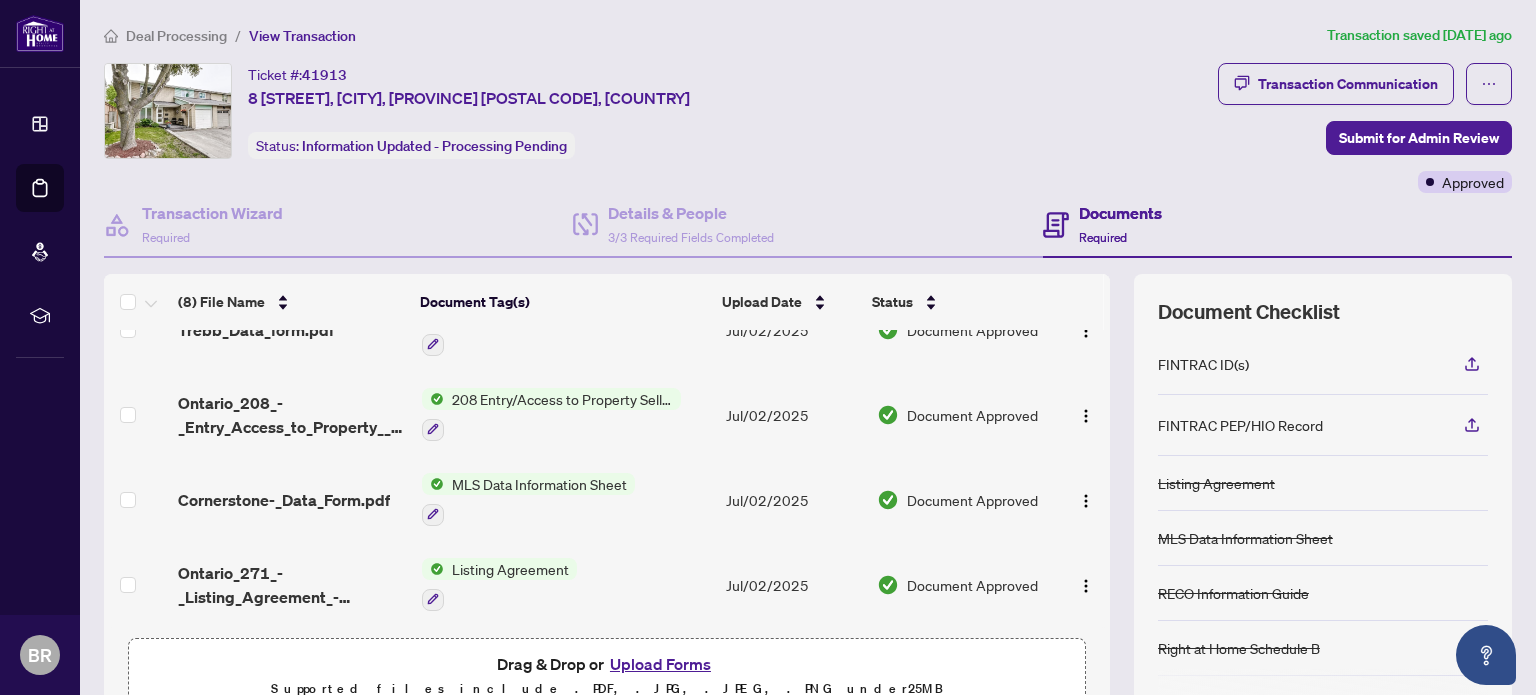 scroll, scrollTop: 0, scrollLeft: 0, axis: both 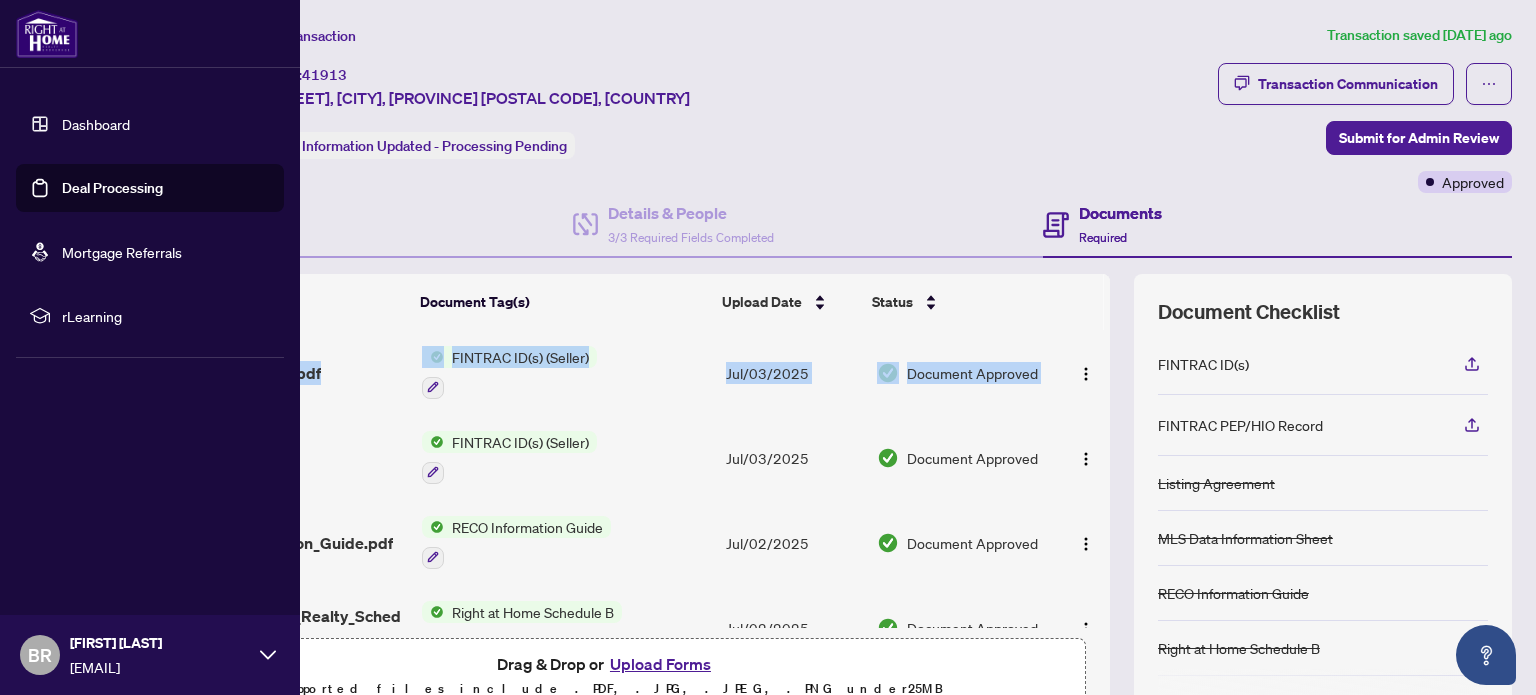click on "Deal Processing" at bounding box center (112, 188) 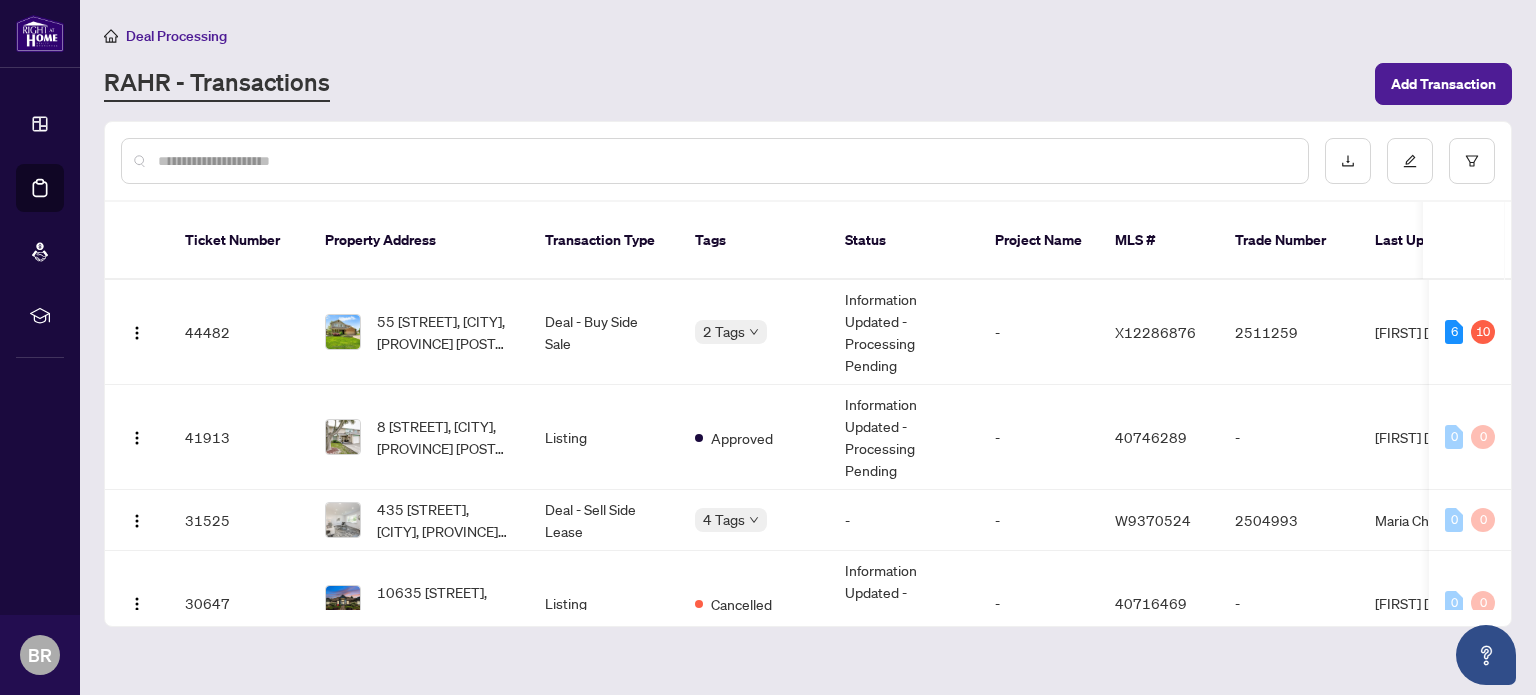 click on "Deal Processing RAHR - Transactions Add Transaction Ticket Number Property Address Transaction Type Tags Status Project Name MLS # Trade Number Last Updated By Last Modified Date Created By Created Date                             44482 55 [STREET], [CITY], [PROVINCE] [POSTAL CODE], [COUNTRY] Deal - Buy Side Sale 2 Tags Information Updated - Processing Pending - X12286876 2511259 [FIRST] [LAST] Jul/25/2025 [FIRST] [LAST] Jul/17/2025 6 10 41913 8 [STREET], [CITY], [PROVINCE] [POSTAL CODE], [COUNTRY] Listing Approved Information Updated - Processing Pending - 40746289 - [FIRST] [LAST] Jul/03/2025 [FIRST] [LAST] Jul/02/2025 0 0 31525 435 [STREET], [CITY], [PROVINCE] [POSTAL CODE], [COUNTRY] Deal - Sell Side Lease 4 Tags - - W9370524 2504993 [FIRST] [LAST] Jun/23/2025 [FIRST] [LAST] Apr/21/2025 0 0 30647 10635 [STREET], [CITY], [PROVINCE] [POSTAL CODE], [COUNTRY] Listing Cancelled Information Updated - Processing Pending - 40716469 - [FIRST] [LAST] Jul/07/2025 [FIRST] [LAST] Apr/14/2025 0 0 29876 57 B [STREET], [CITY], [PROVINCE], [COUNTRY] Deal - Buy Side Sale - -" at bounding box center (808, 347) 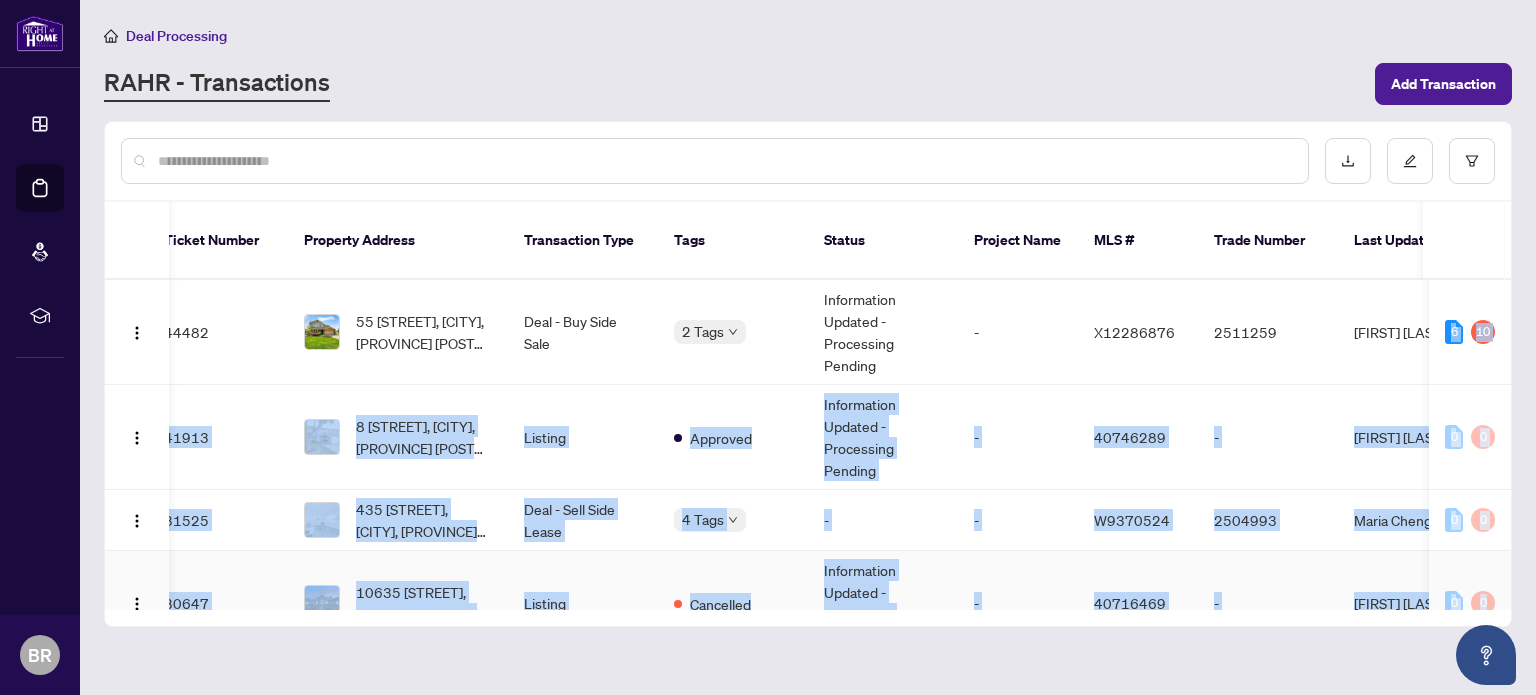 scroll, scrollTop: 0, scrollLeft: 67, axis: horizontal 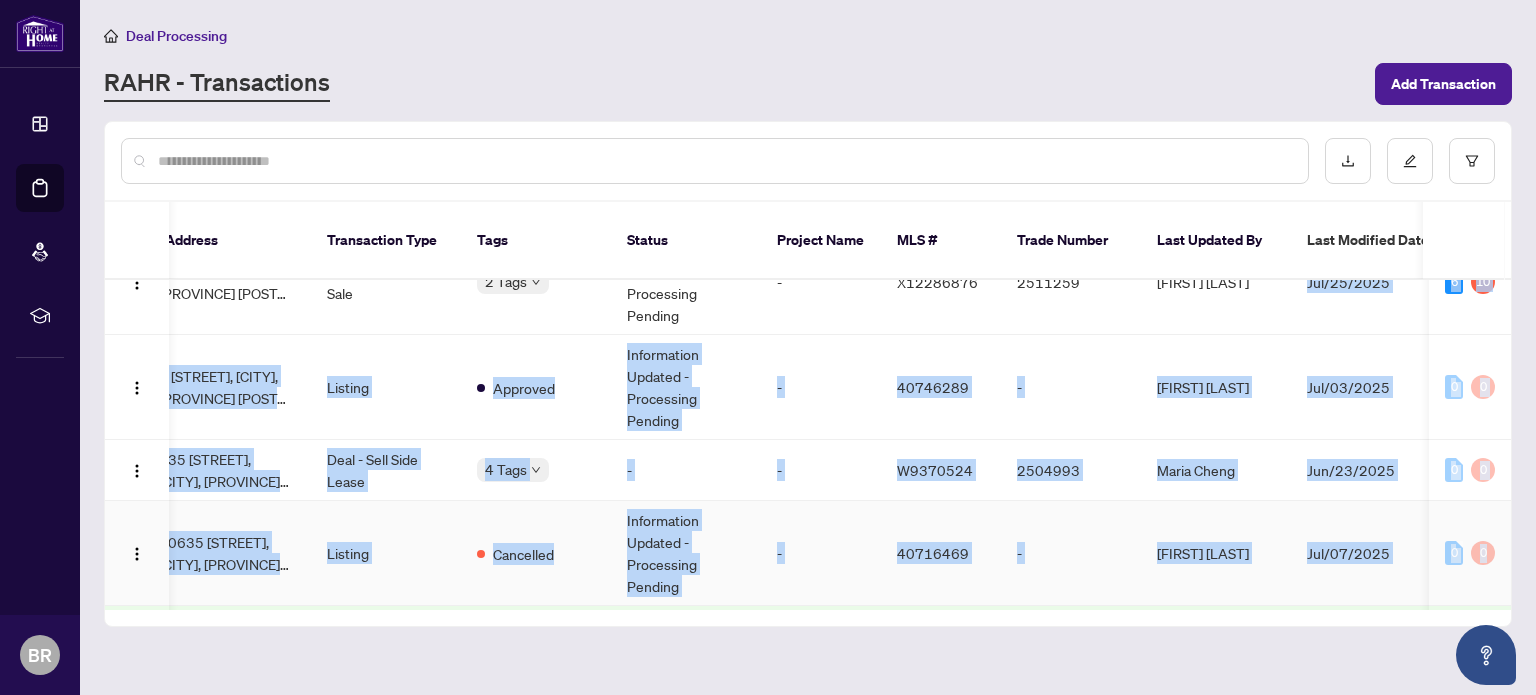 drag, startPoint x: 1512, startPoint y: 266, endPoint x: 1496, endPoint y: 566, distance: 300.42636 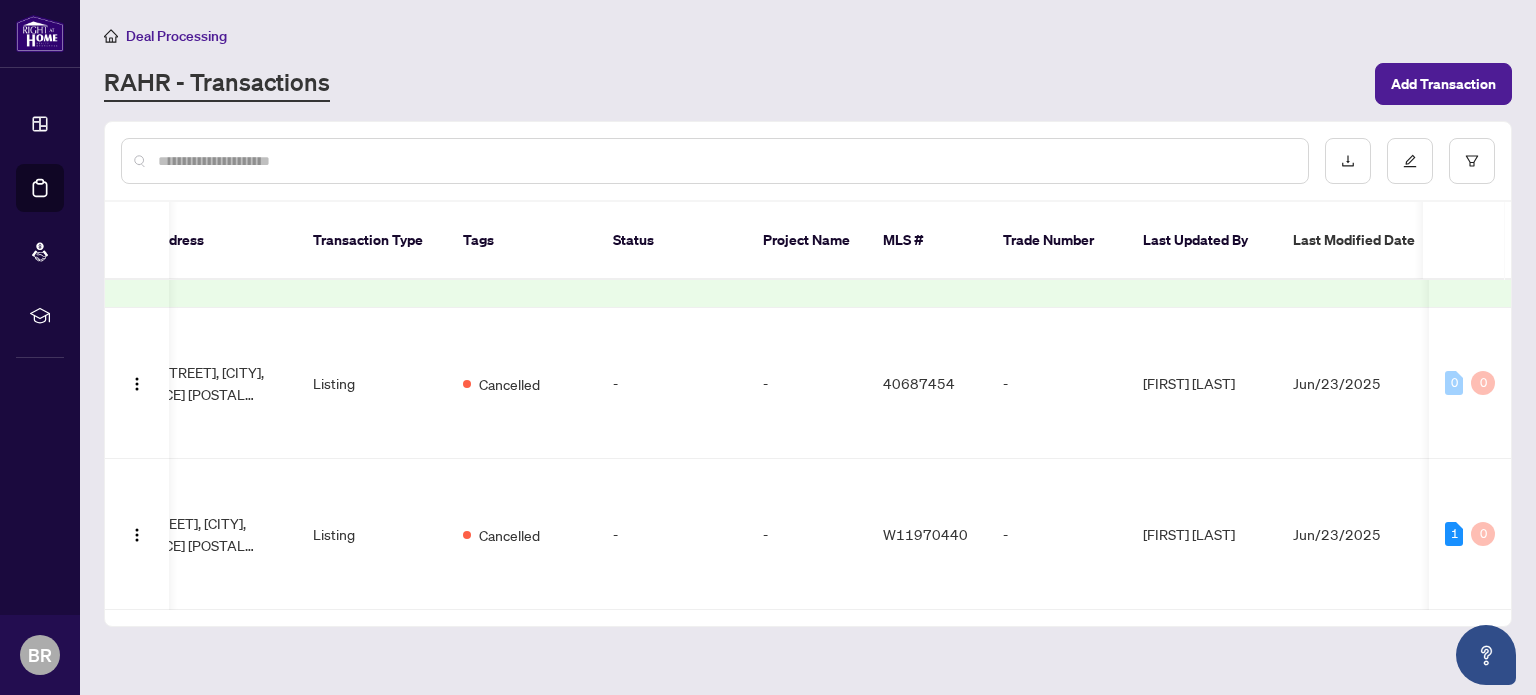 scroll, scrollTop: 0, scrollLeft: 232, axis: horizontal 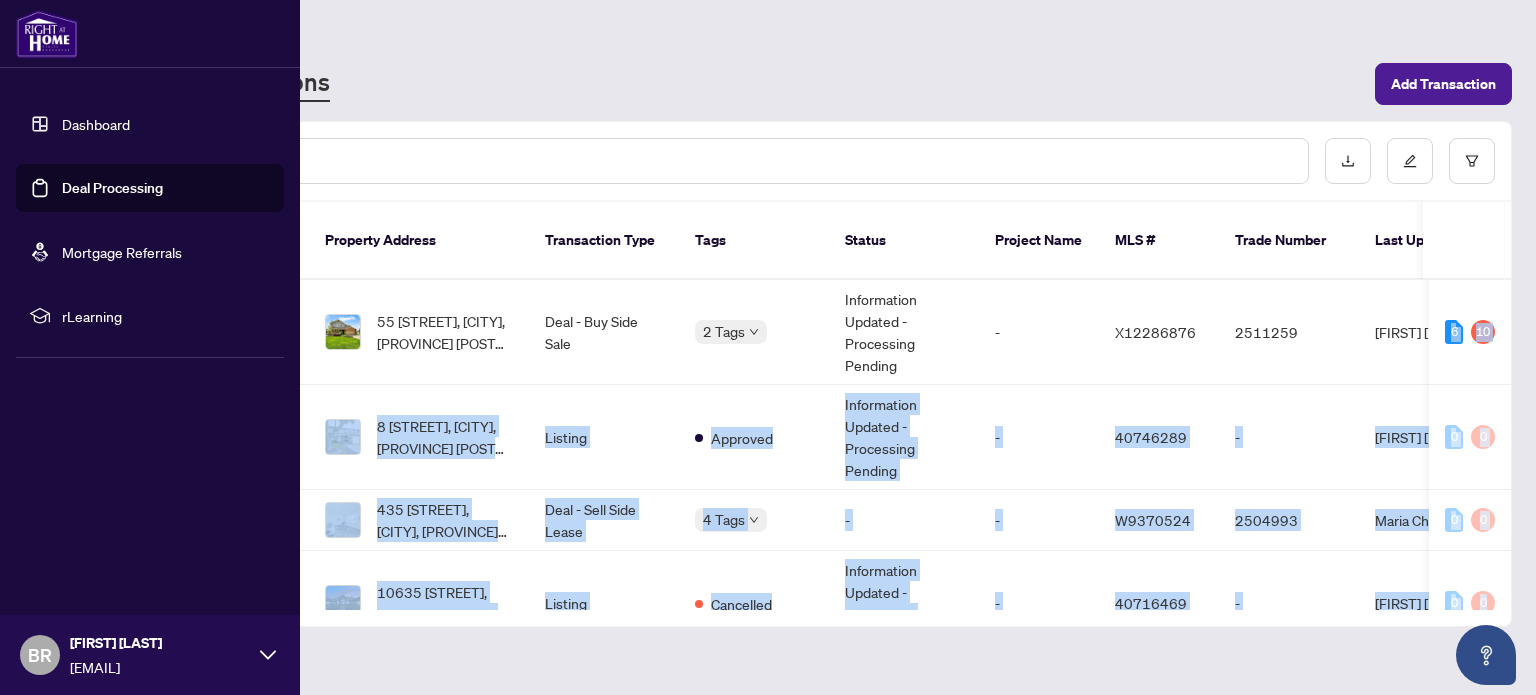 click on "Dashboard" at bounding box center [96, 124] 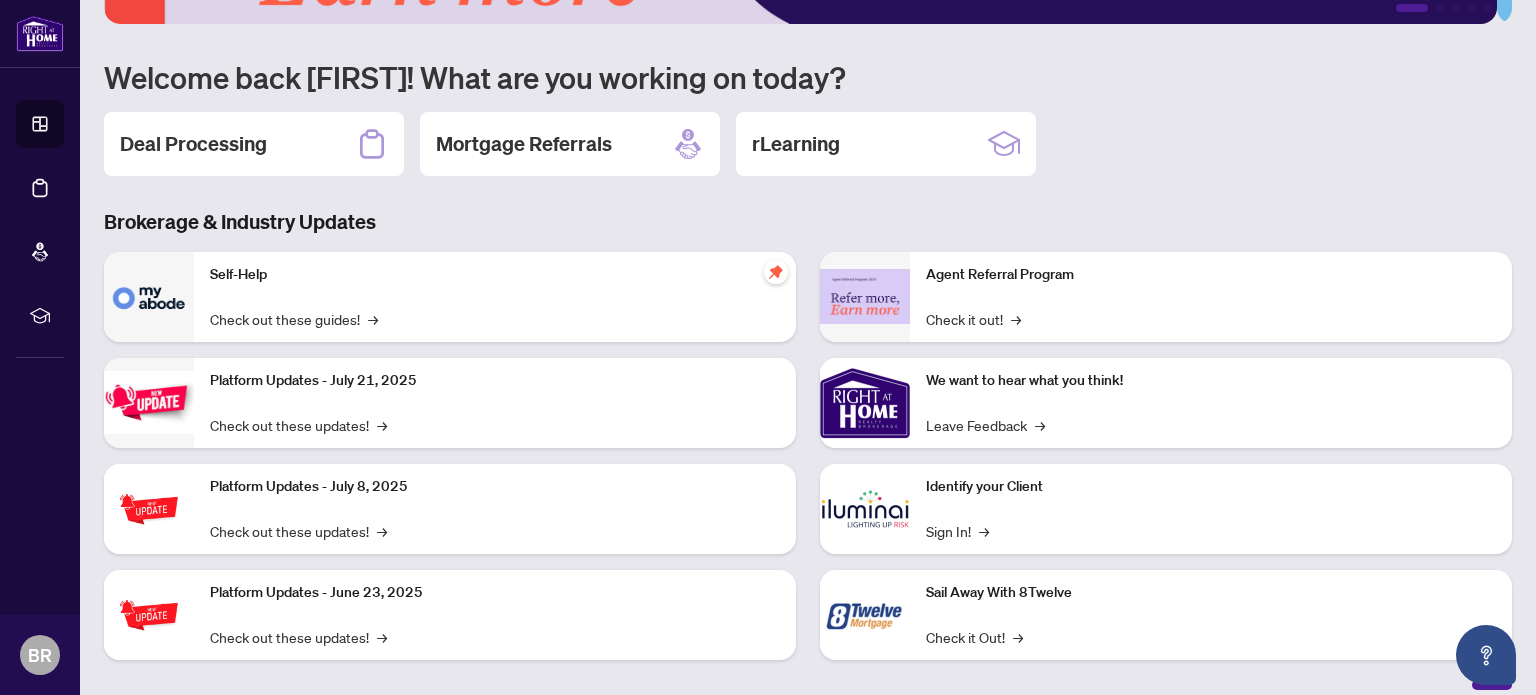 scroll, scrollTop: 168, scrollLeft: 0, axis: vertical 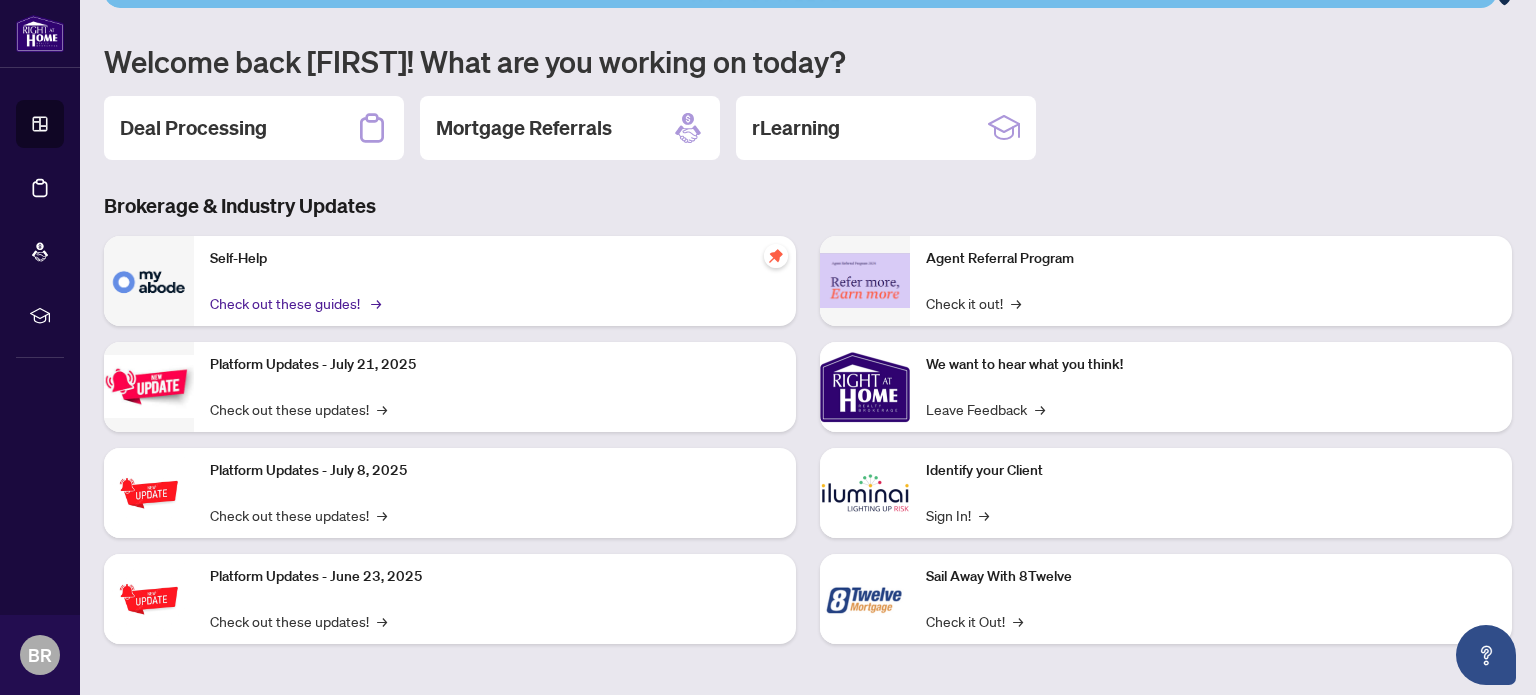 click on "Check out these guides! →" at bounding box center [294, 303] 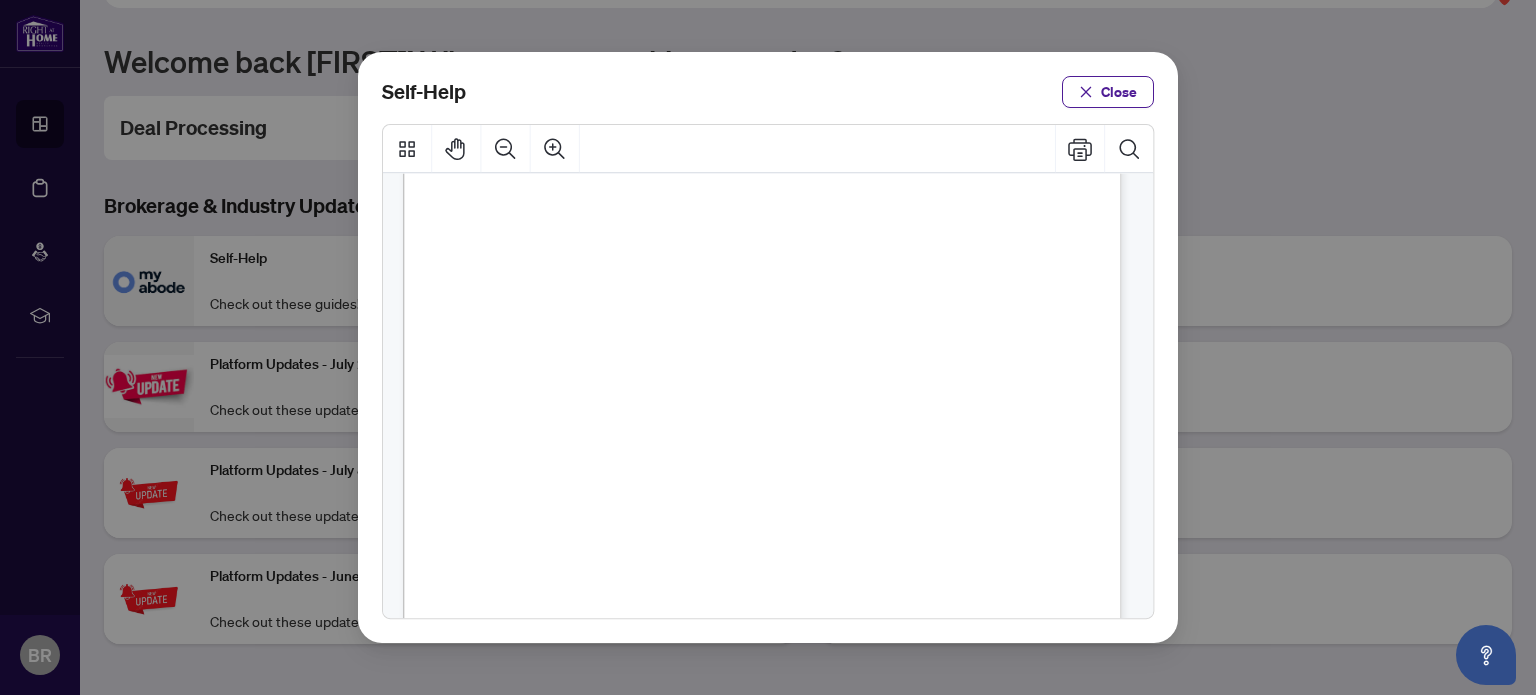 scroll, scrollTop: 493, scrollLeft: 0, axis: vertical 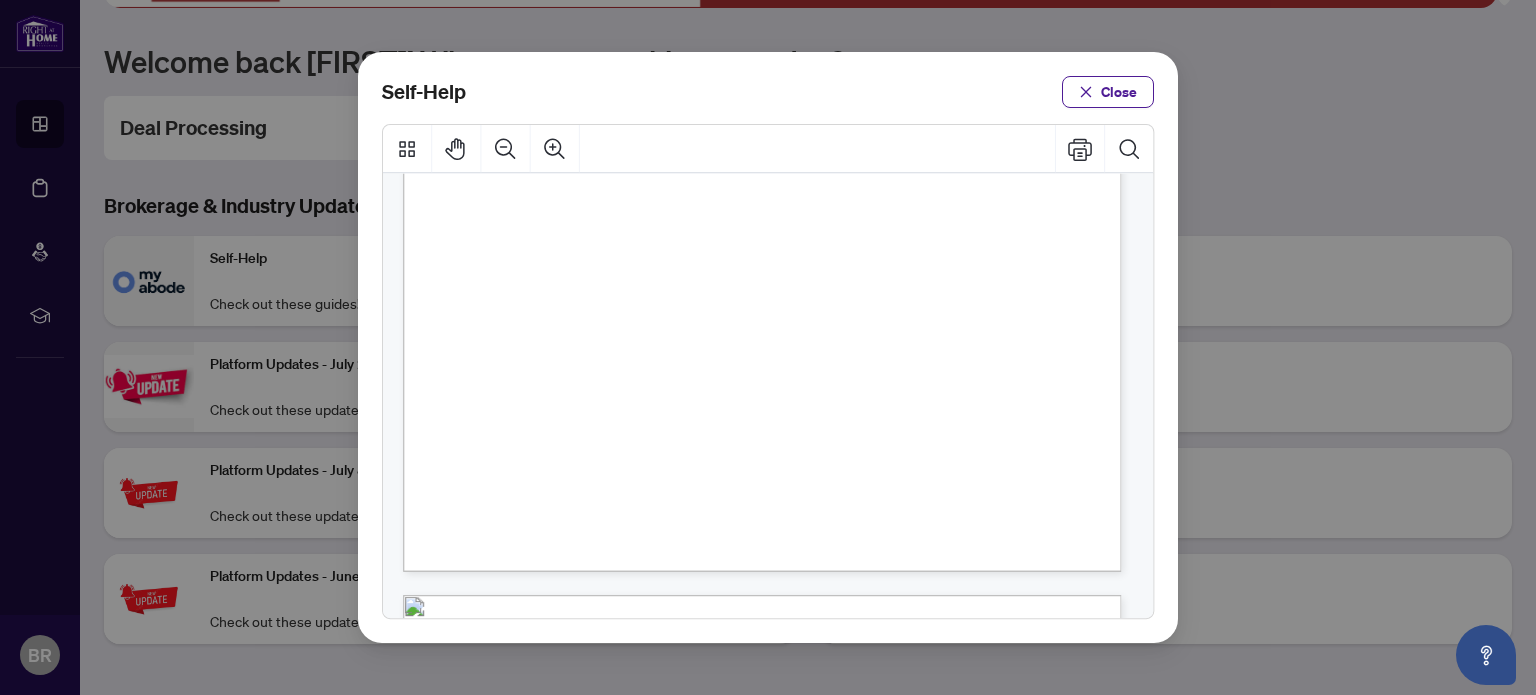click on "PDF" at bounding box center [792, 393] 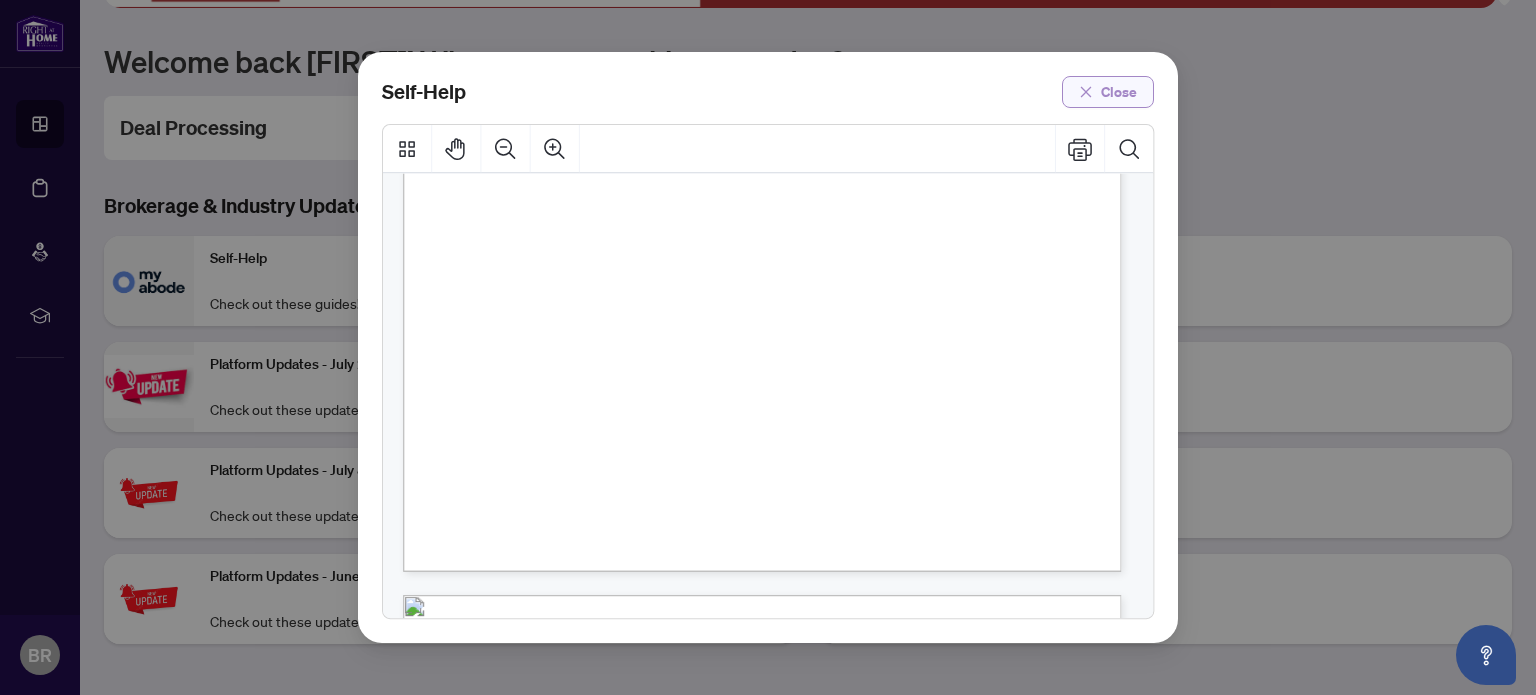 click on "Close" at bounding box center [1119, 92] 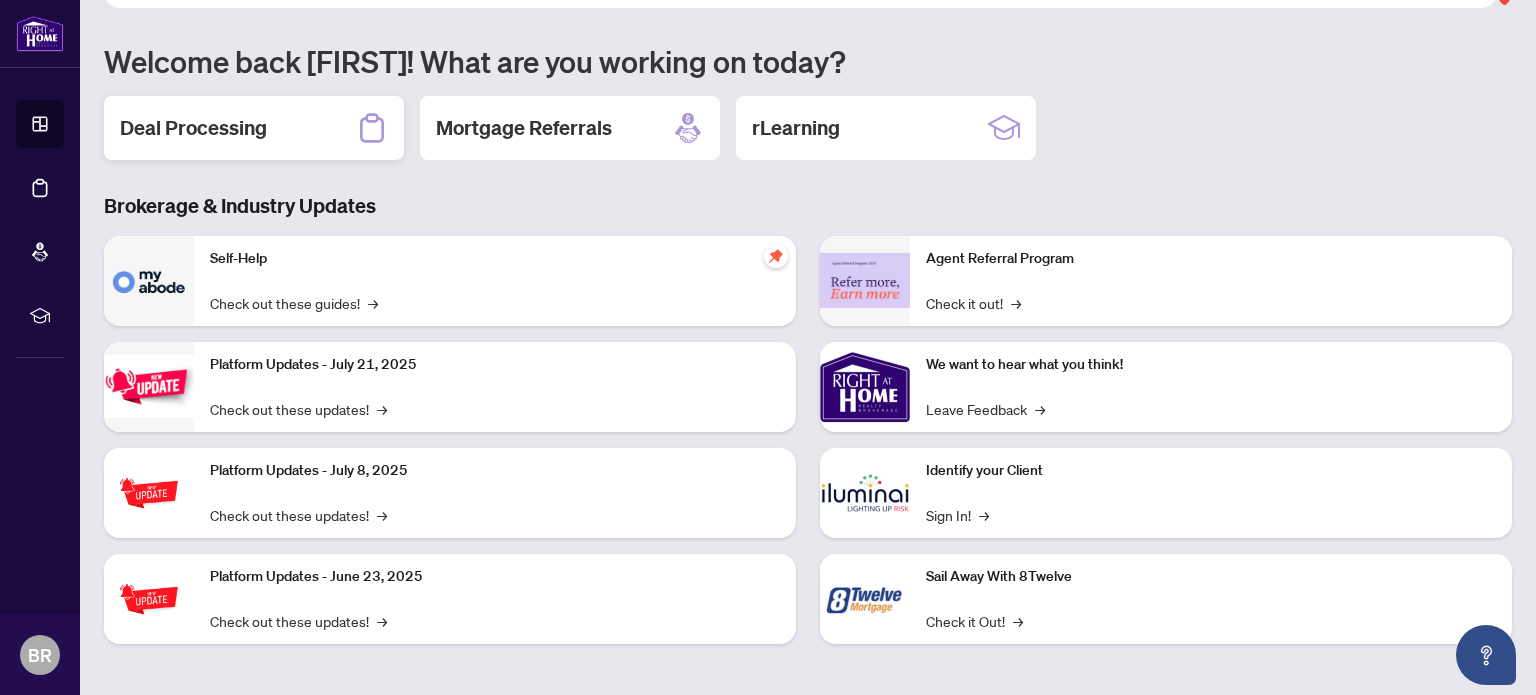 click on "Deal Processing" at bounding box center [193, 128] 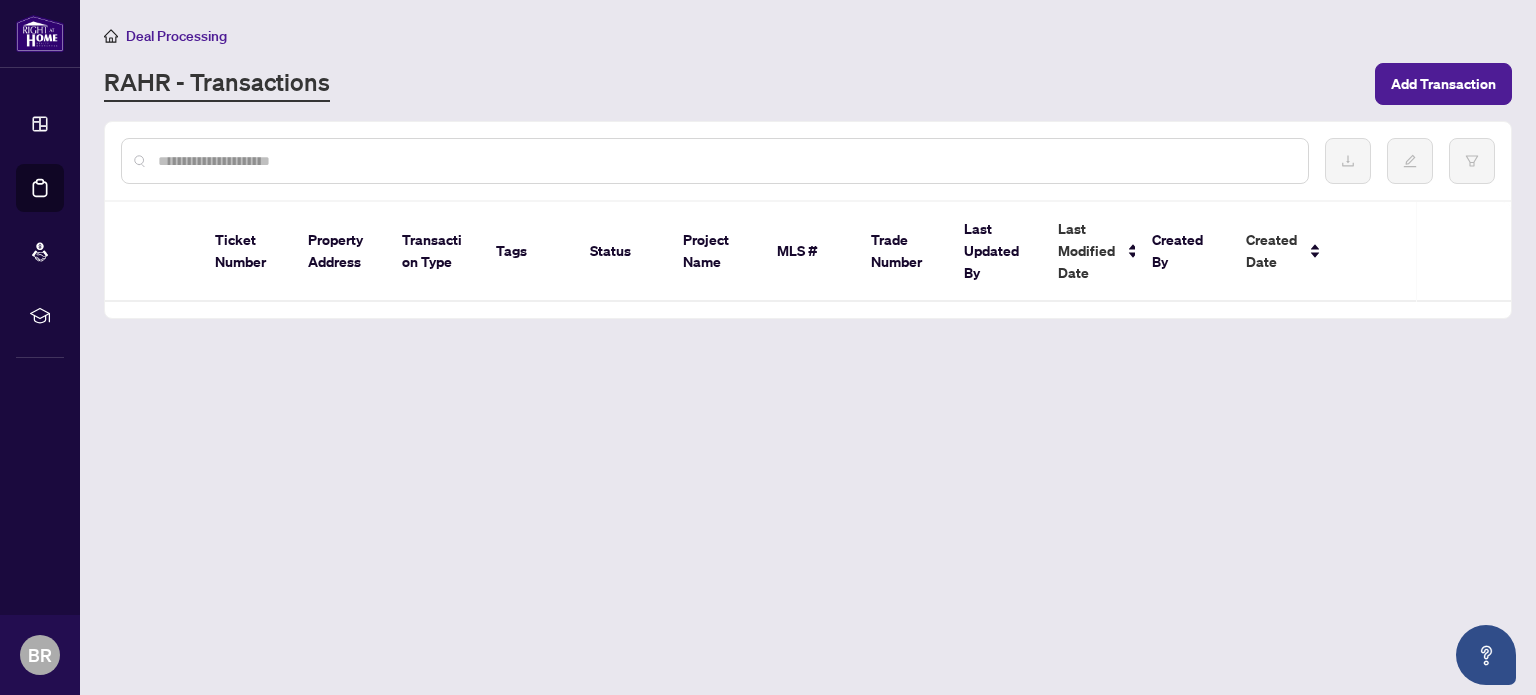 scroll, scrollTop: 0, scrollLeft: 0, axis: both 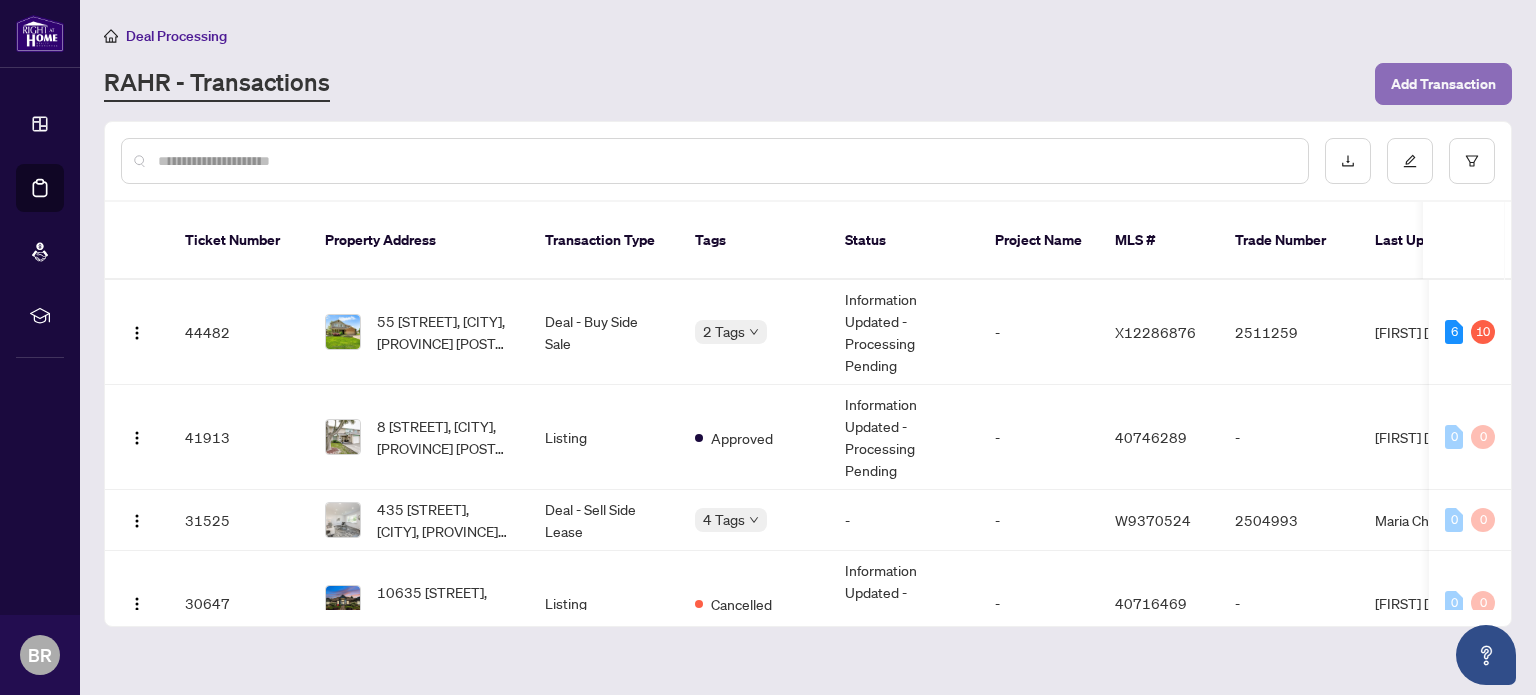 click on "Add Transaction" at bounding box center (1443, 84) 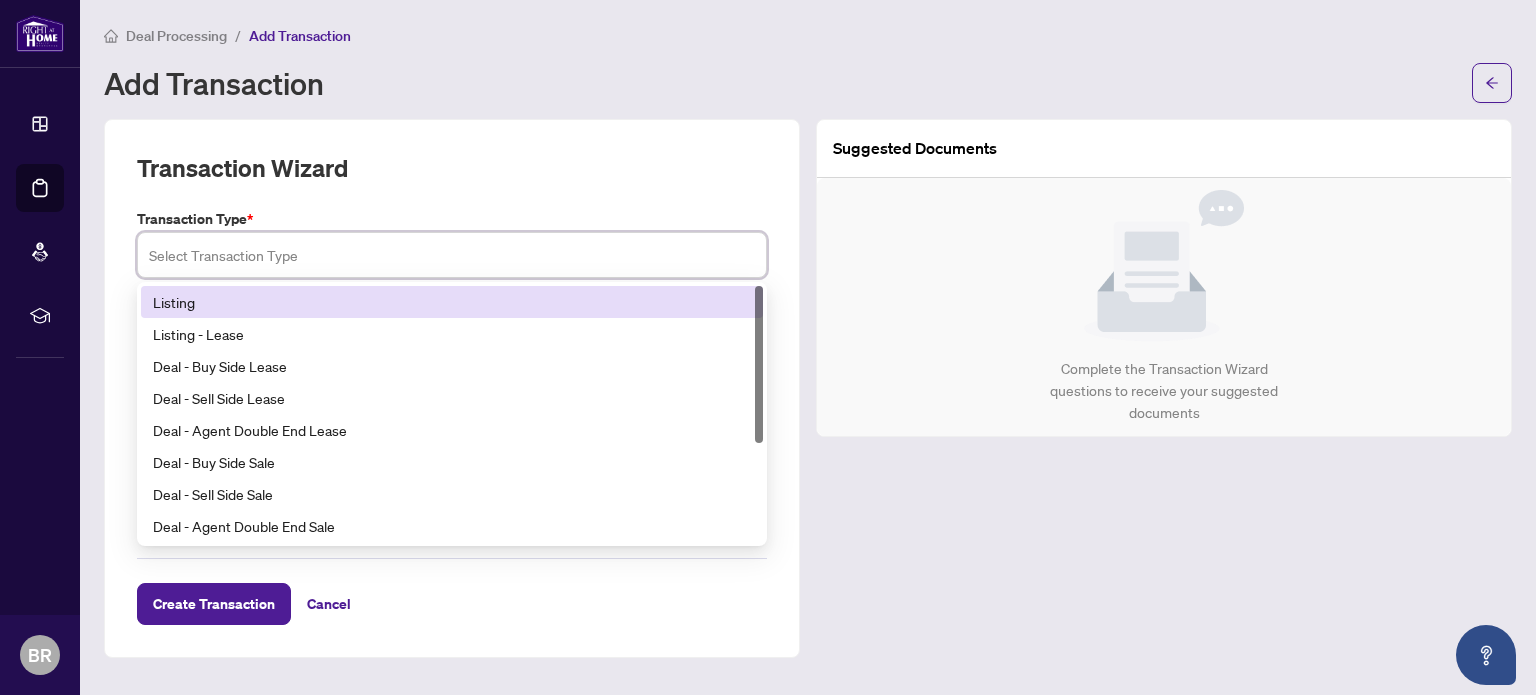 click at bounding box center [452, 255] 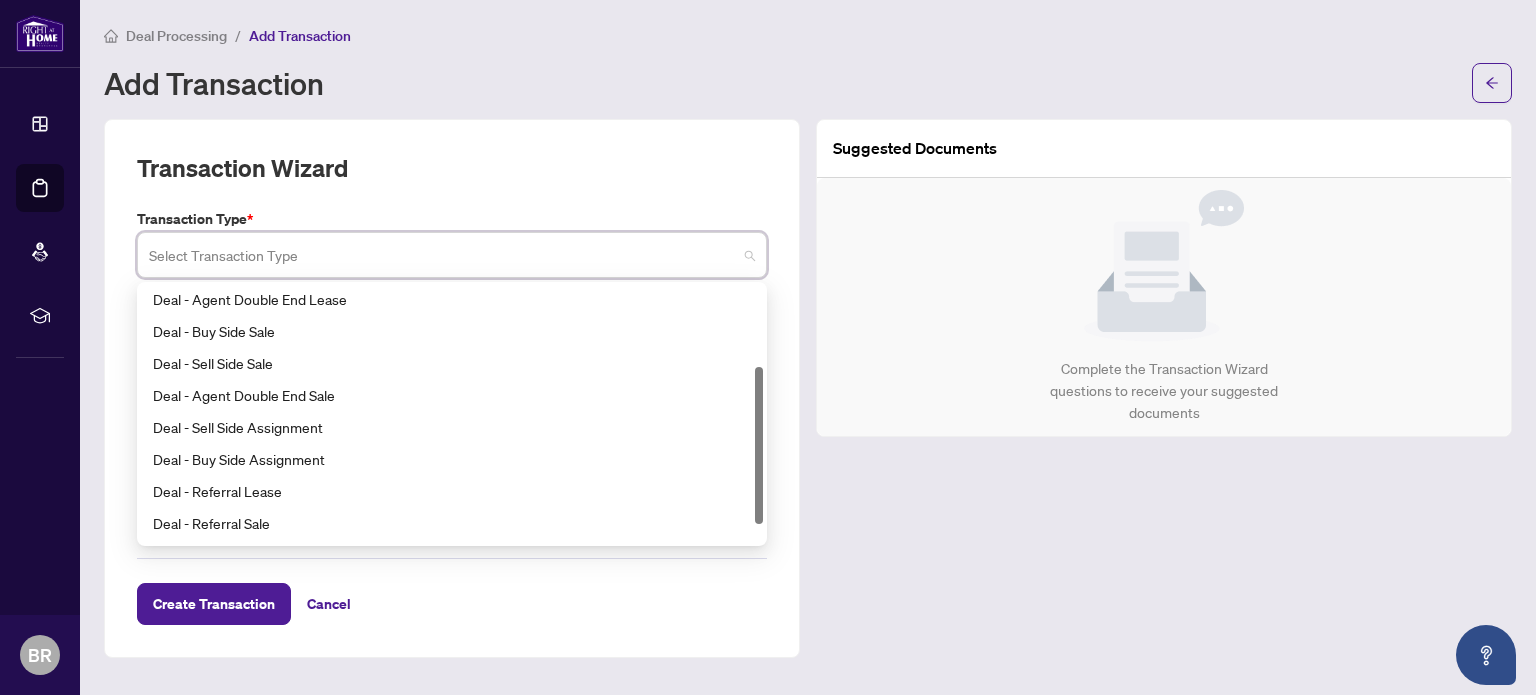 scroll, scrollTop: 127, scrollLeft: 0, axis: vertical 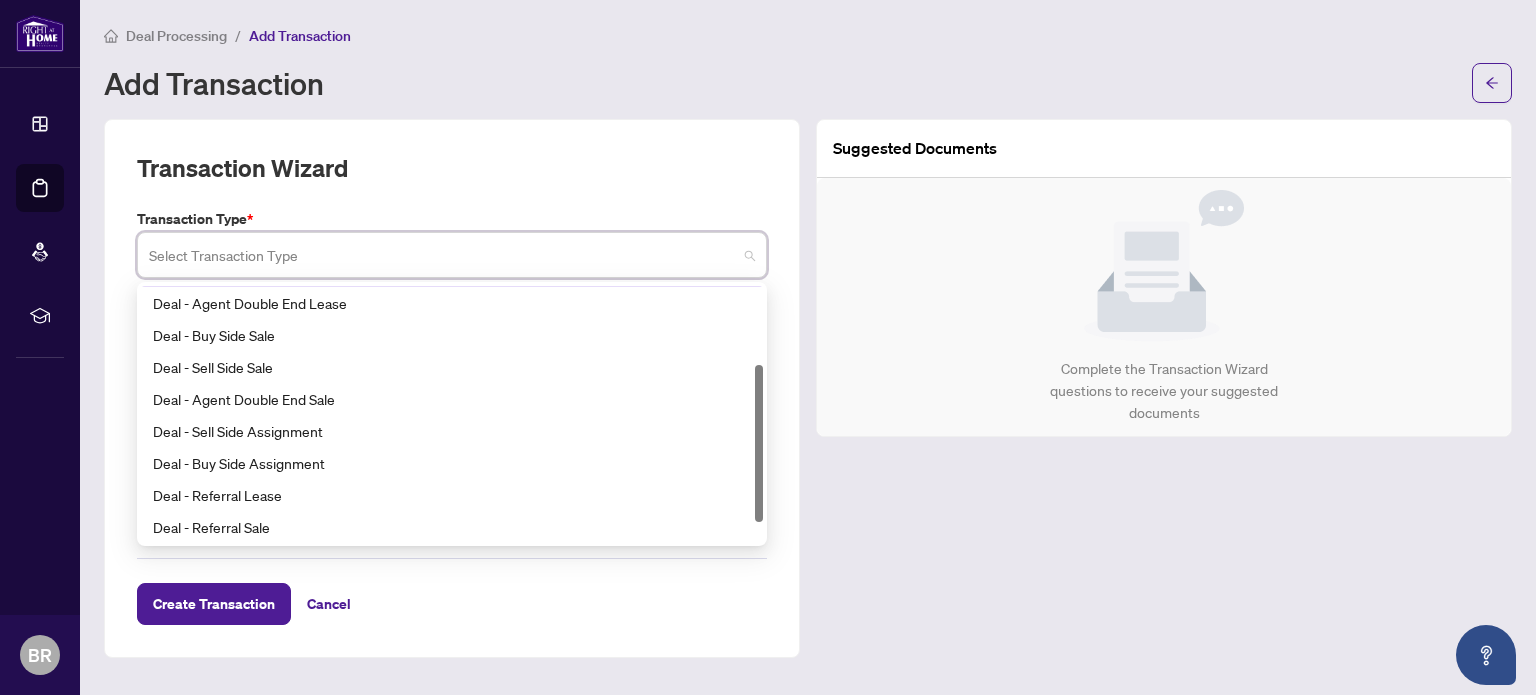 drag, startPoint x: 760, startPoint y: 414, endPoint x: 777, endPoint y: 492, distance: 79.83107 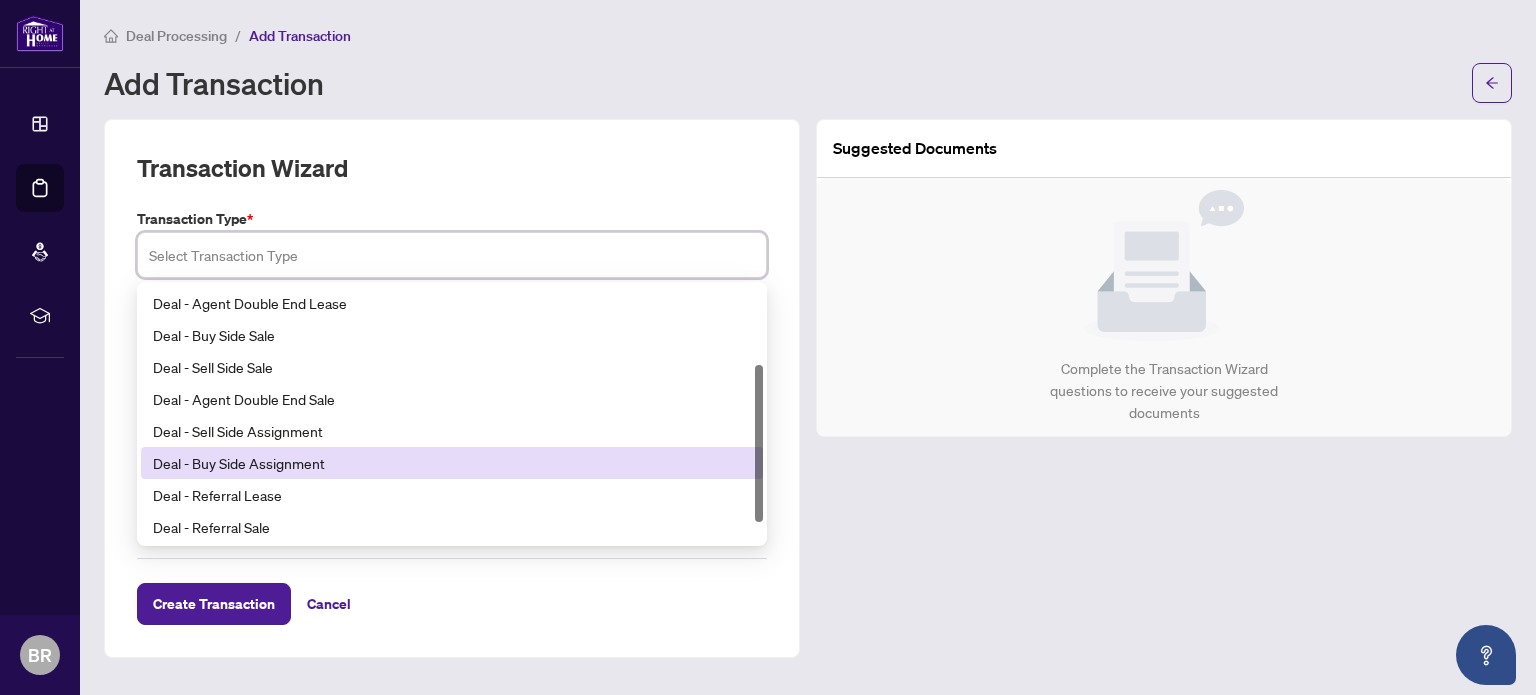drag, startPoint x: 754, startPoint y: 503, endPoint x: 754, endPoint y: 460, distance: 43 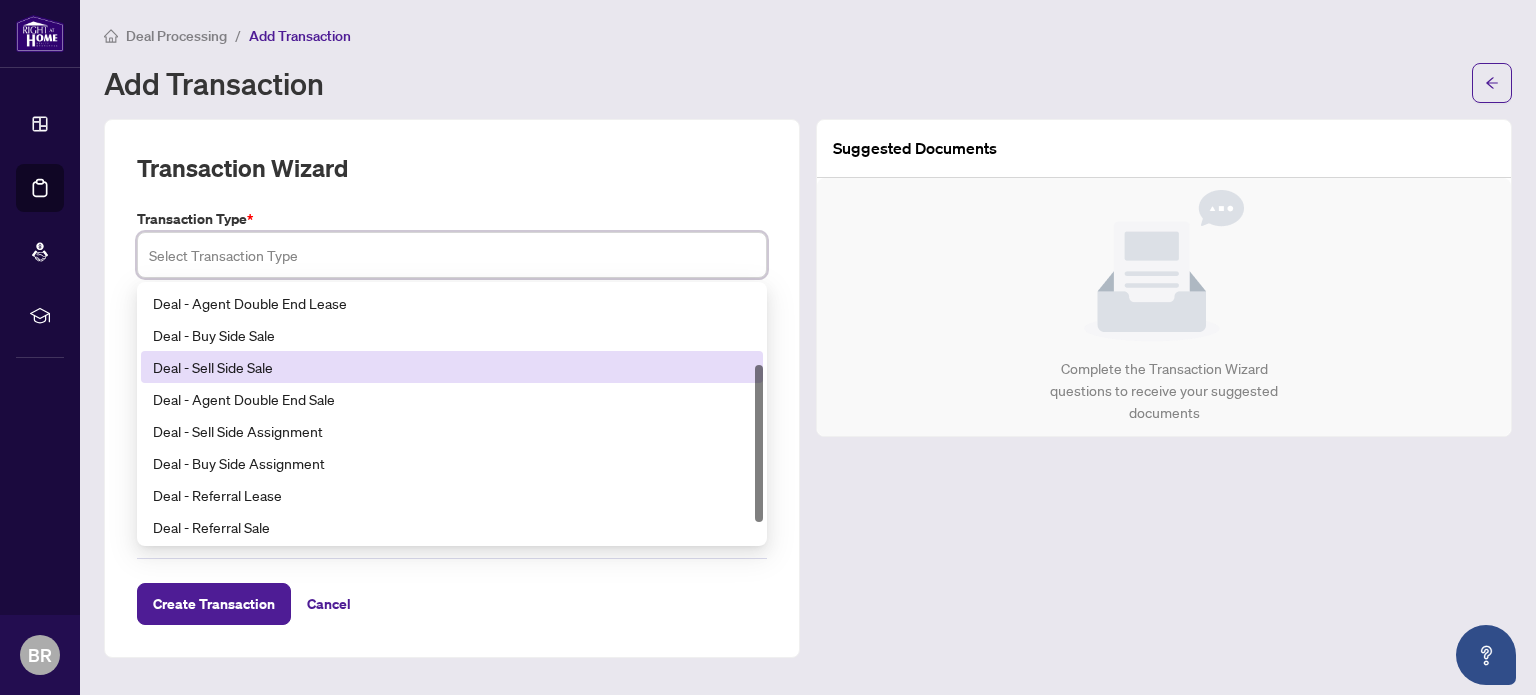 click on "Deal - Sell Side Sale" at bounding box center (452, 367) 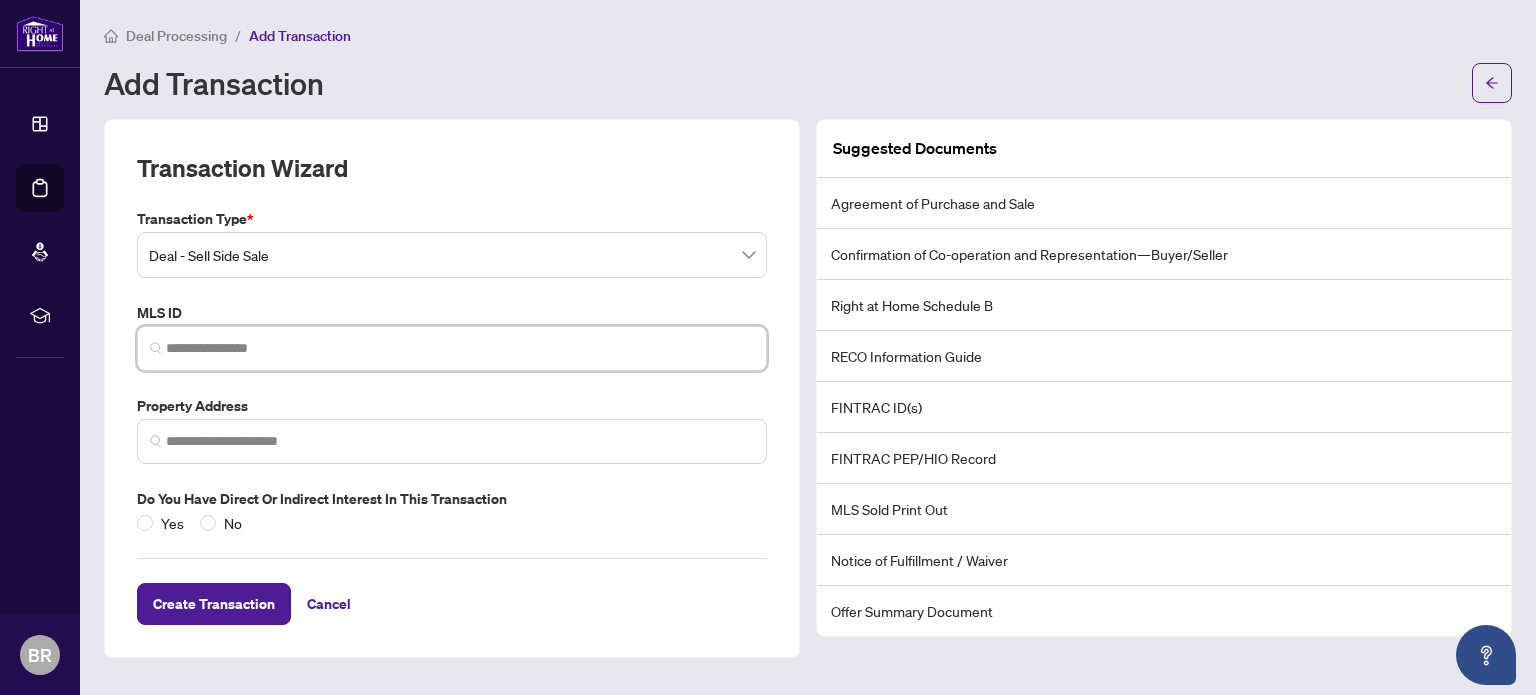 click at bounding box center (460, 348) 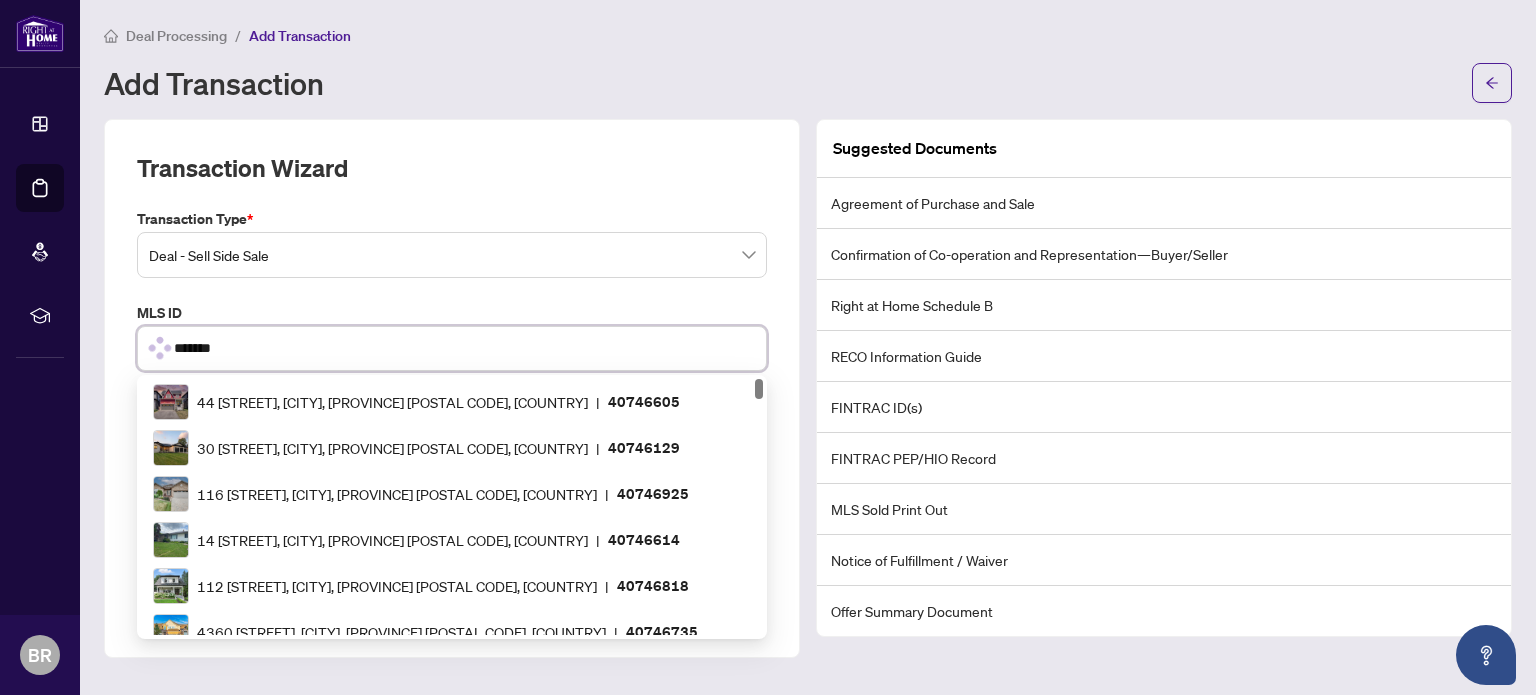 type on "********" 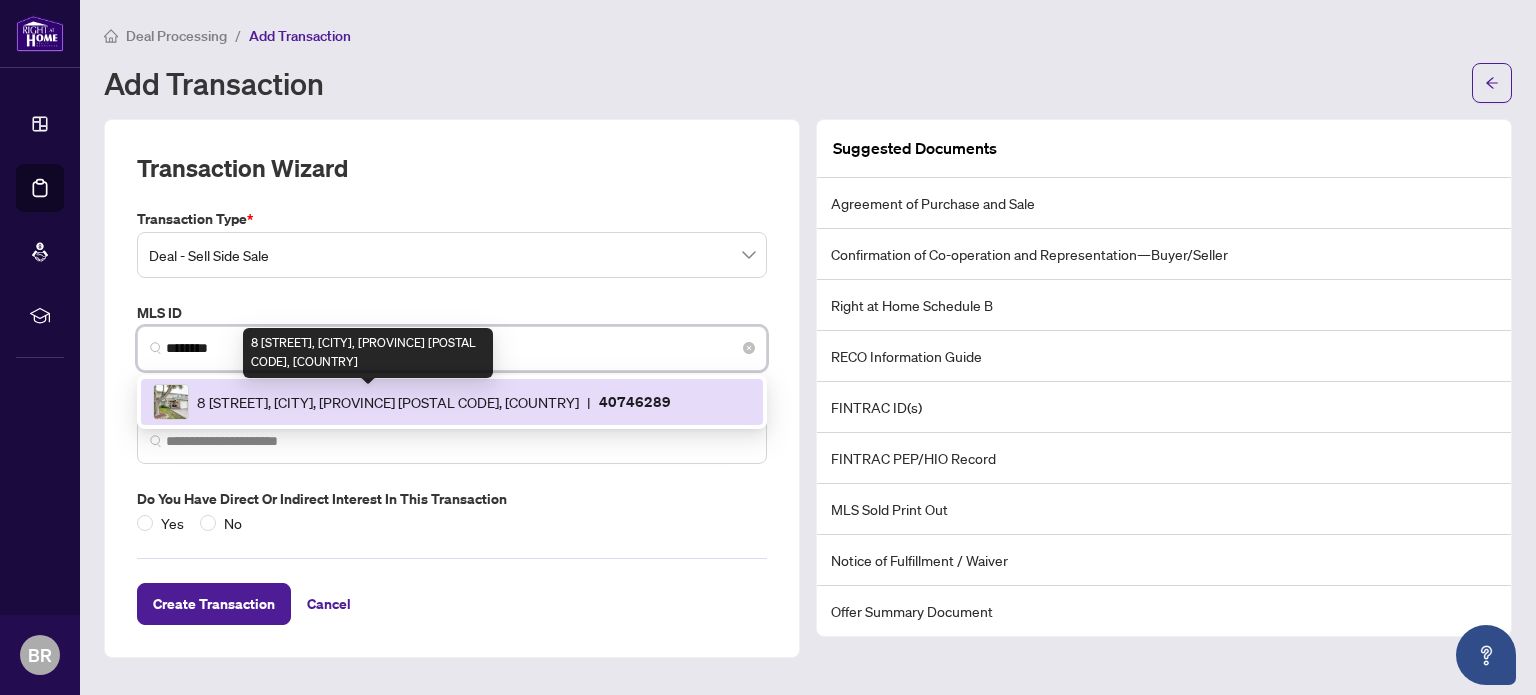 click on "8 [STREET], [CITY], [PROVINCE] [POSTAL CODE], [COUNTRY]" at bounding box center (388, 402) 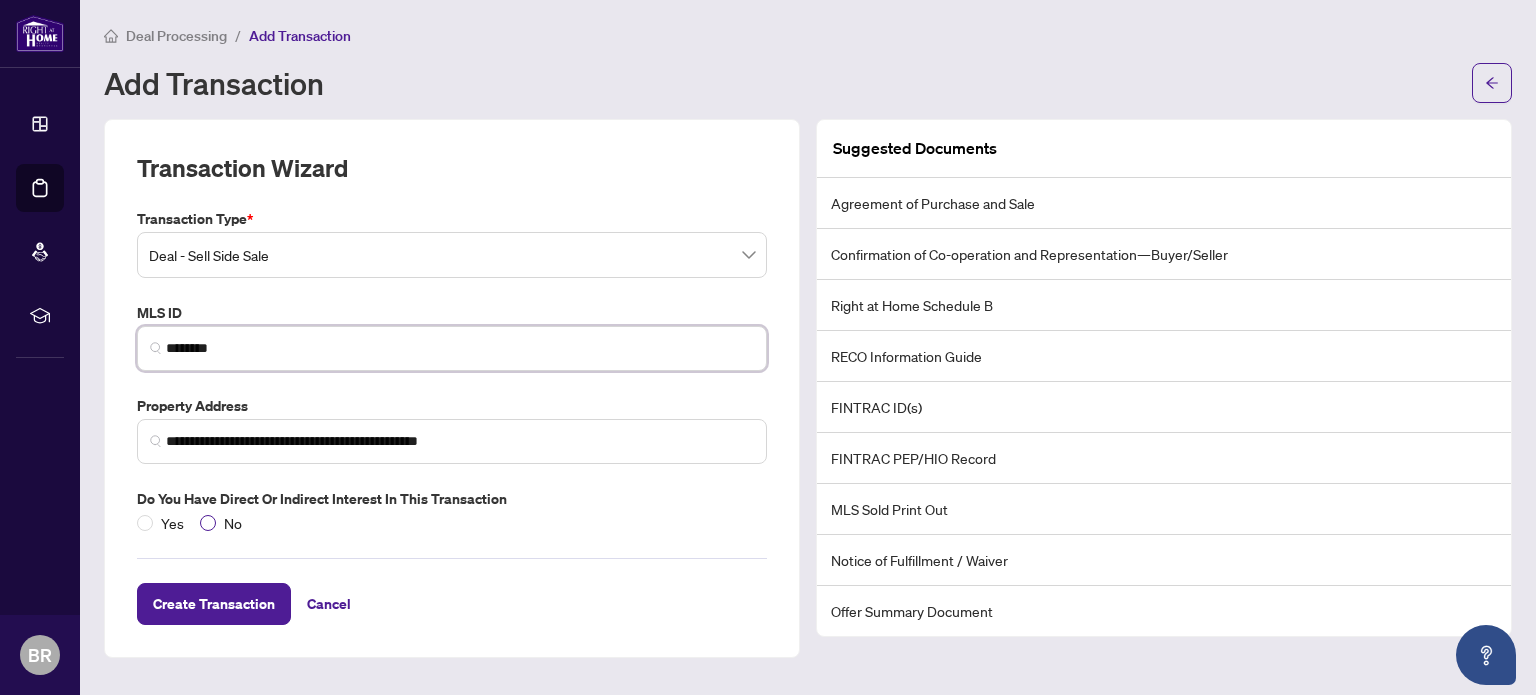 type on "********" 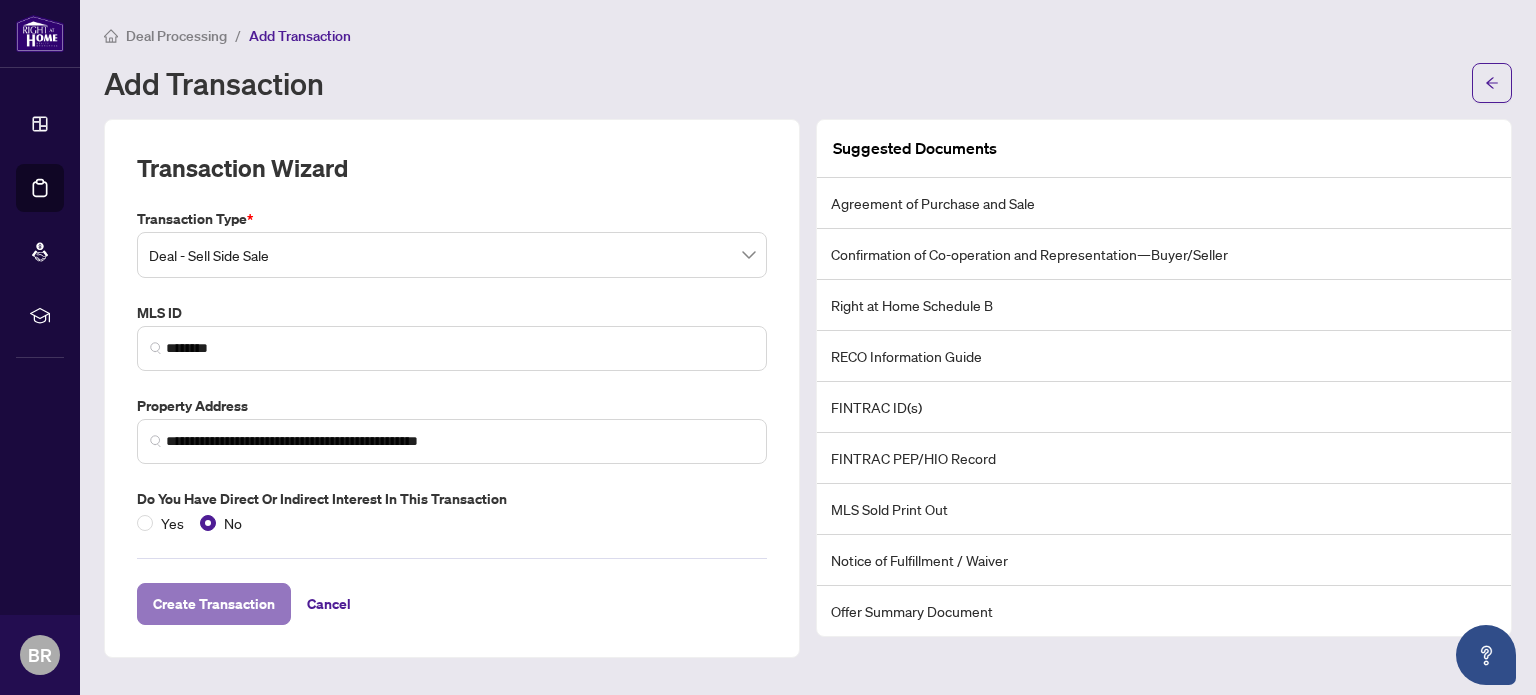click on "Create Transaction" at bounding box center (214, 604) 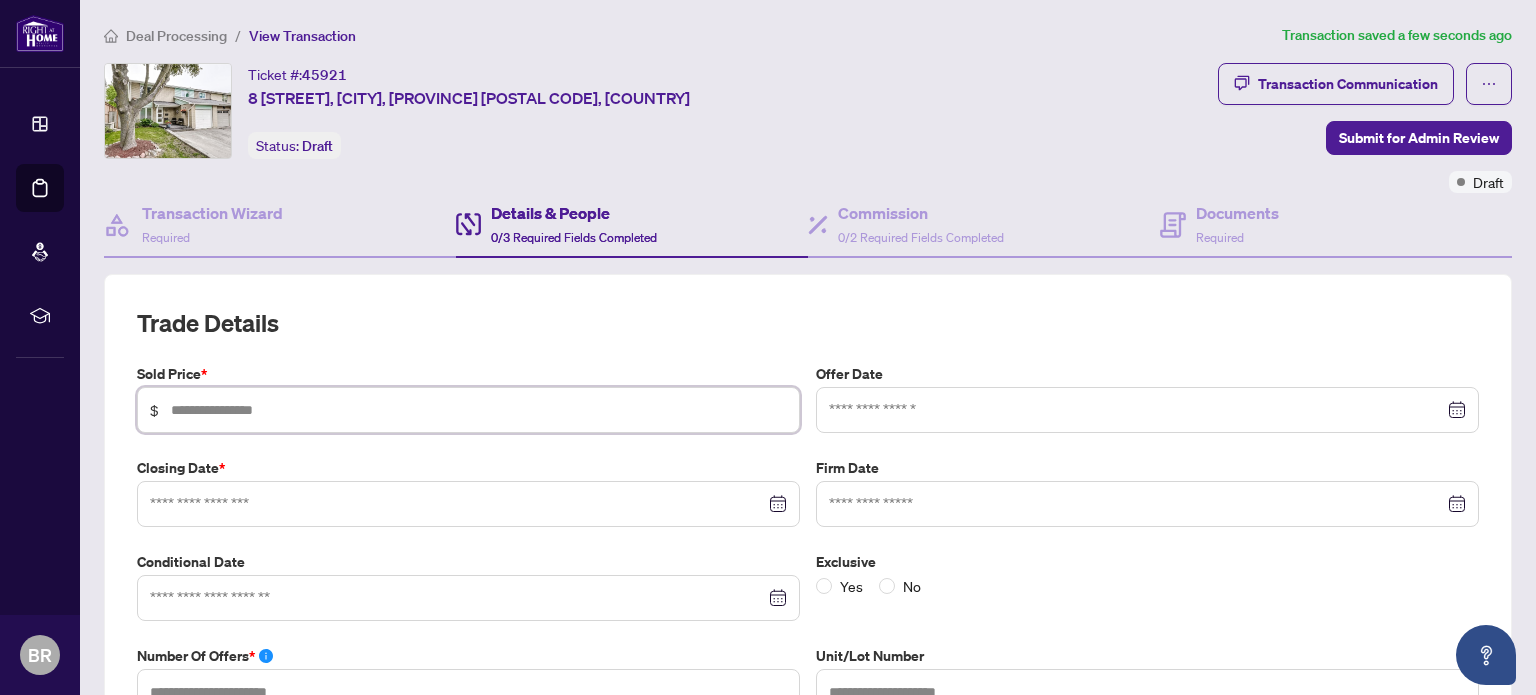 click at bounding box center (479, 410) 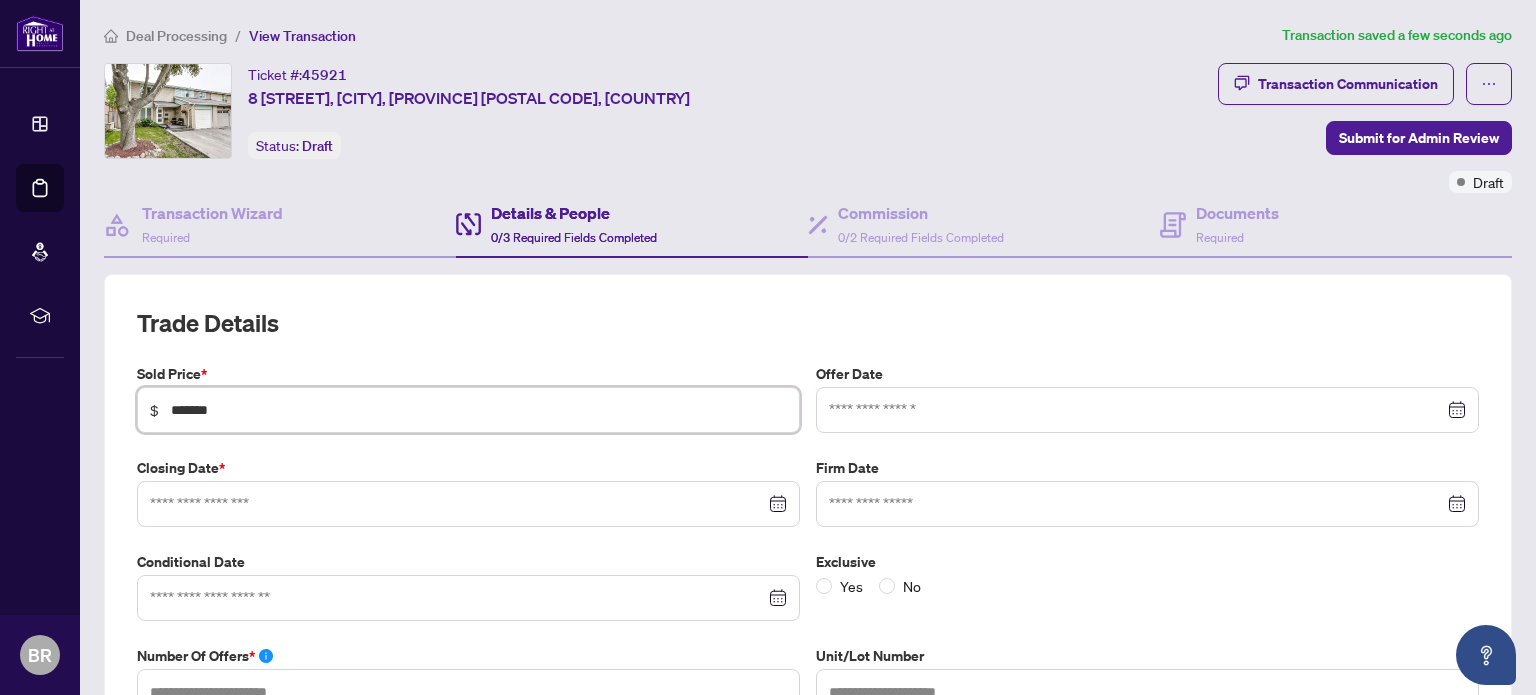 type on "*******" 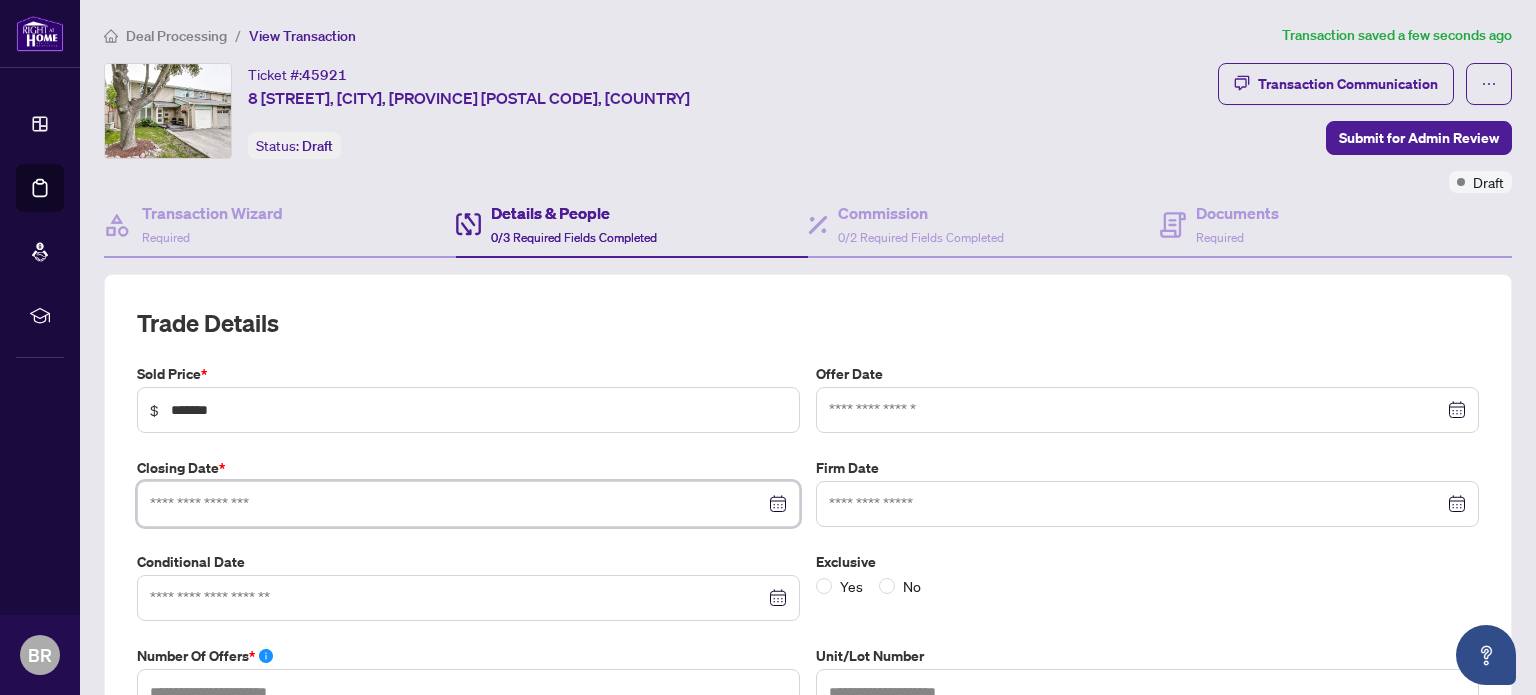 click at bounding box center (457, 504) 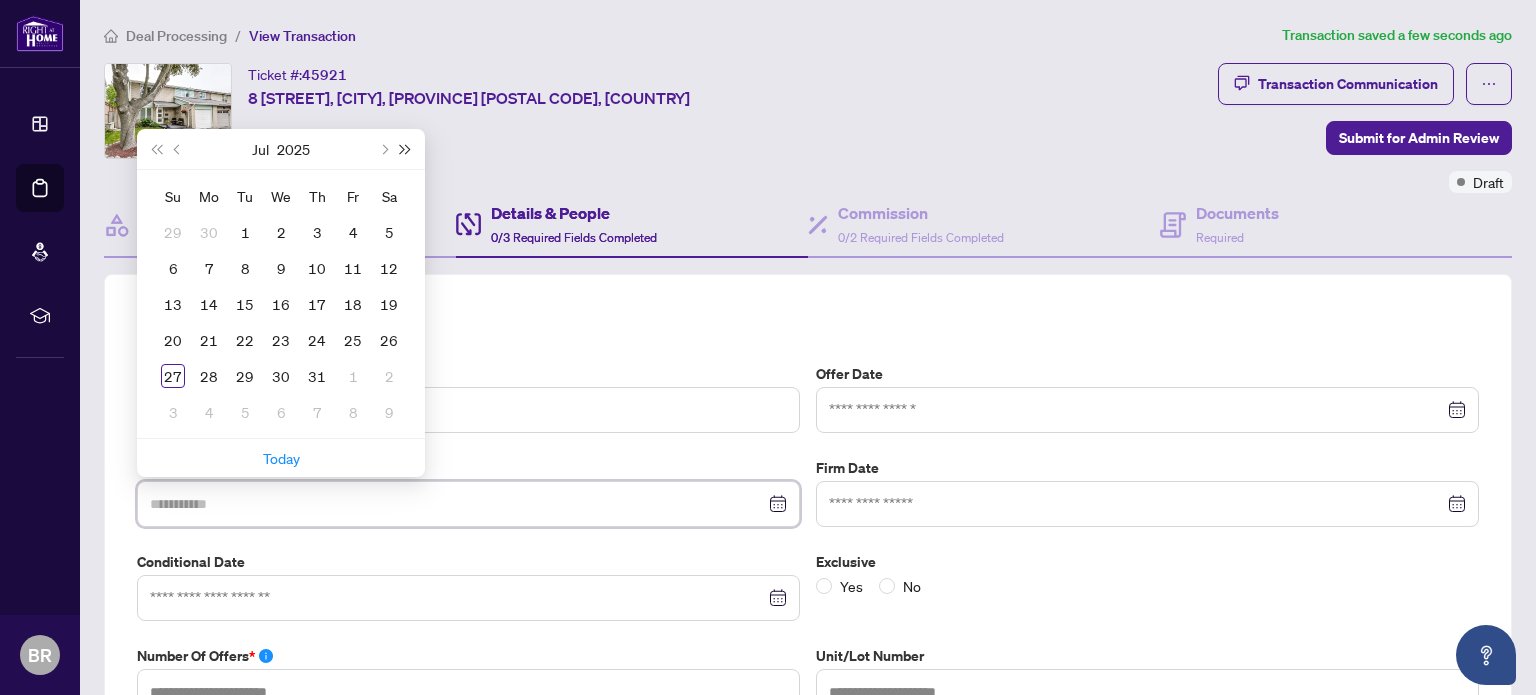type on "**********" 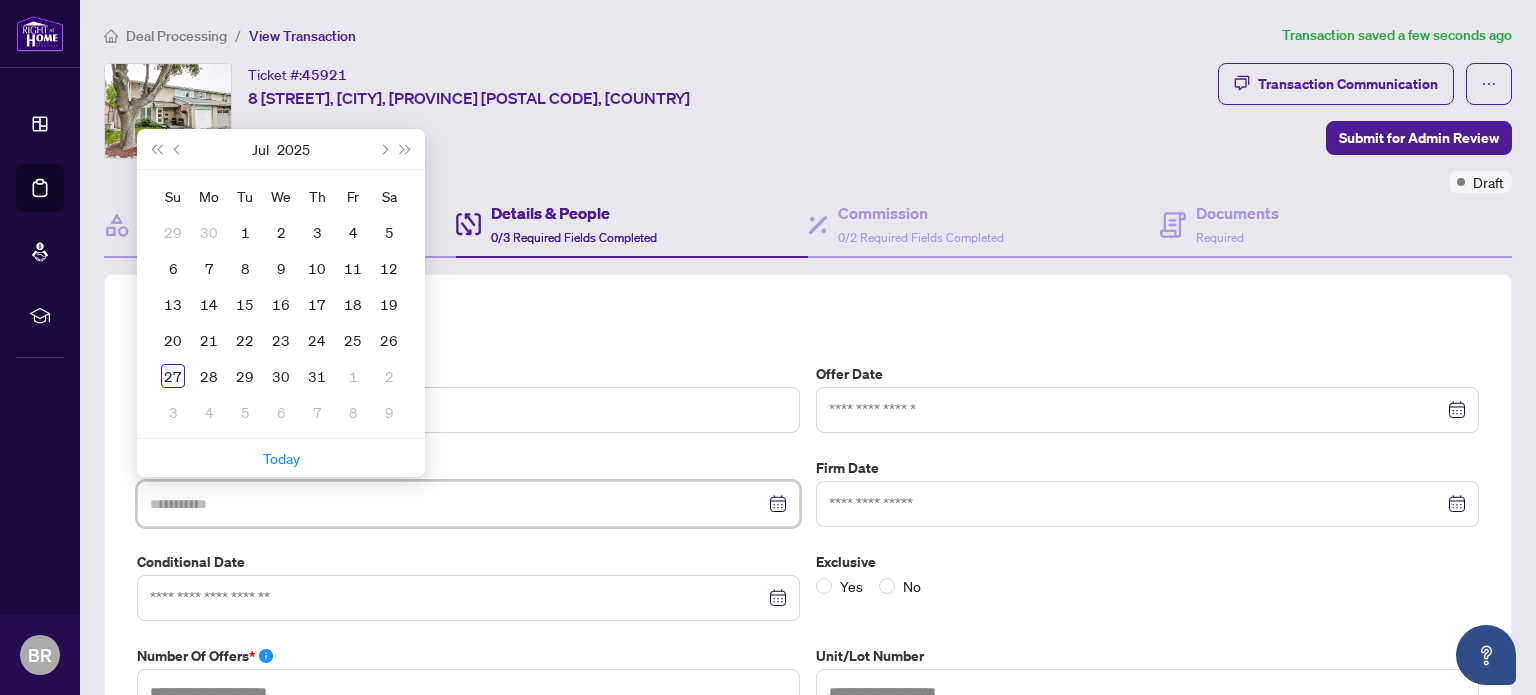 type on "**********" 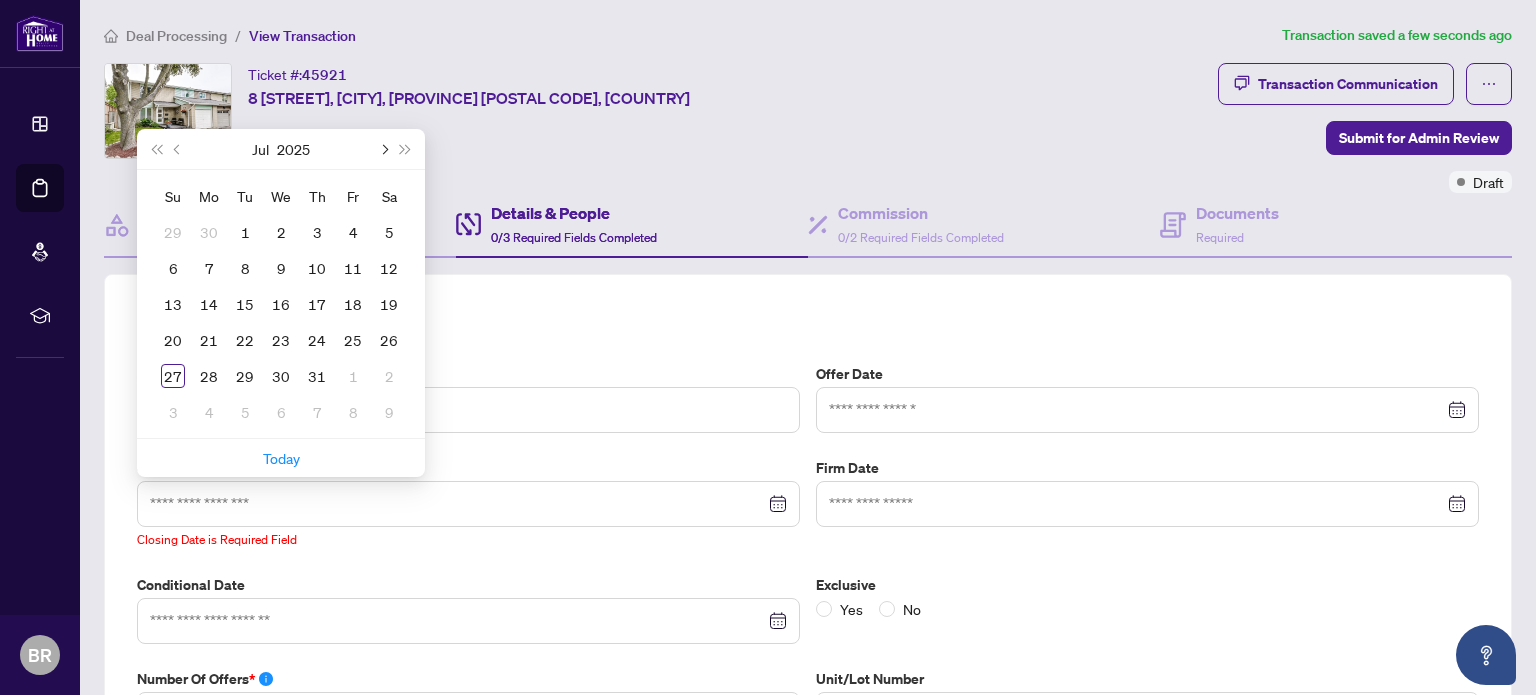 click at bounding box center [383, 149] 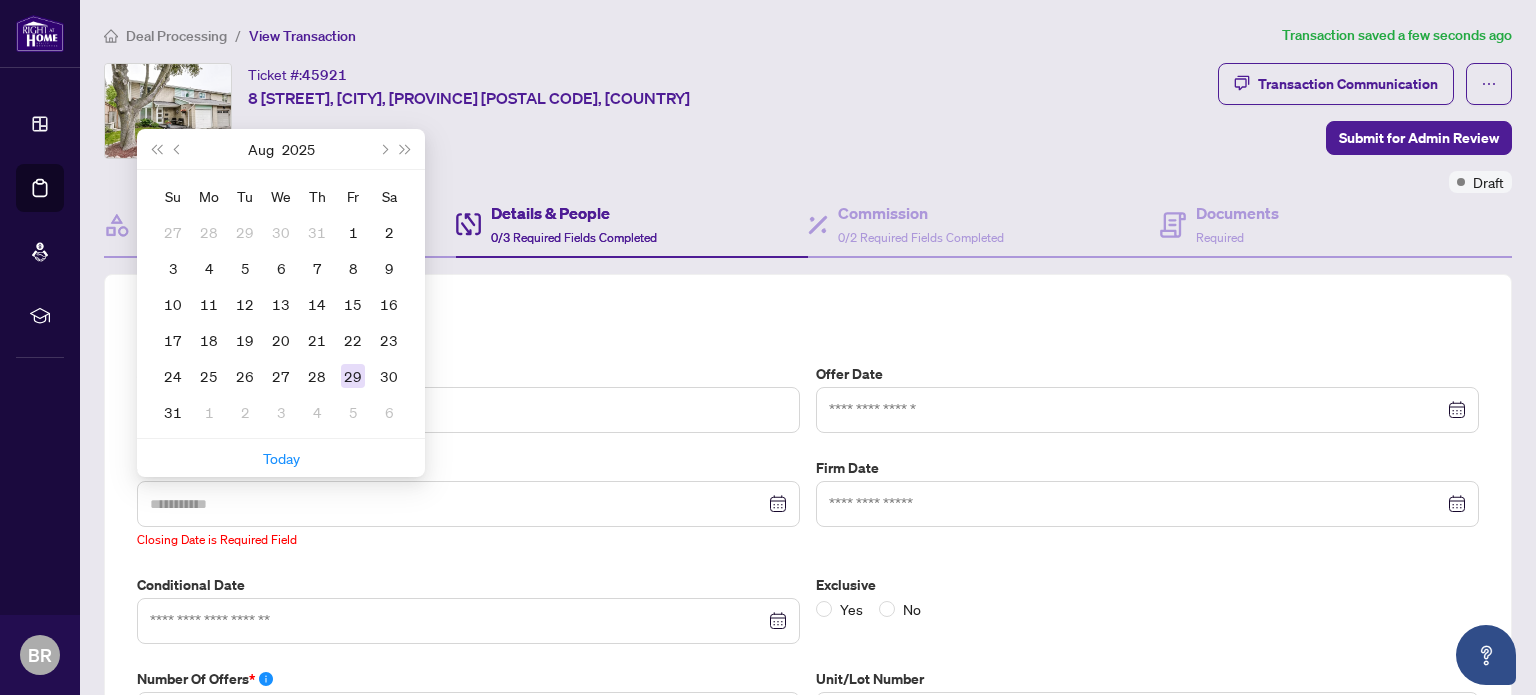type on "**********" 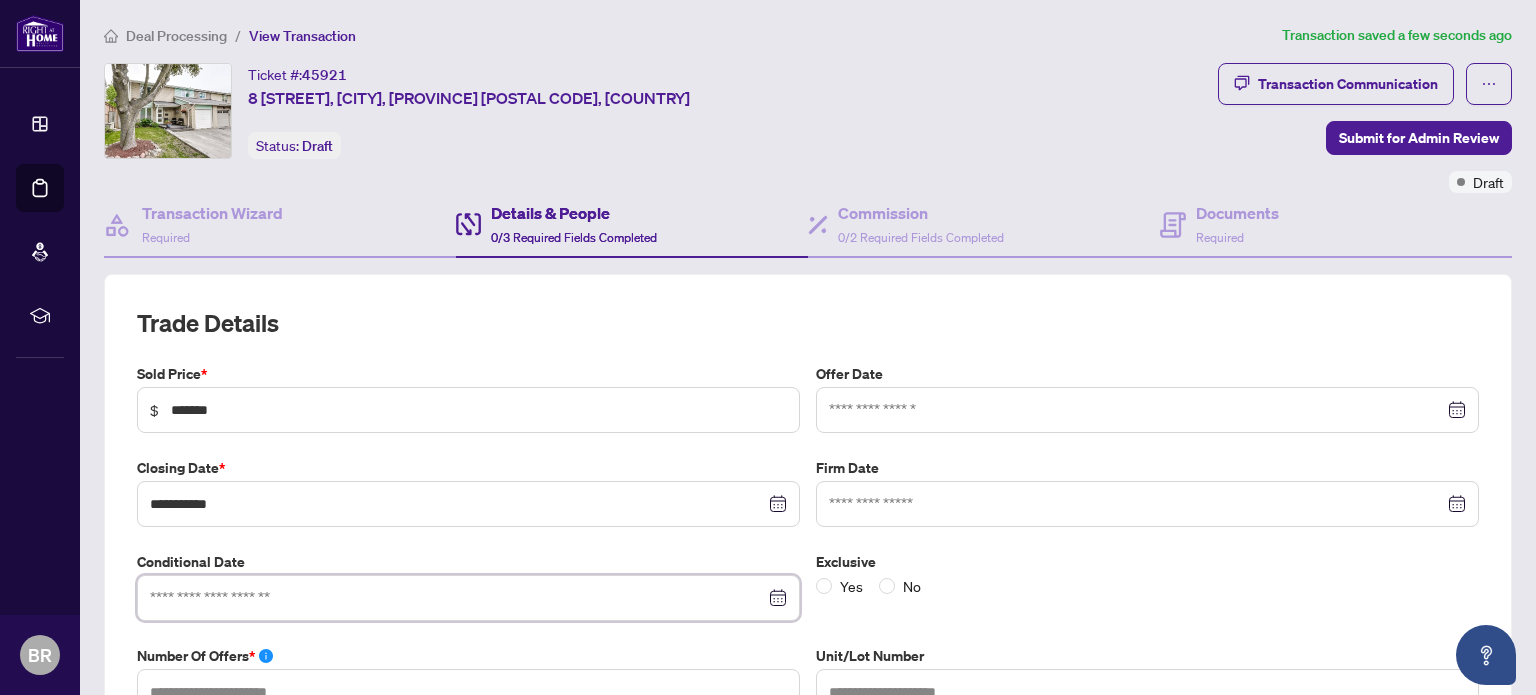 click at bounding box center [457, 598] 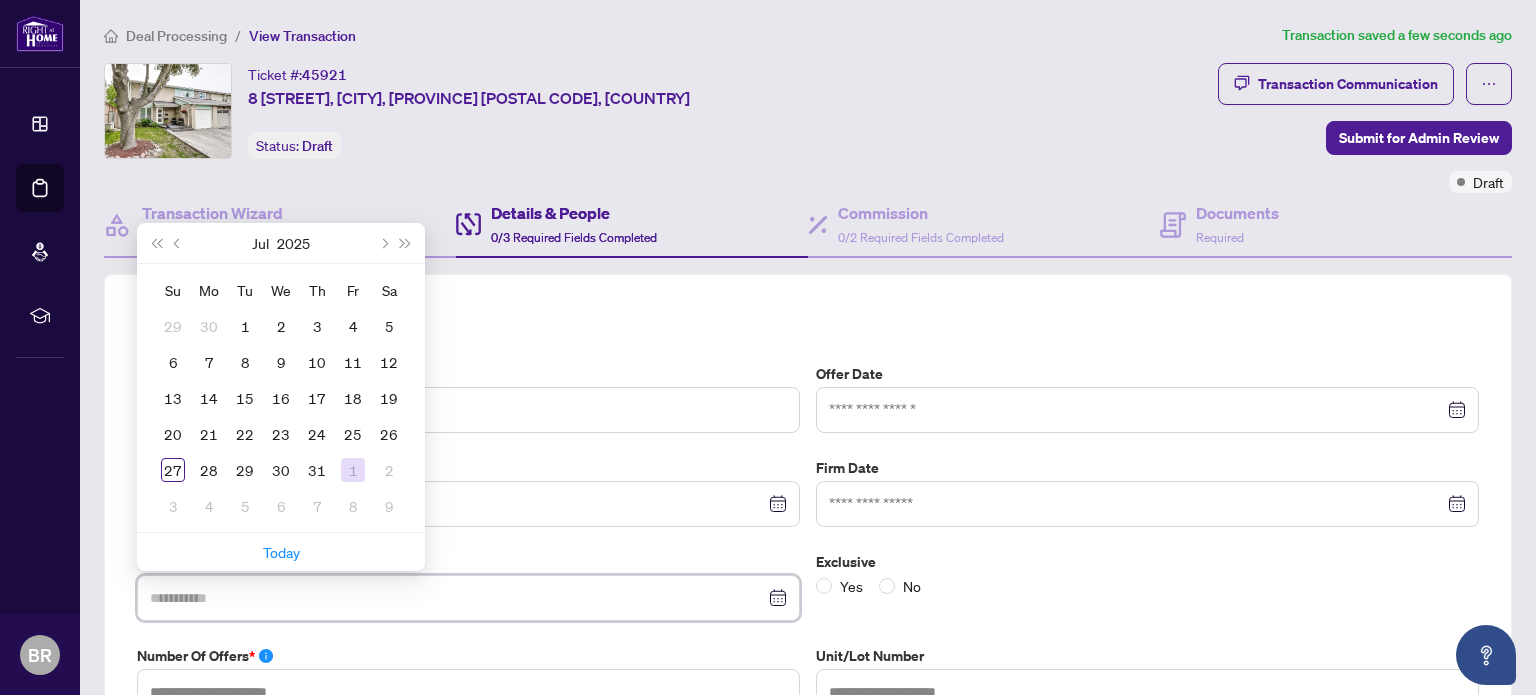 type on "**********" 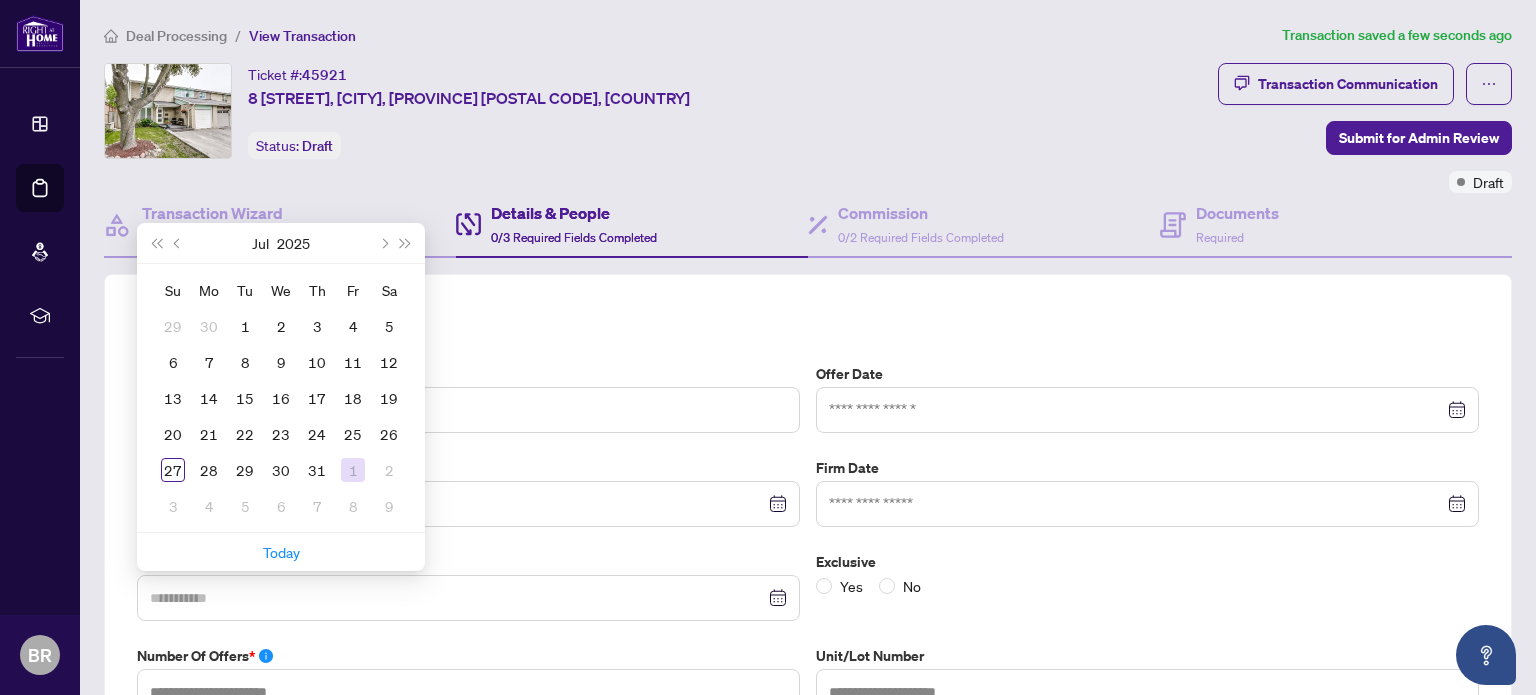 click on "1" at bounding box center (353, 470) 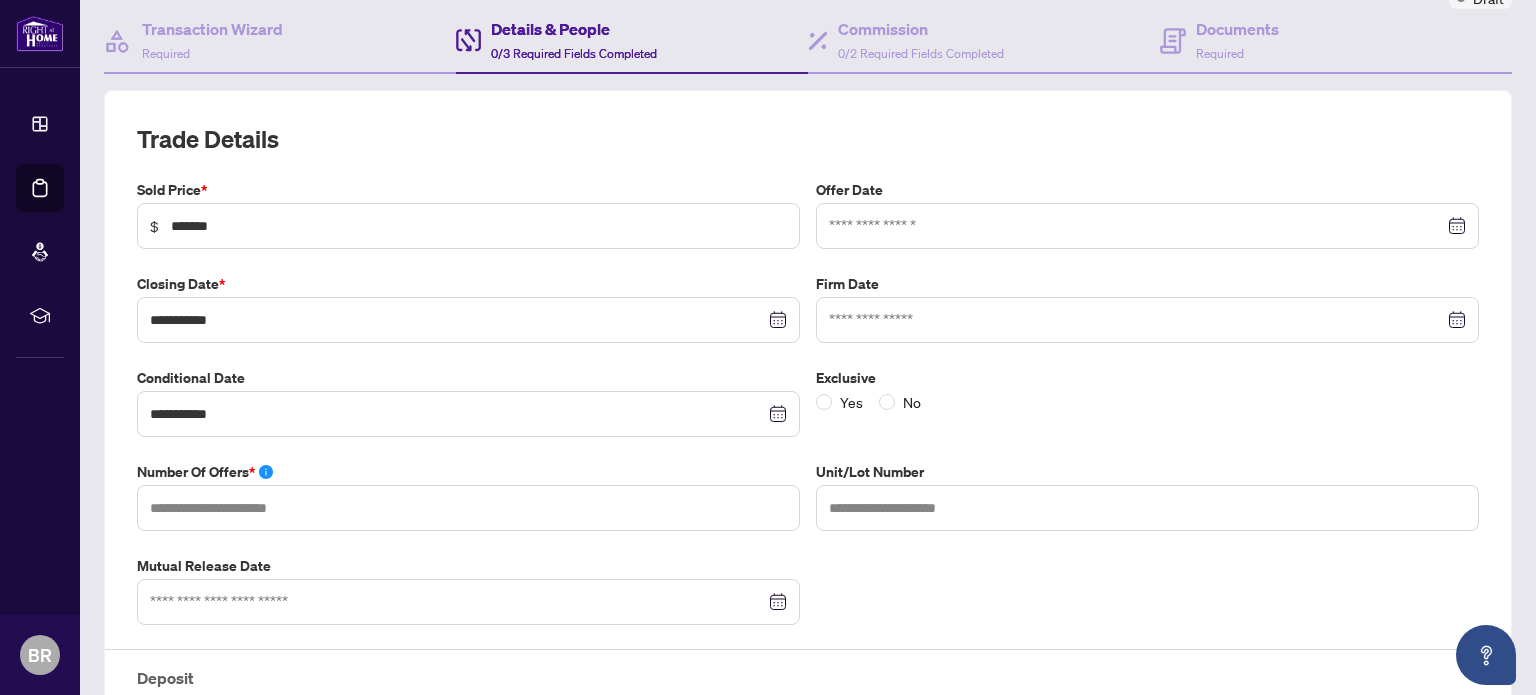 scroll, scrollTop: 193, scrollLeft: 0, axis: vertical 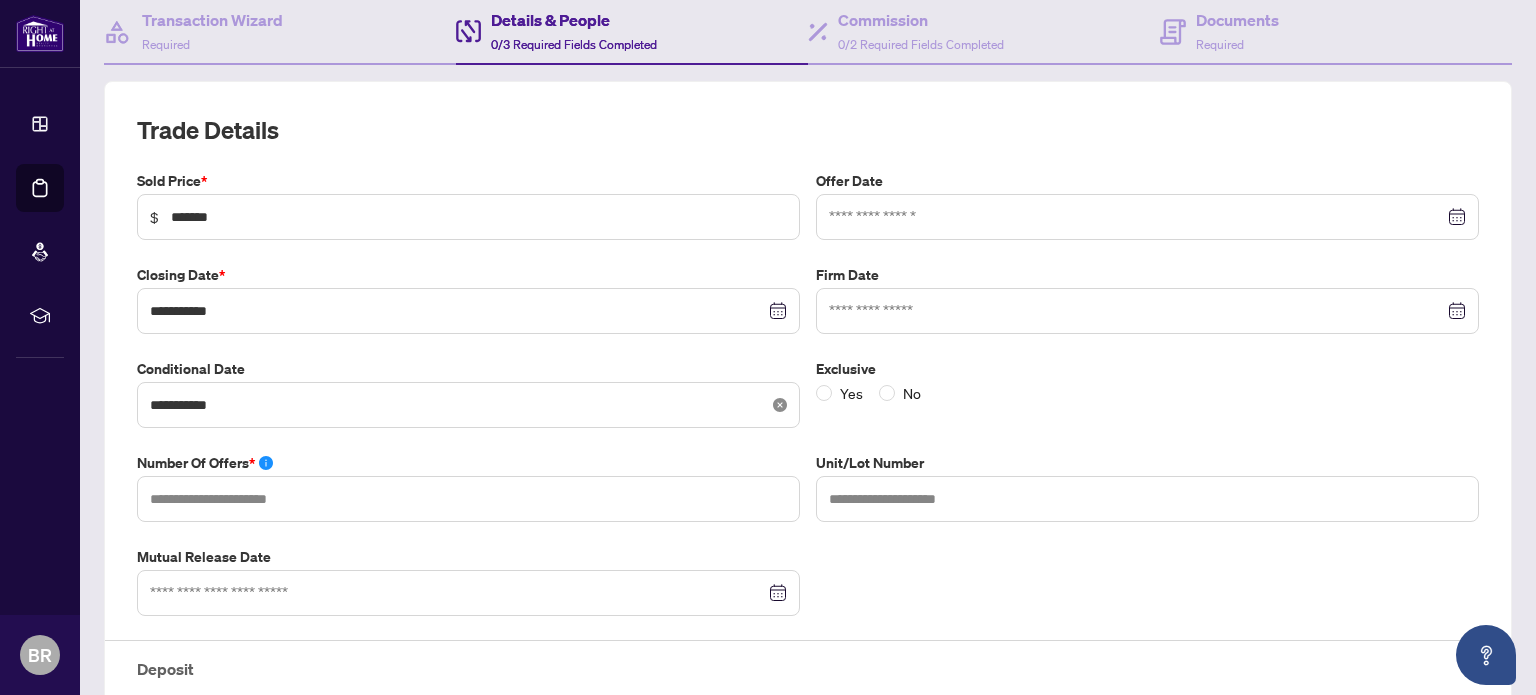 click 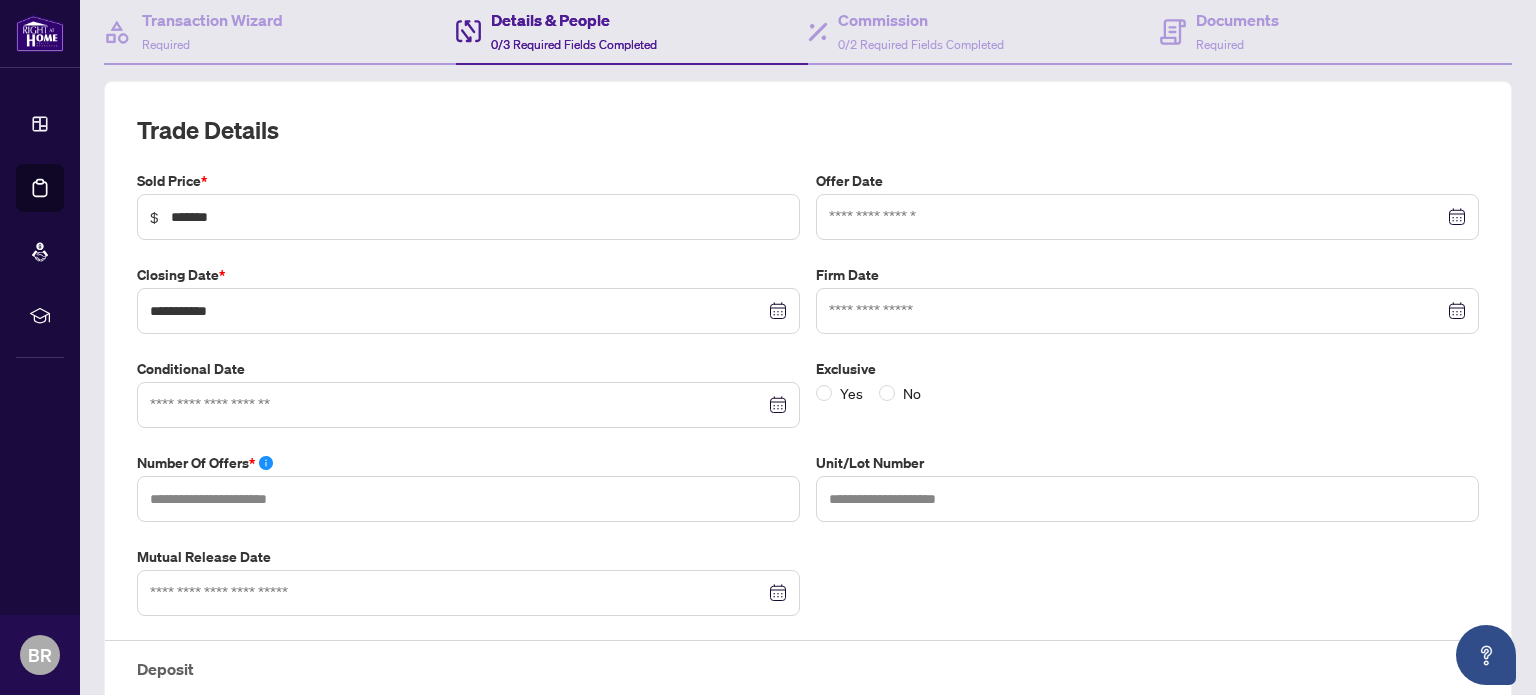 click at bounding box center [468, 405] 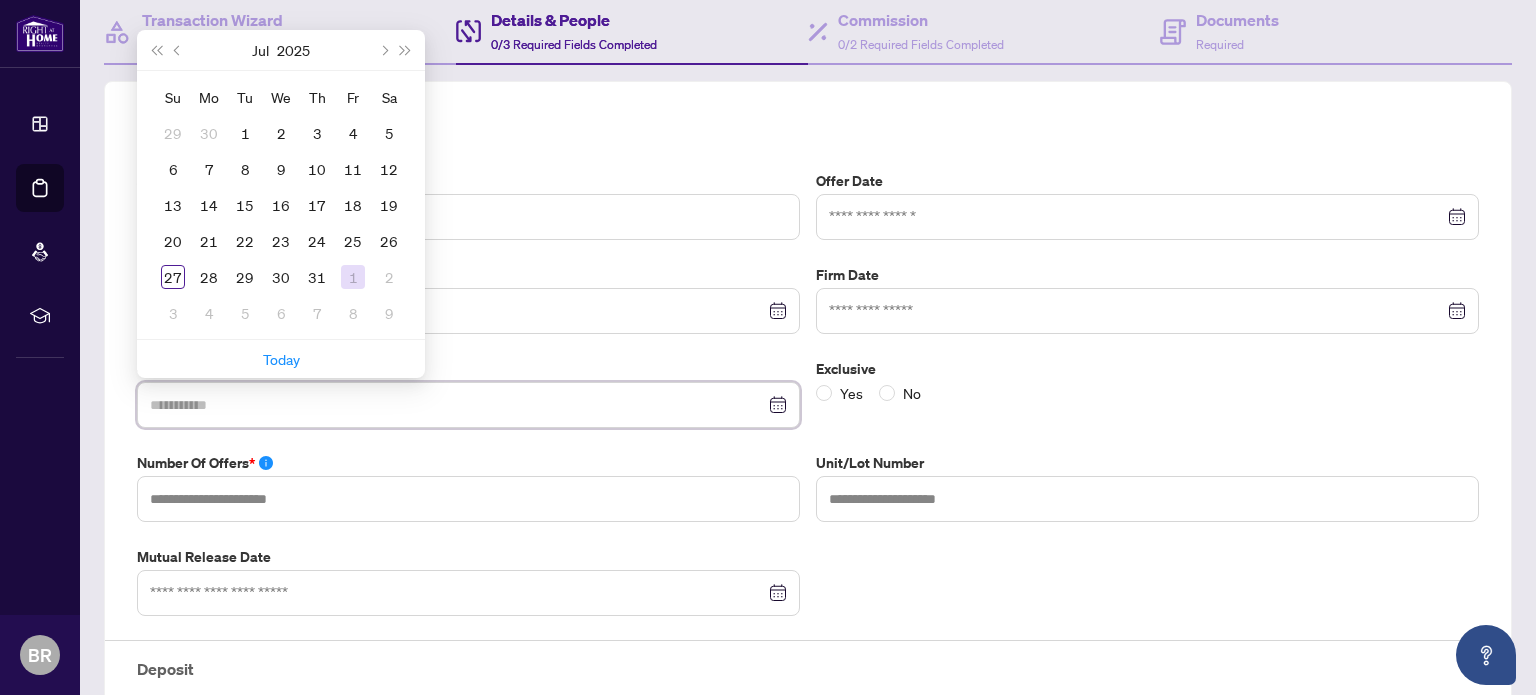 type on "**********" 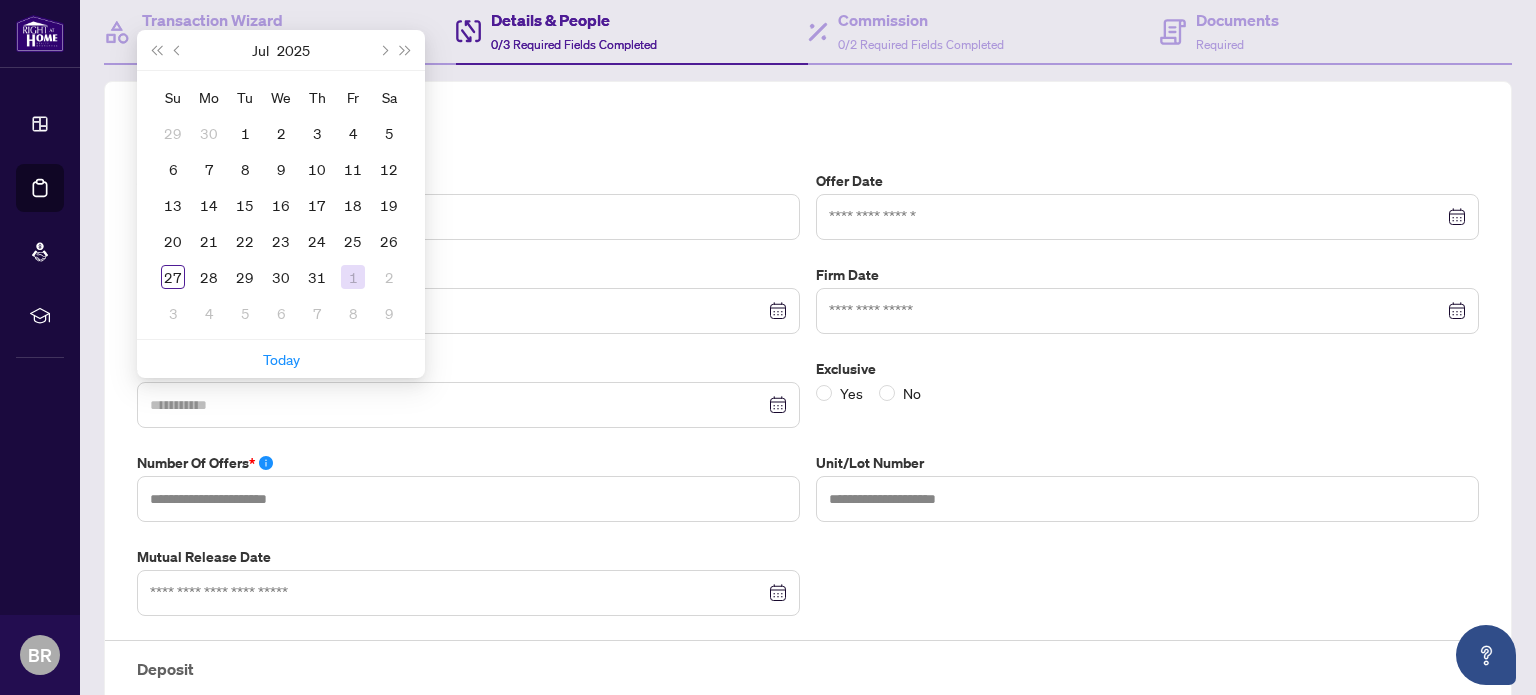 click on "1" at bounding box center [353, 277] 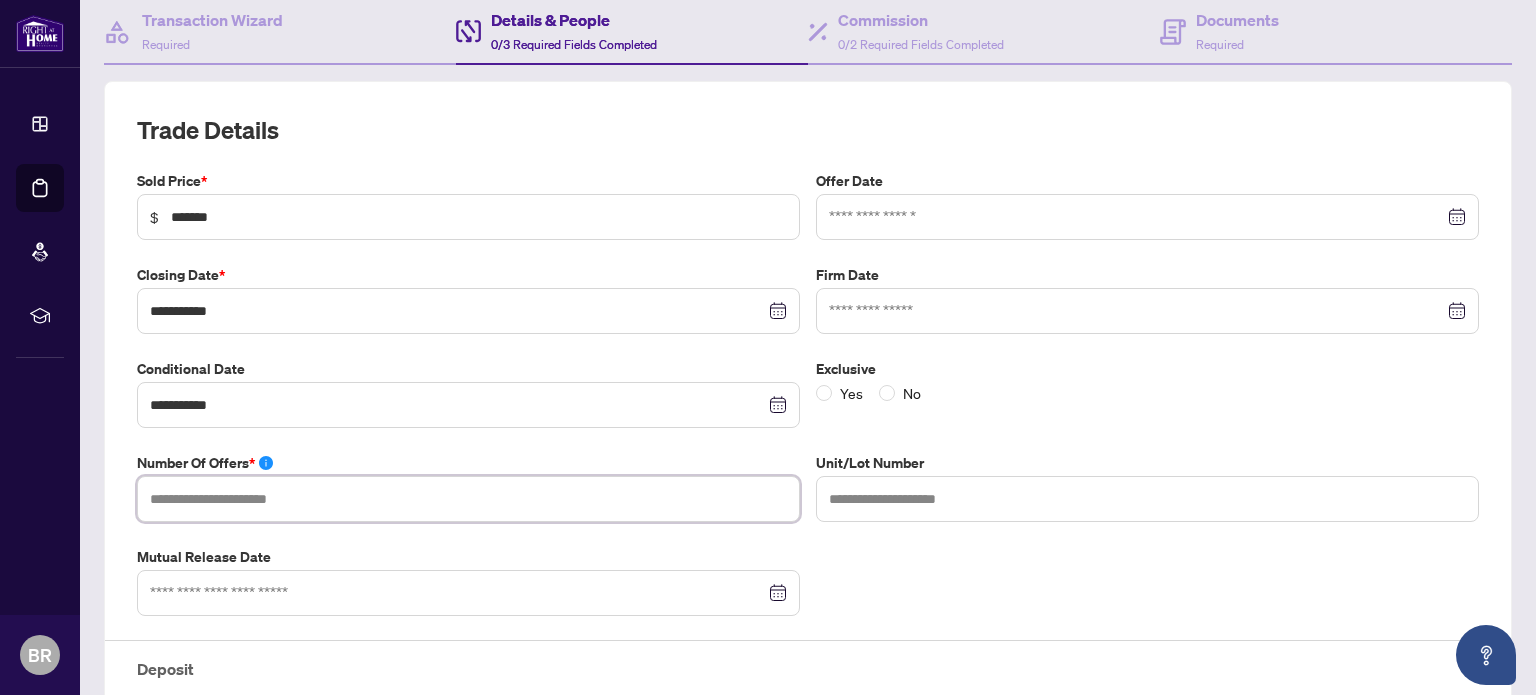 click at bounding box center (468, 499) 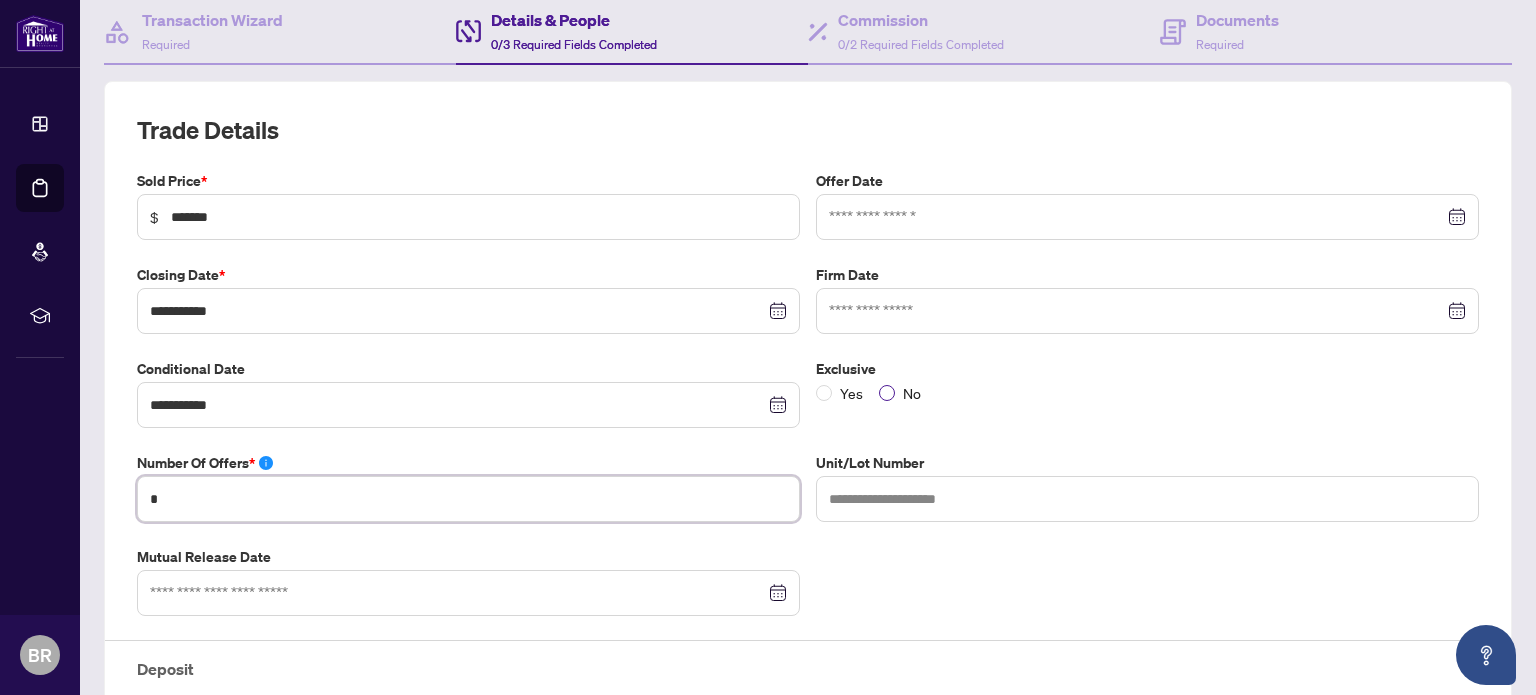 type on "*" 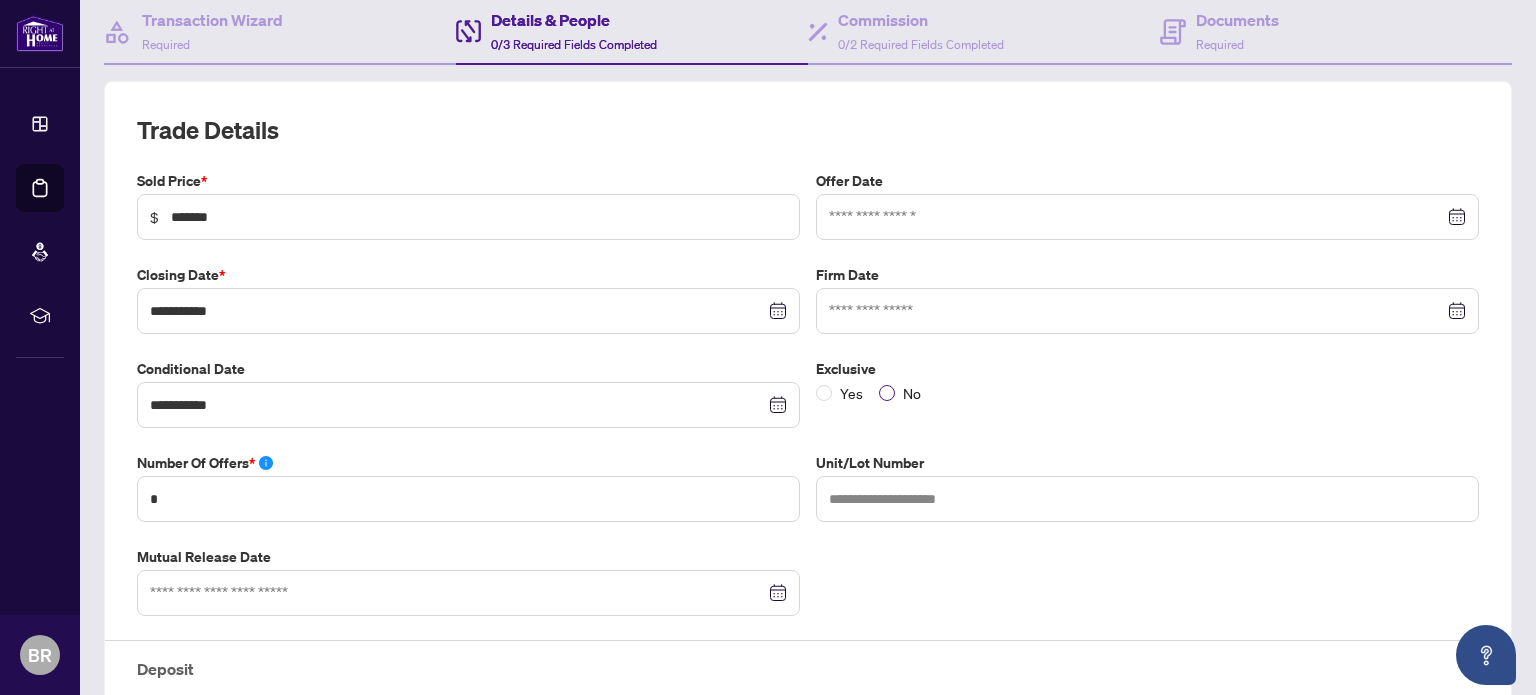 click on "No" at bounding box center [912, 393] 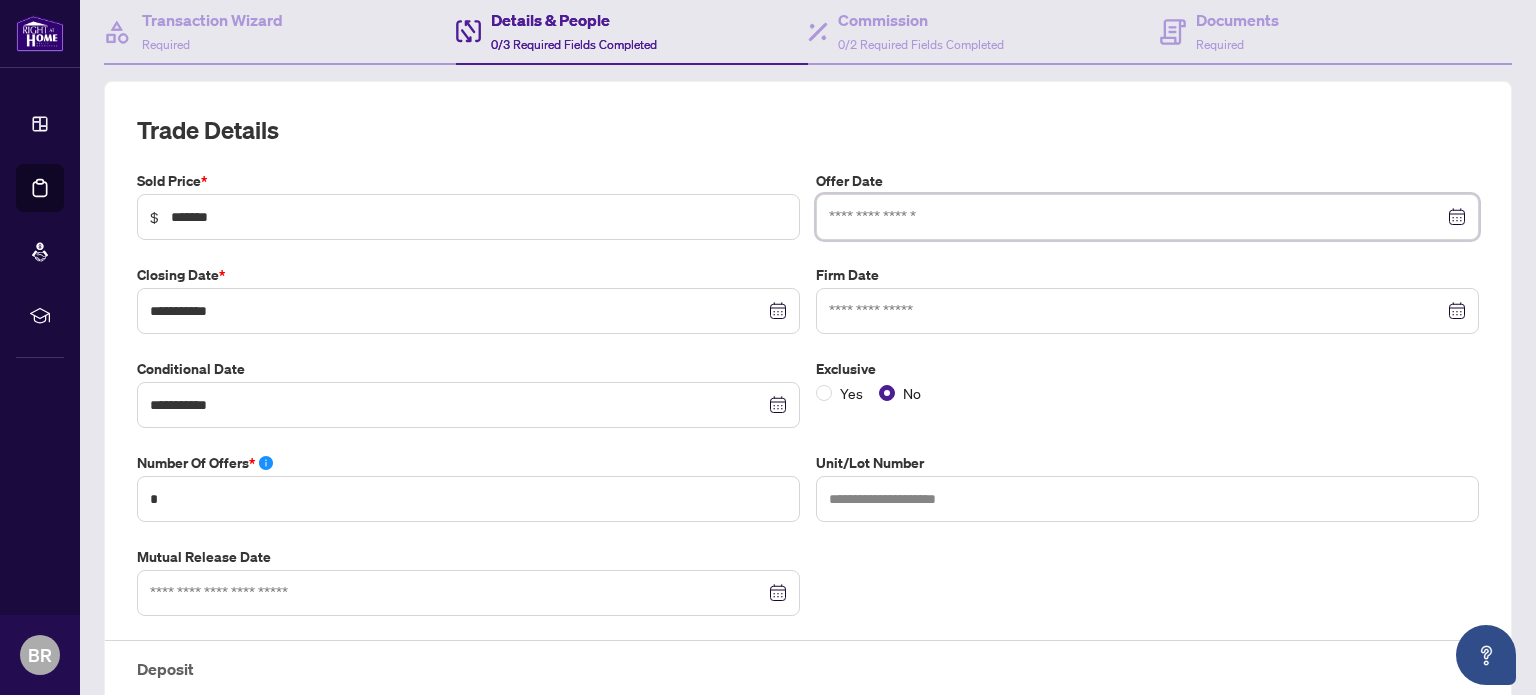 click at bounding box center [1136, 217] 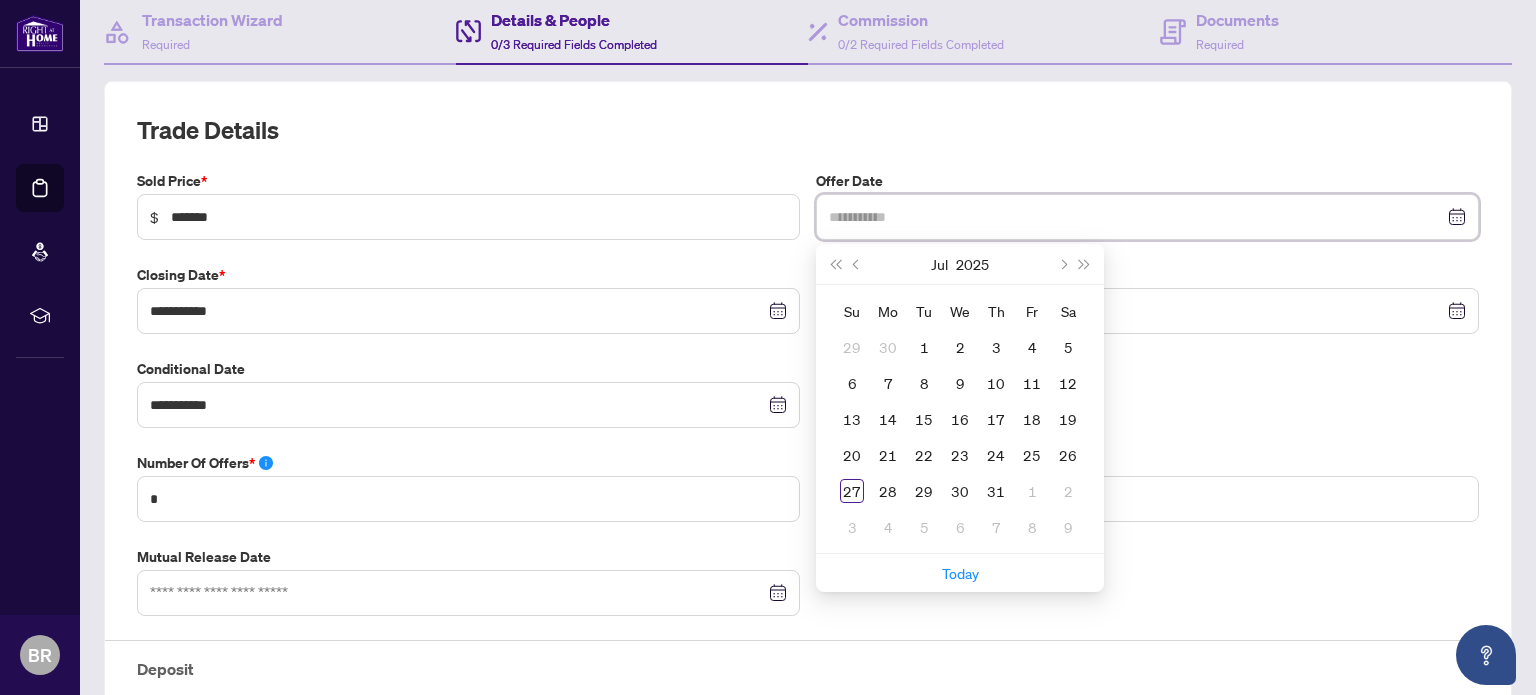 type on "**********" 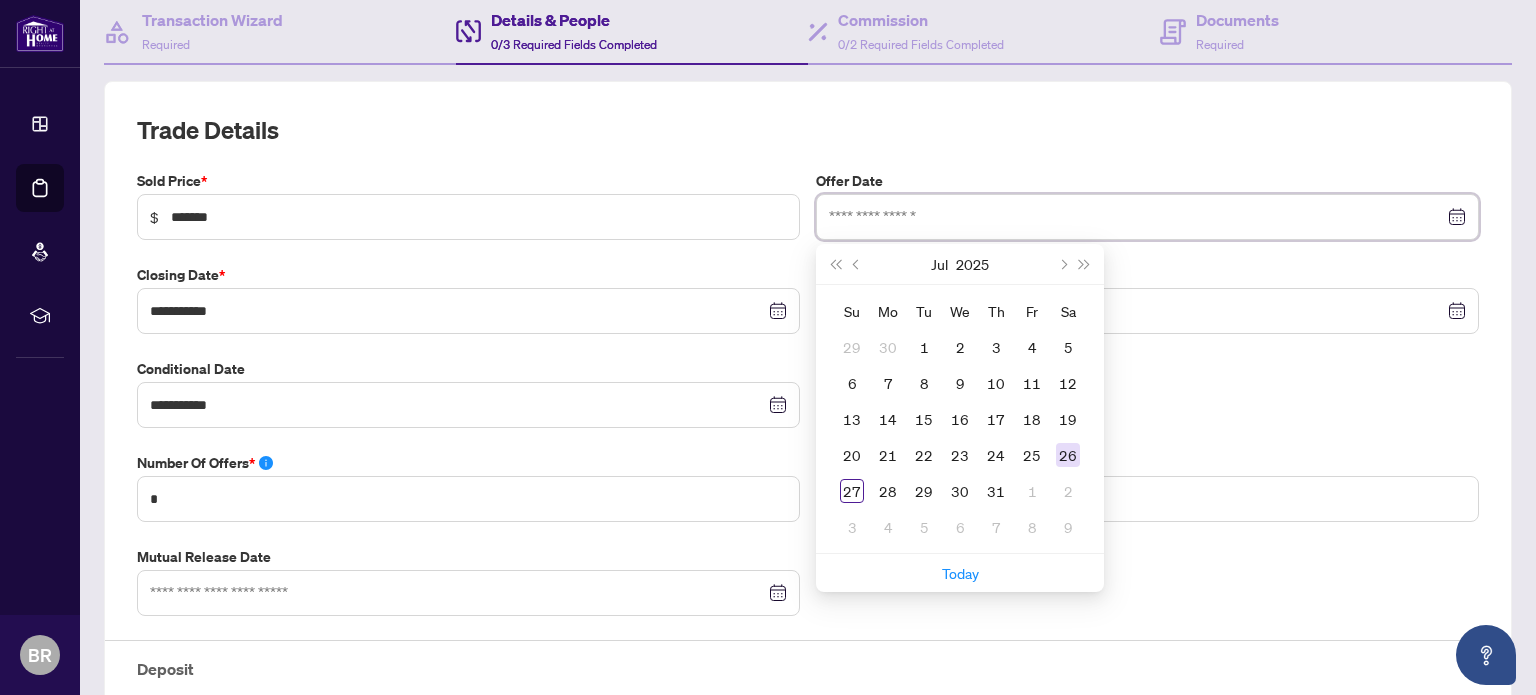 type on "**********" 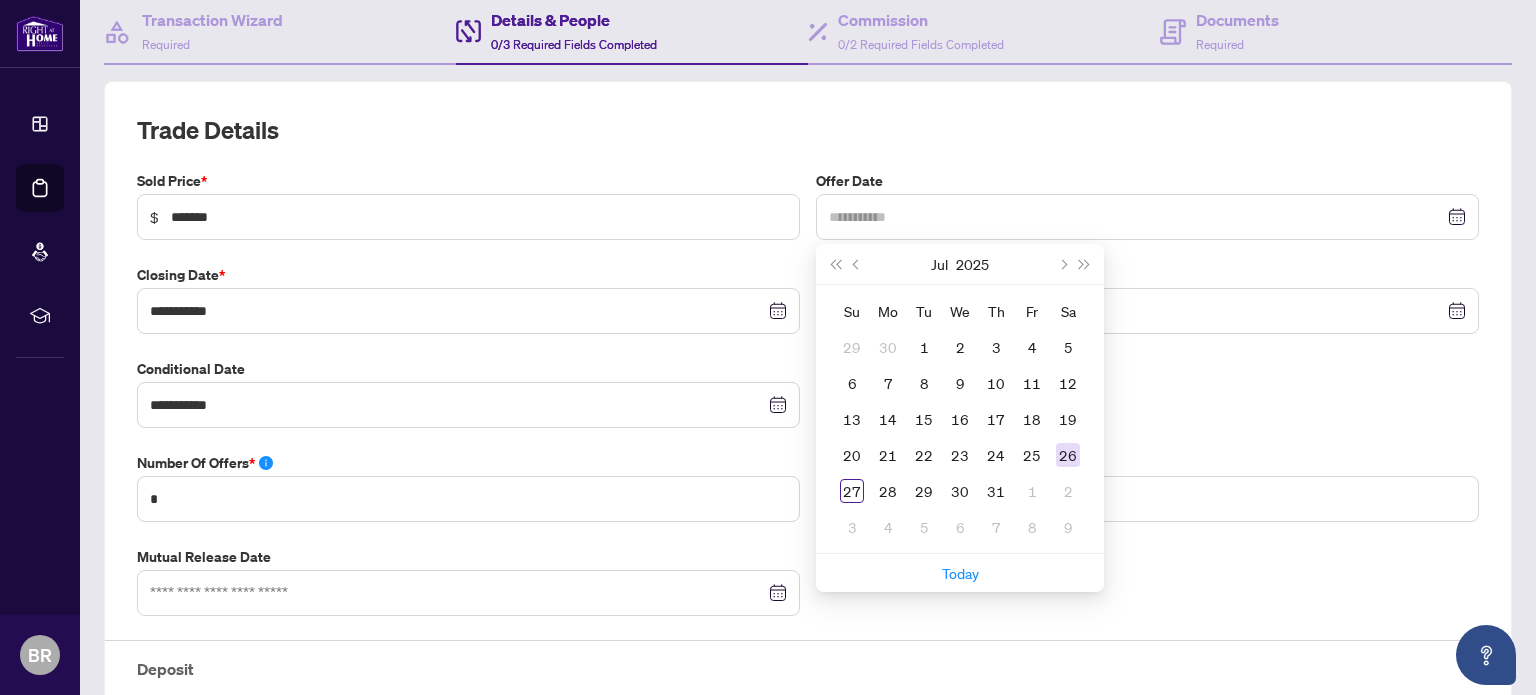 click on "26" at bounding box center (1068, 455) 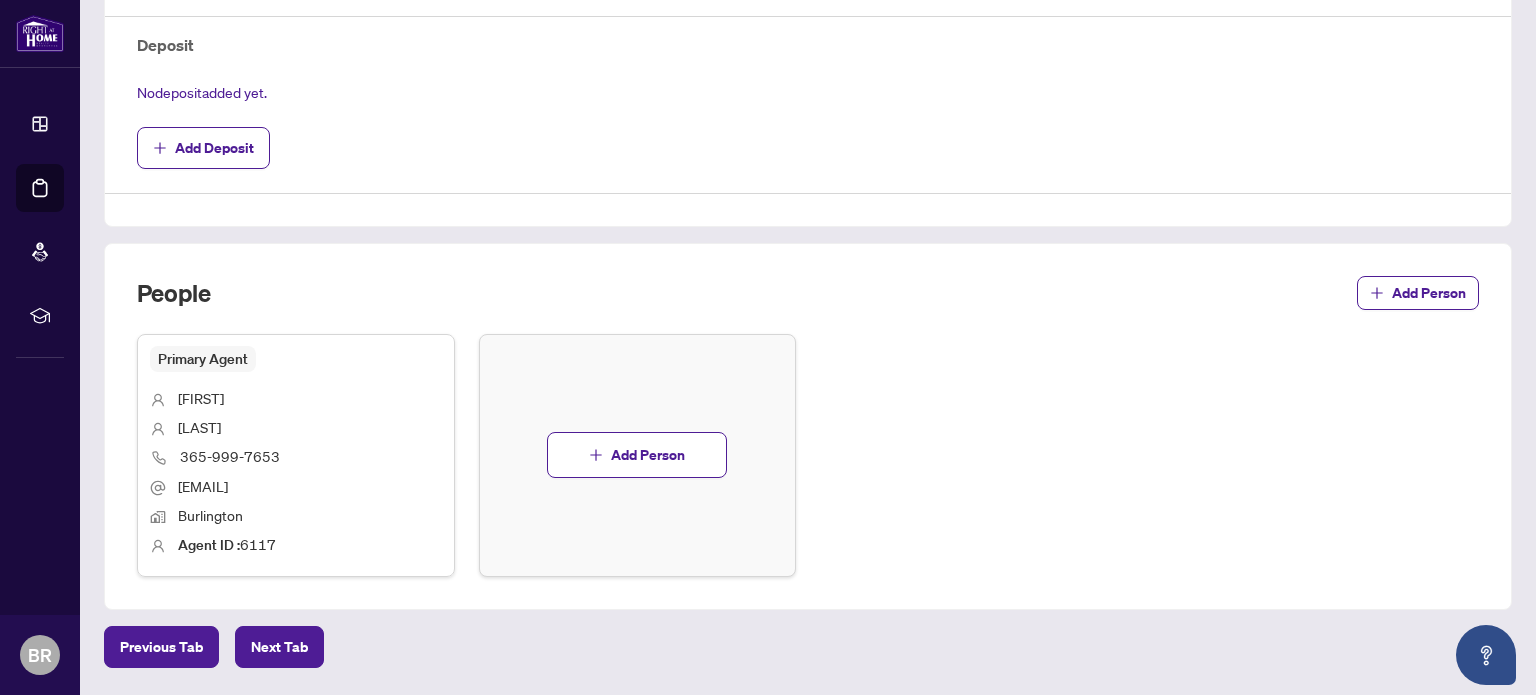 scroll, scrollTop: 876, scrollLeft: 0, axis: vertical 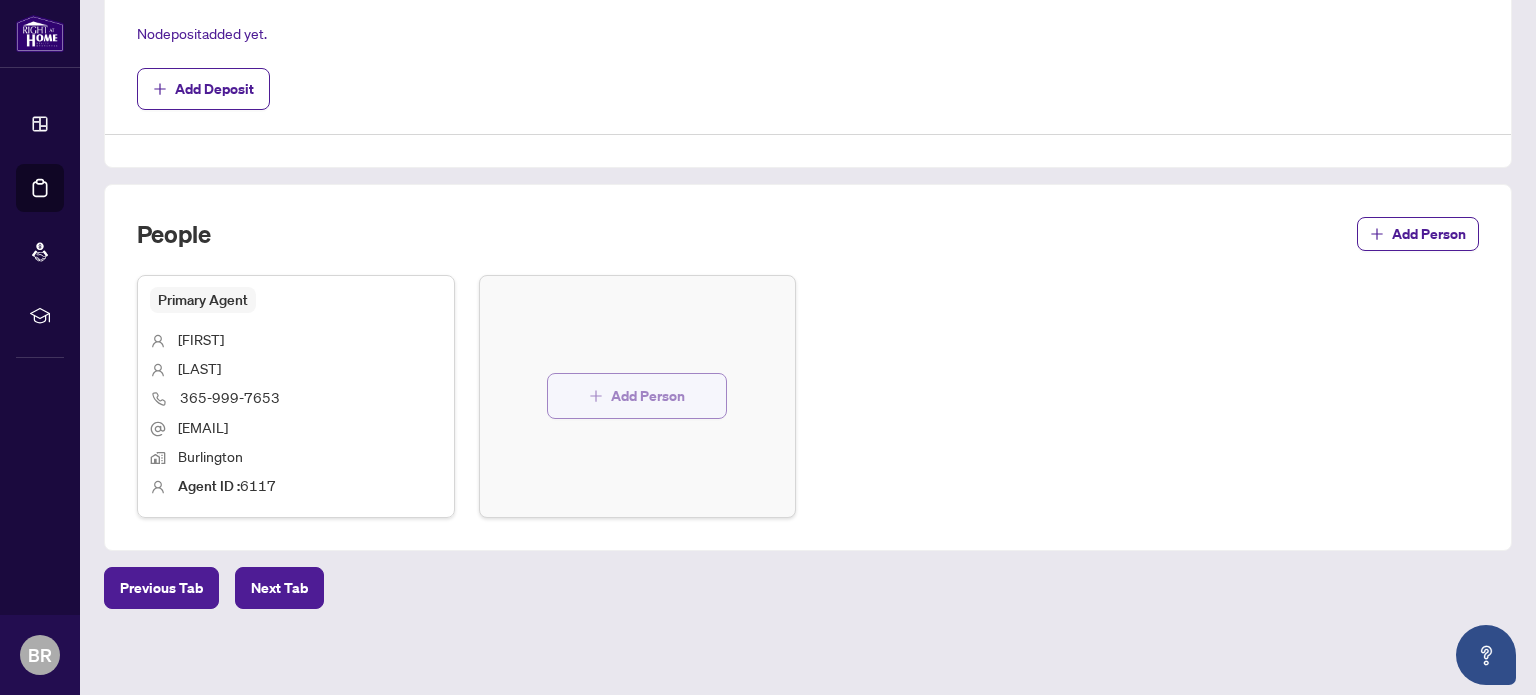 click 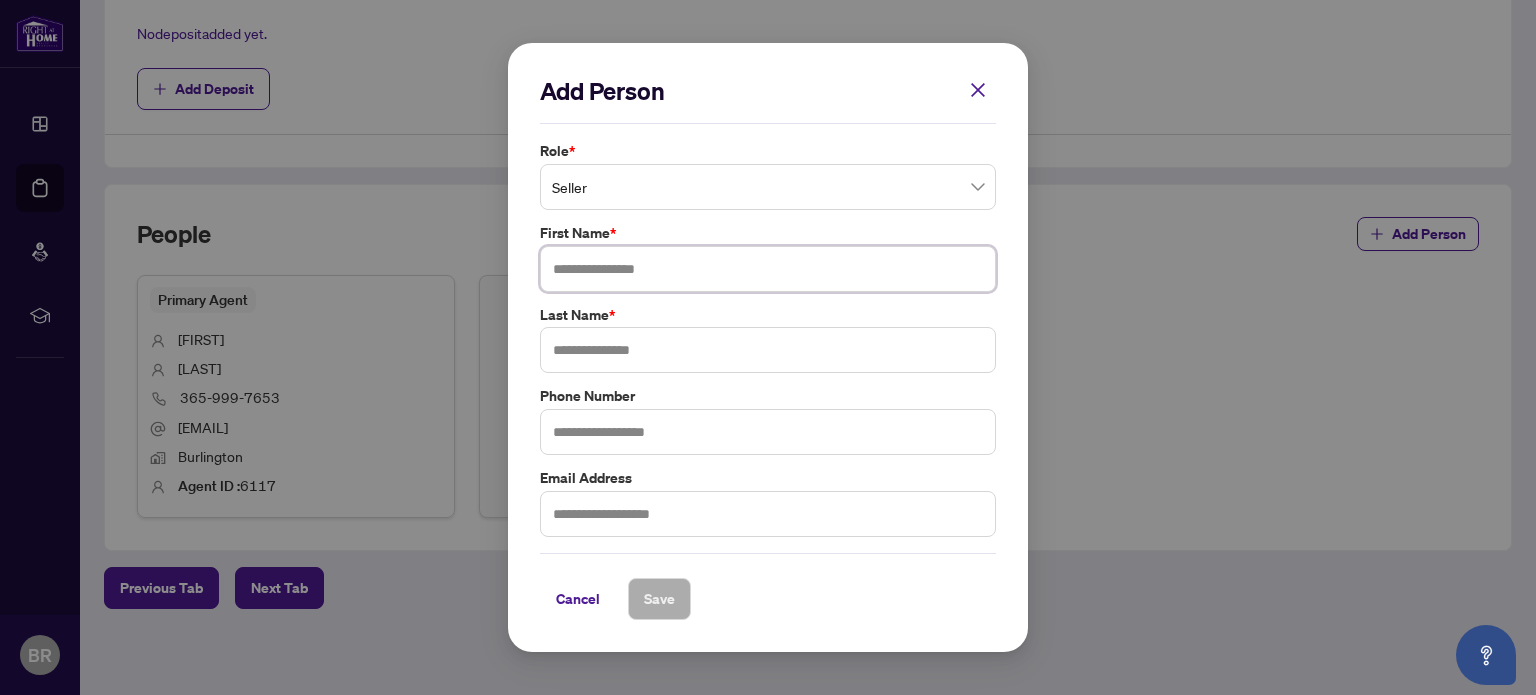 click at bounding box center [768, 269] 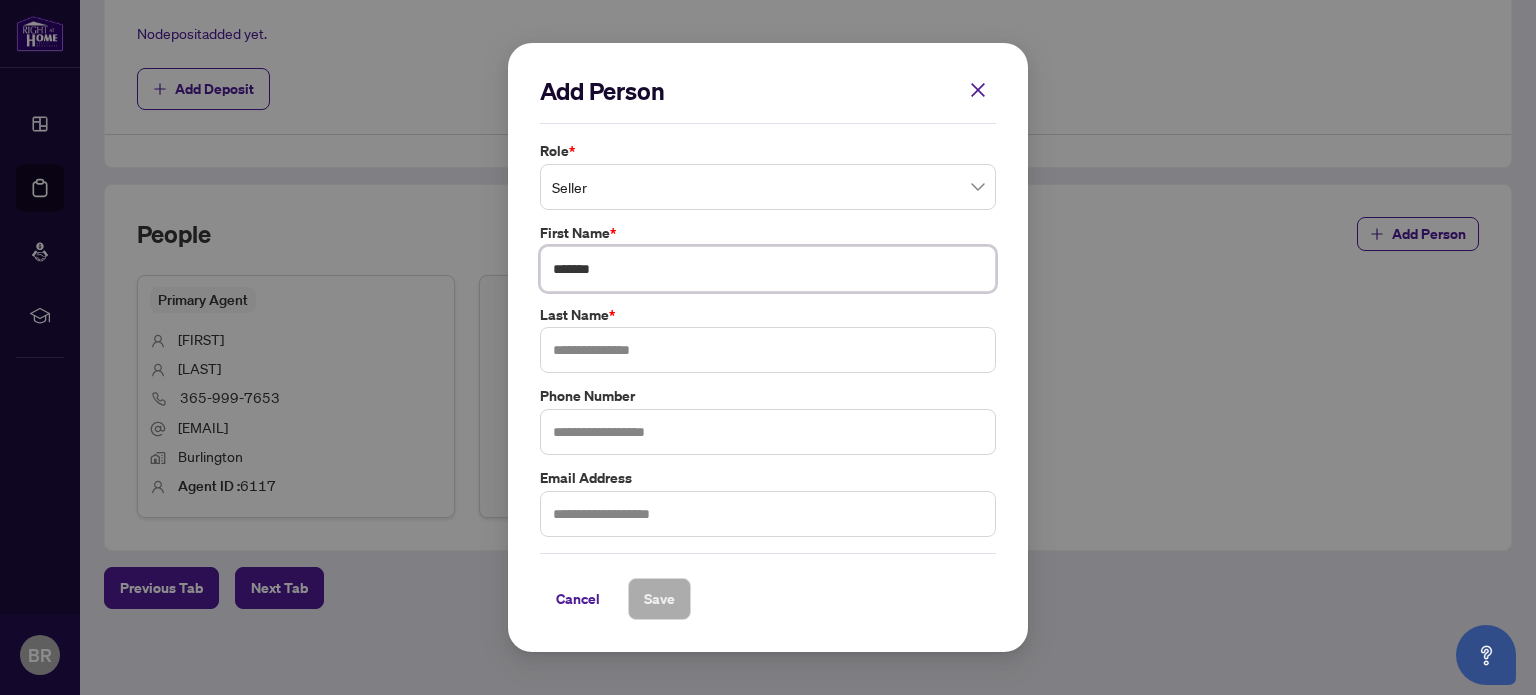 type on "*******" 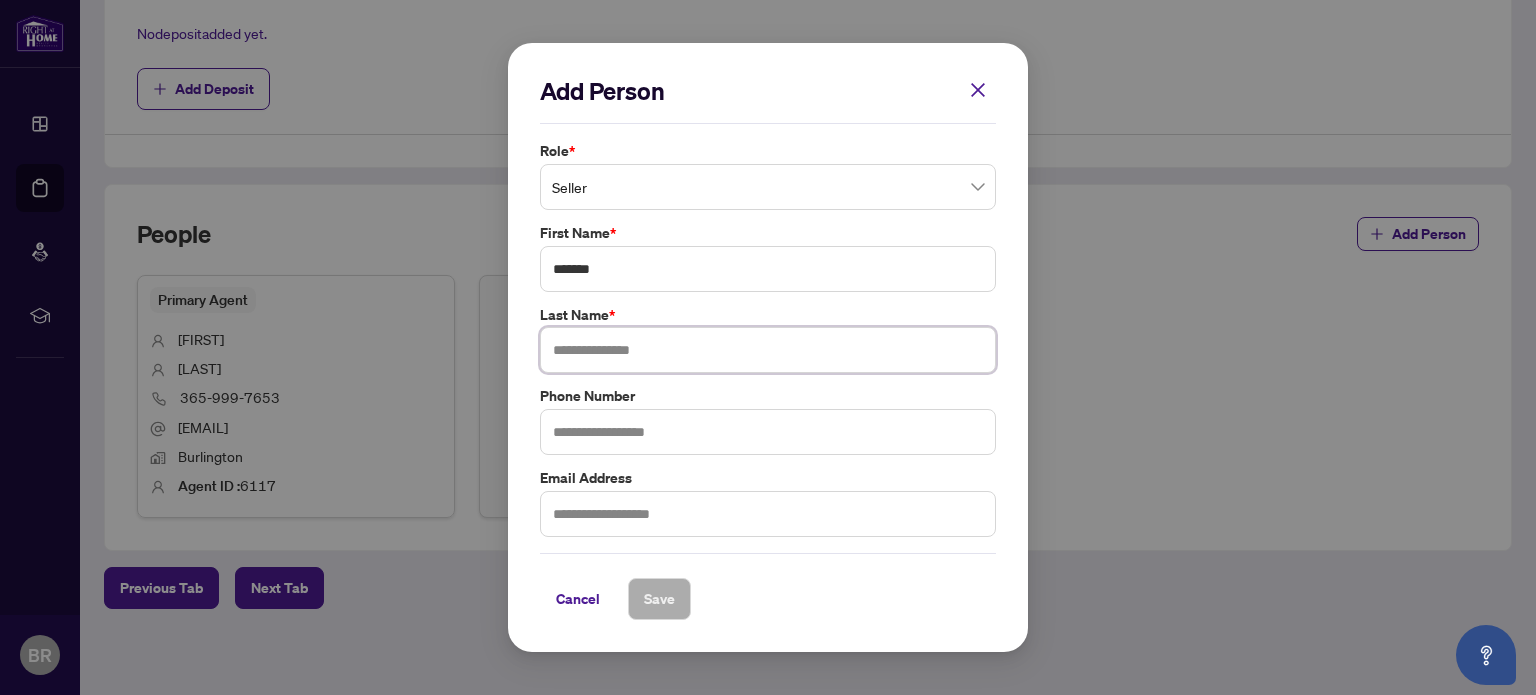 click at bounding box center (768, 350) 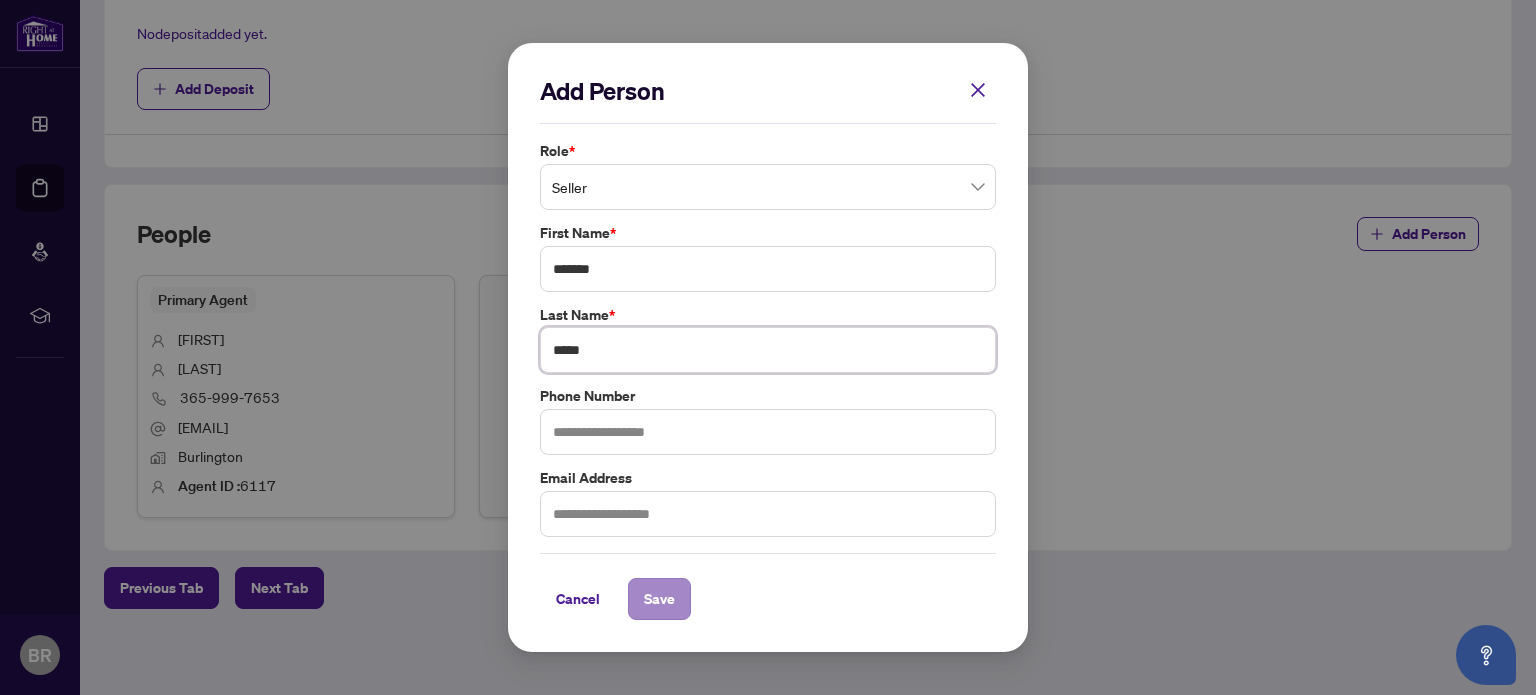 type on "*****" 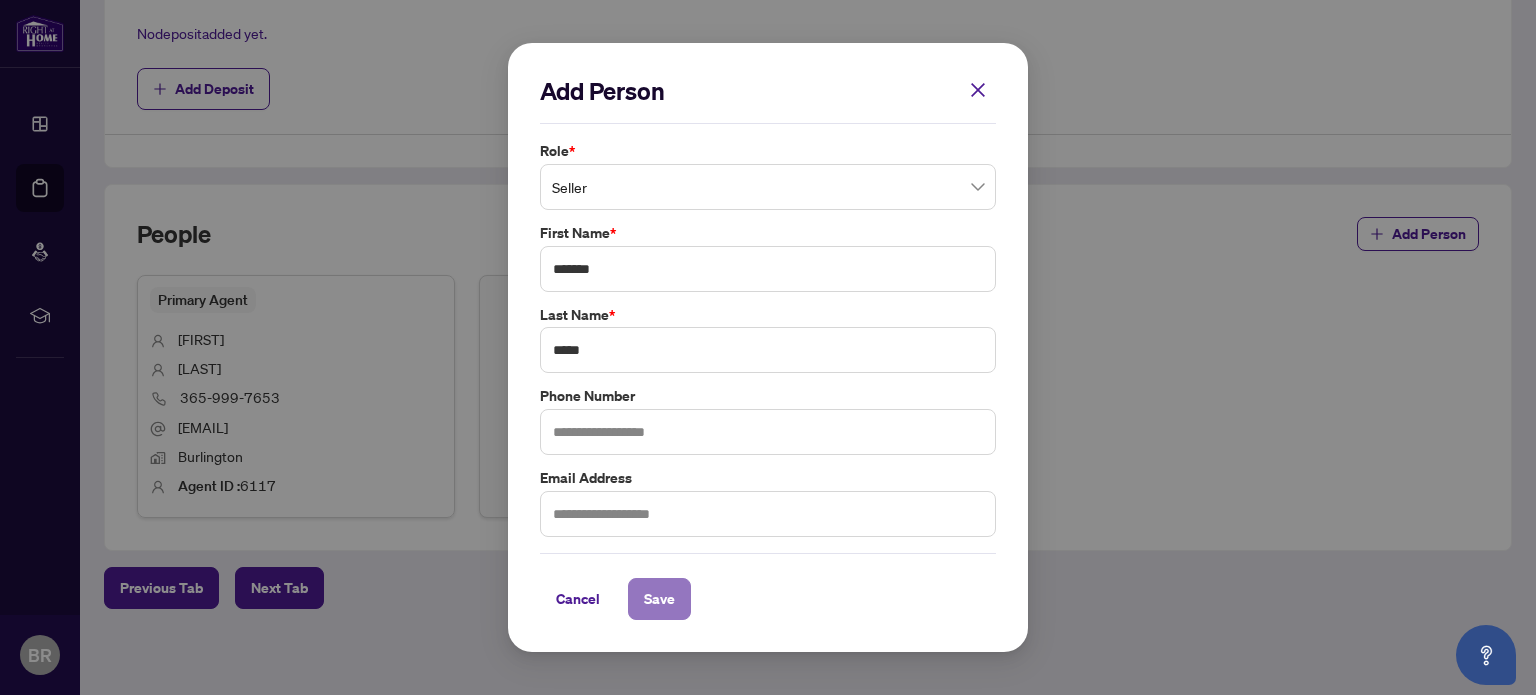 click on "Save" at bounding box center (659, 599) 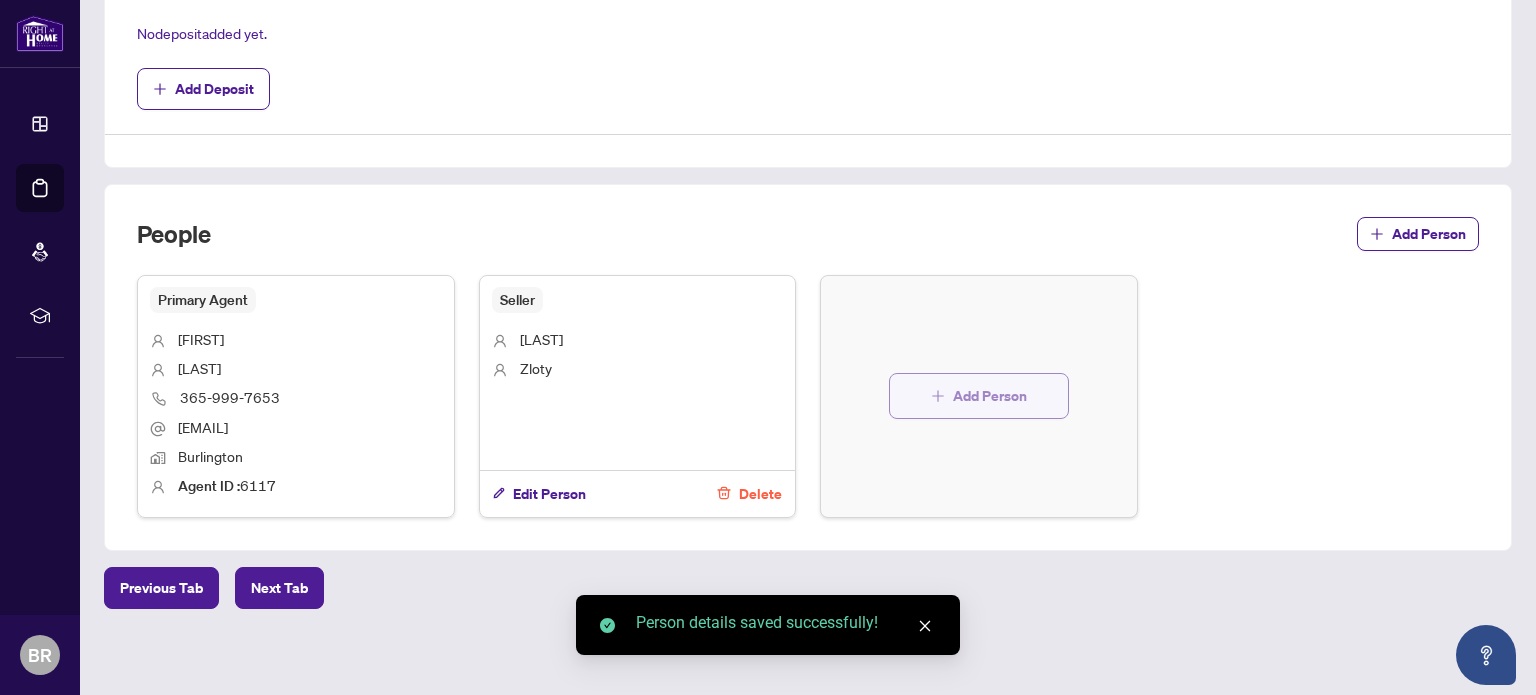 click on "Add Person" at bounding box center (990, 396) 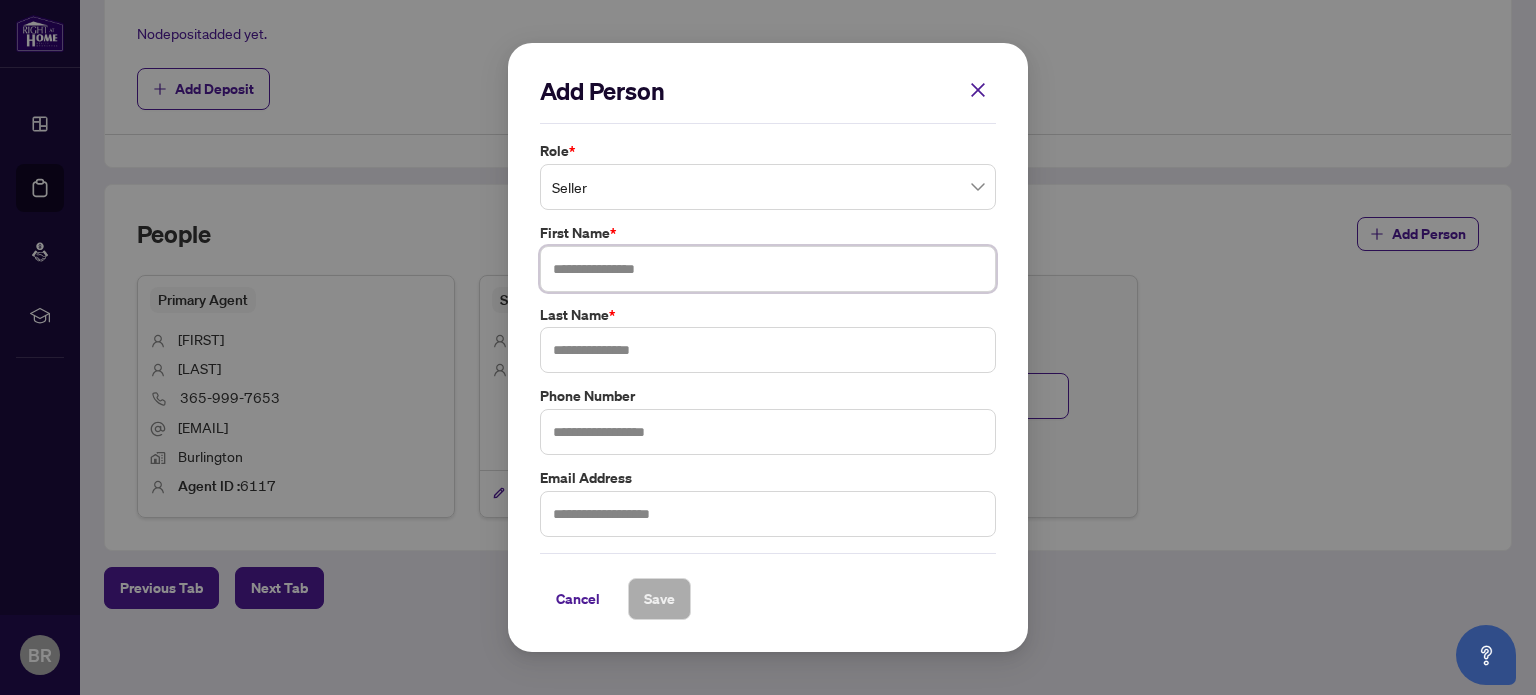 click at bounding box center (768, 269) 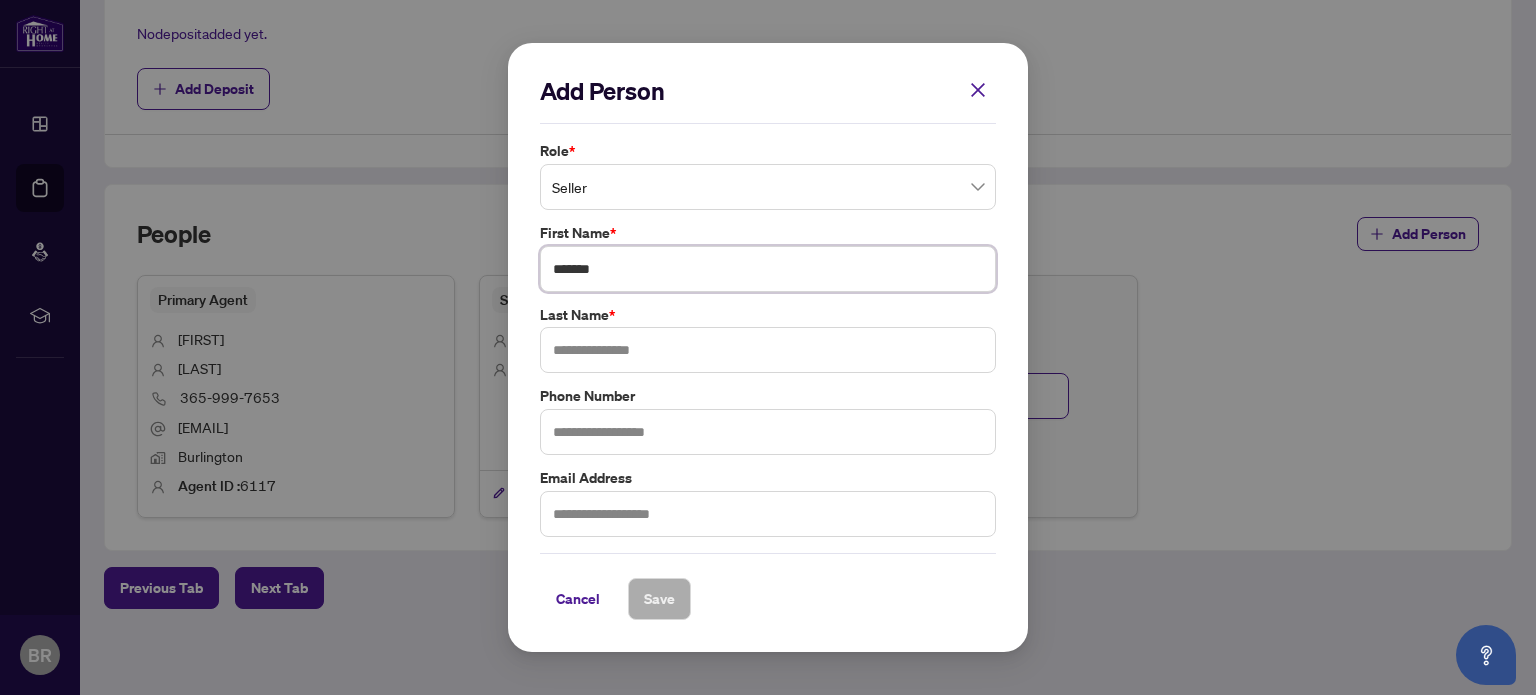 type on "*******" 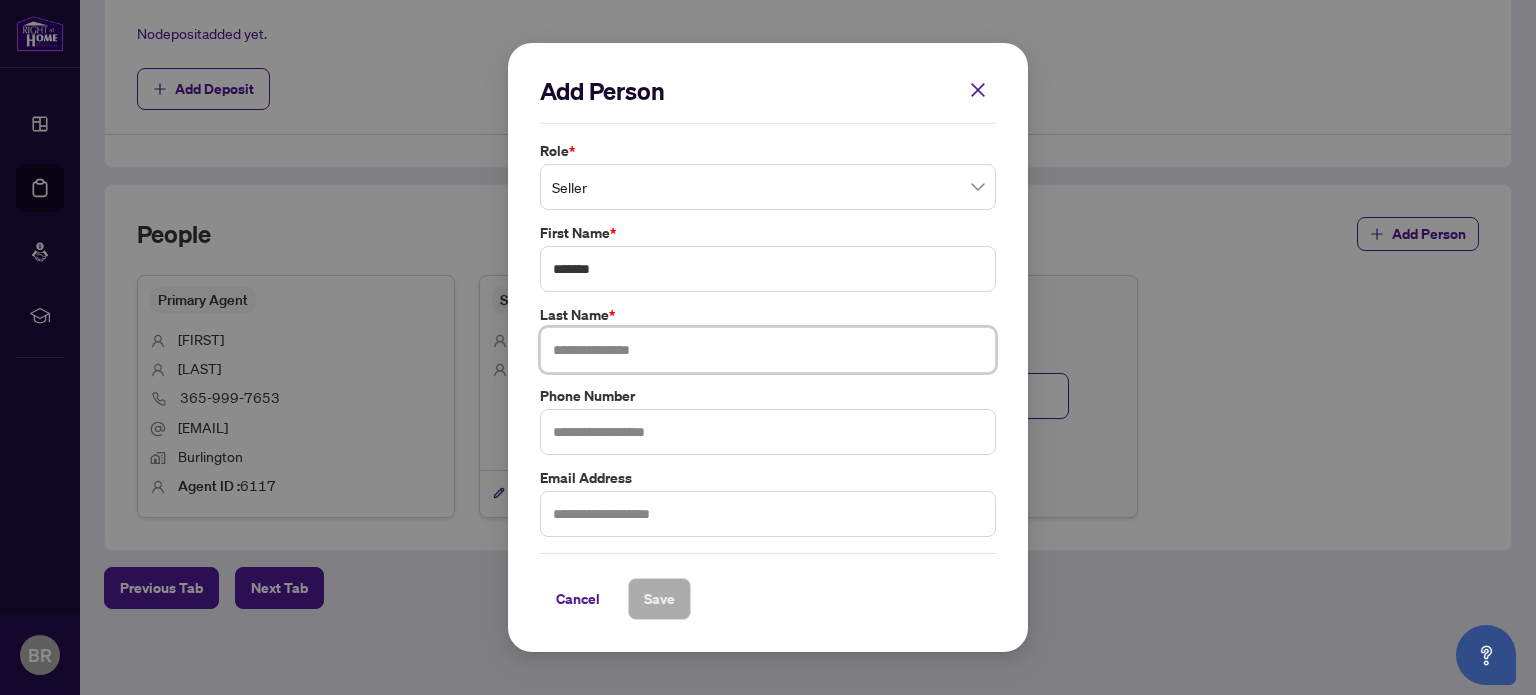 click at bounding box center [768, 350] 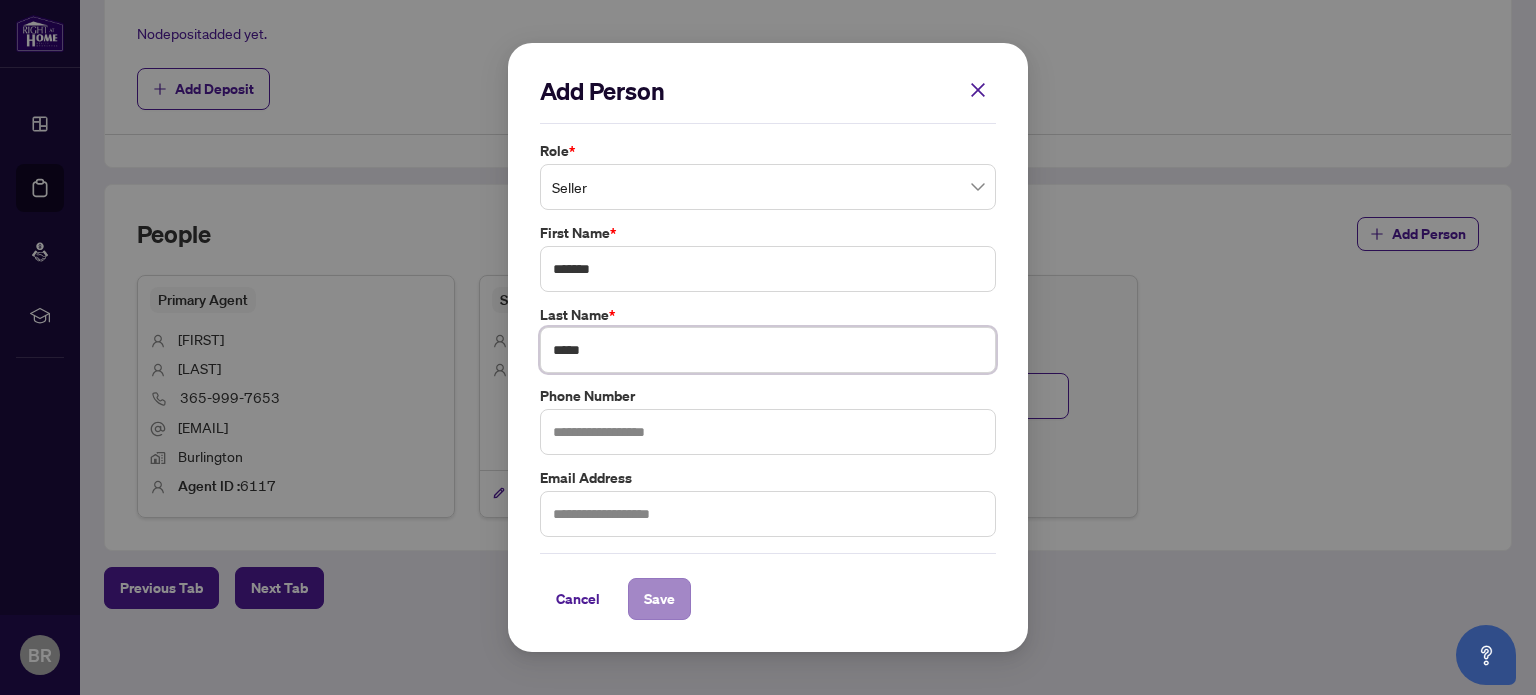 type on "*****" 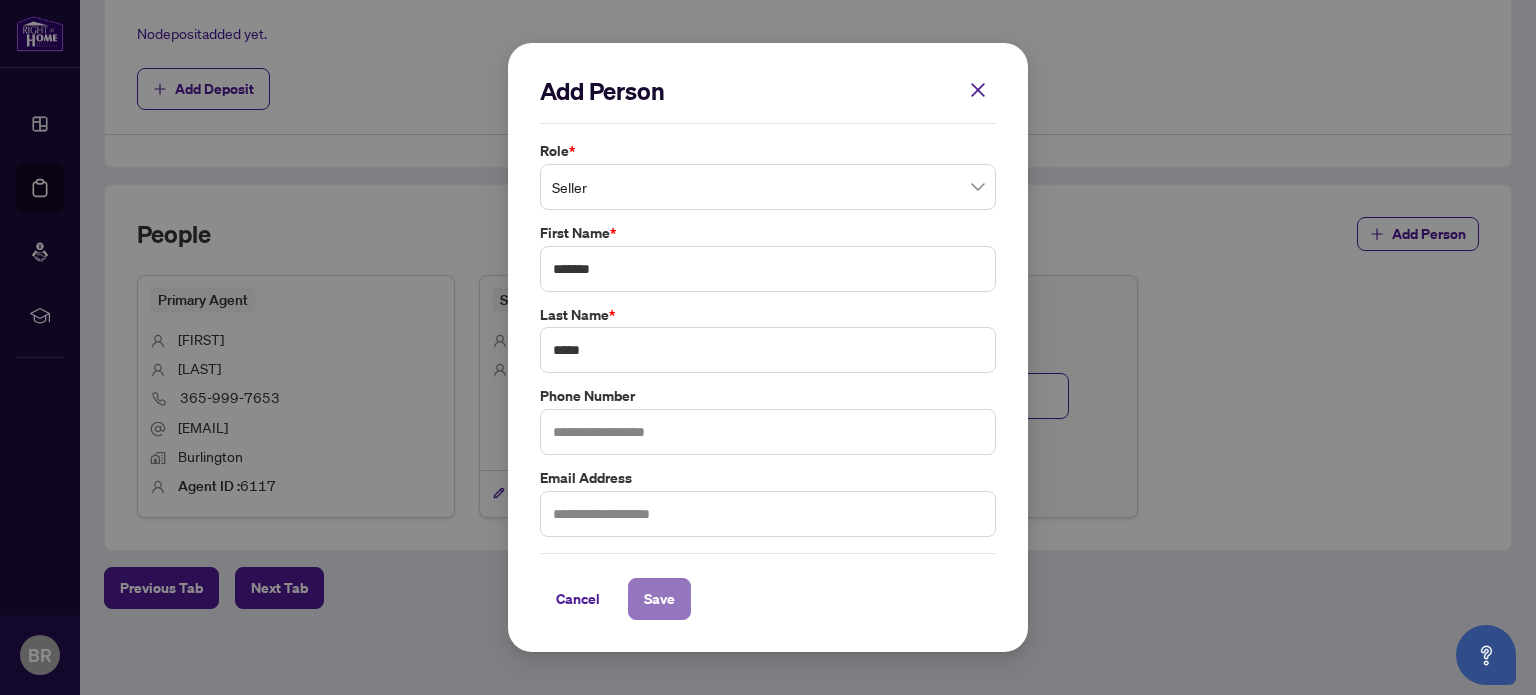 click on "Save" at bounding box center (659, 599) 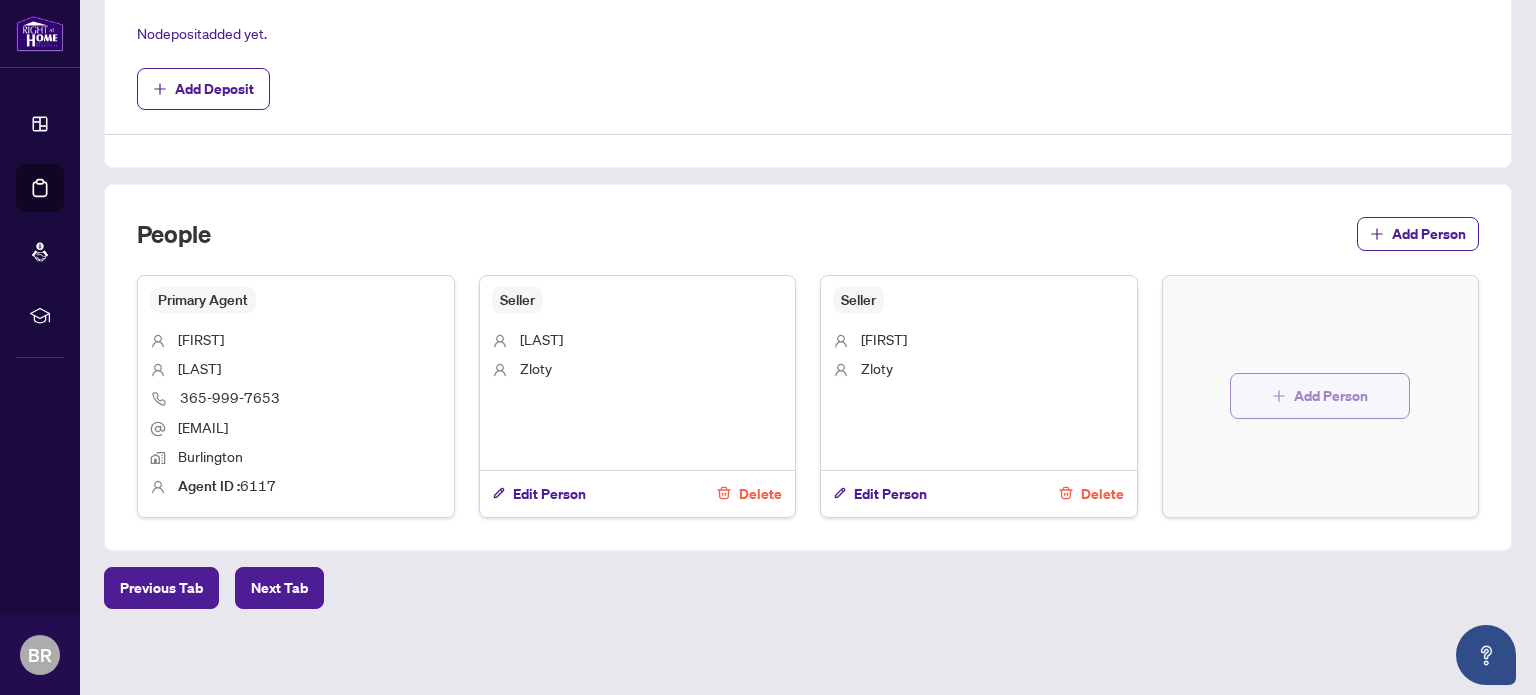 click 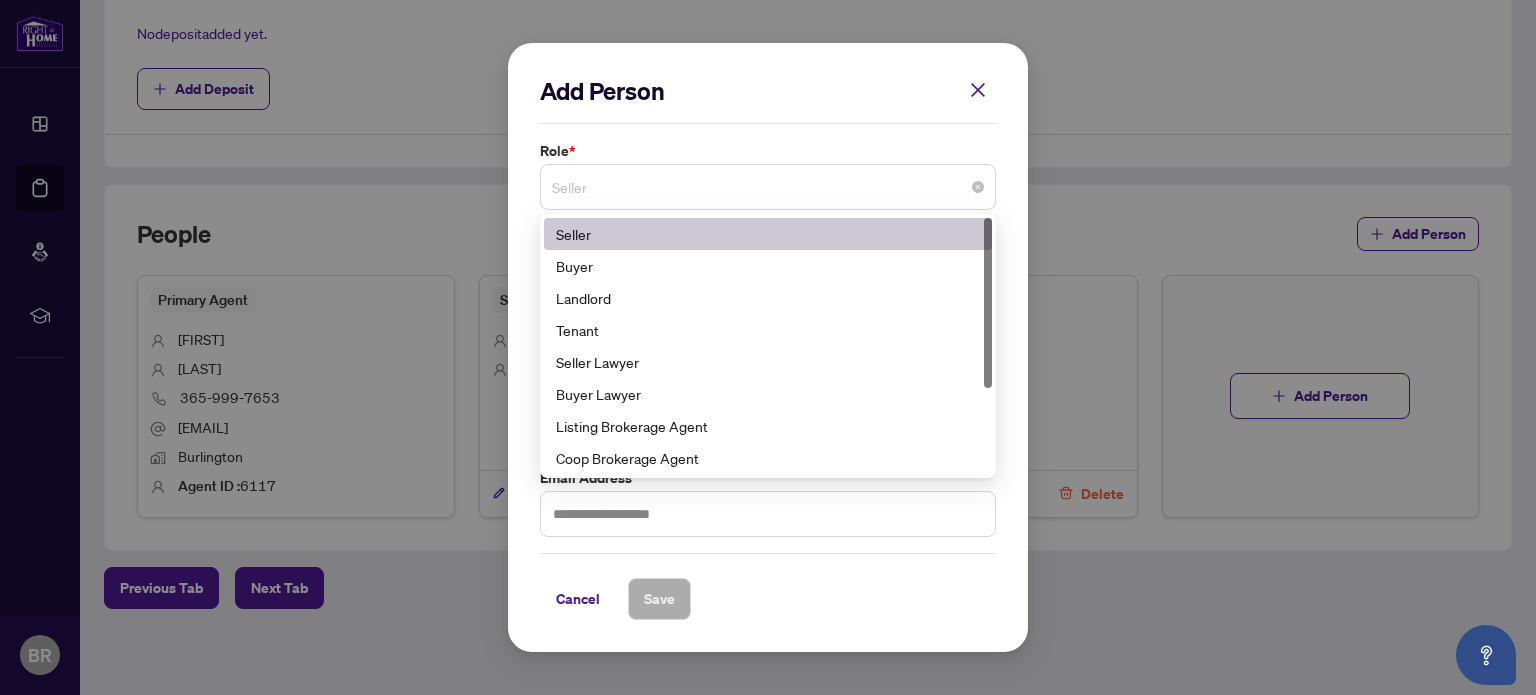 click on "Seller" at bounding box center [768, 187] 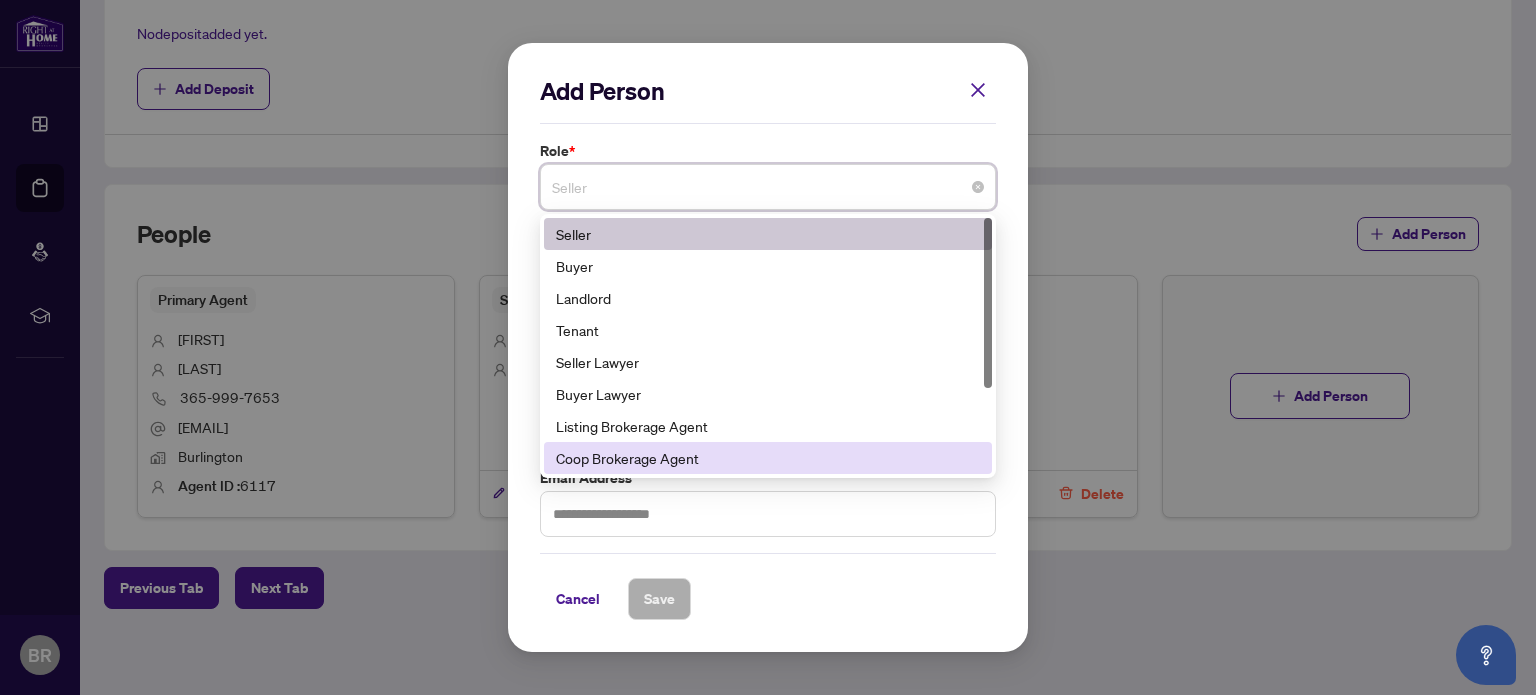click on "Coop Brokerage Agent" at bounding box center [768, 458] 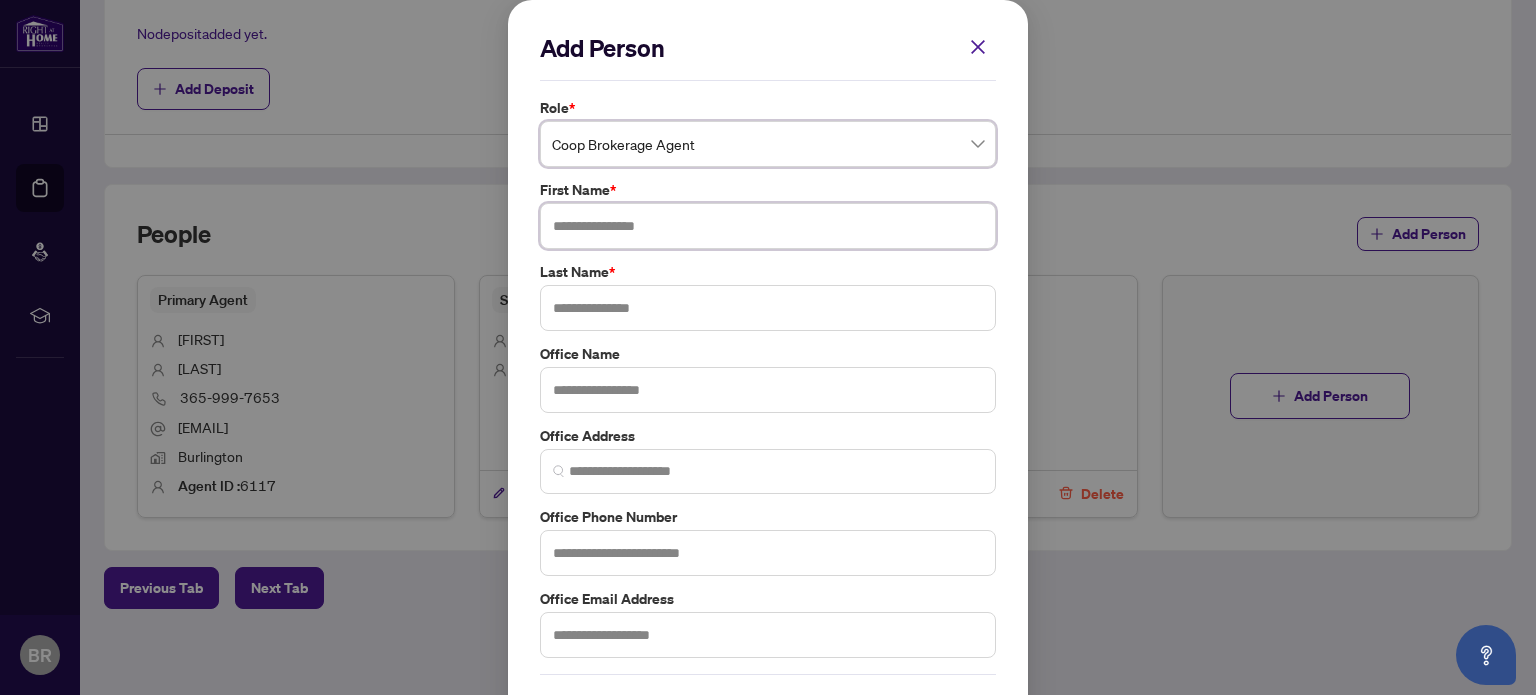 click at bounding box center [768, 226] 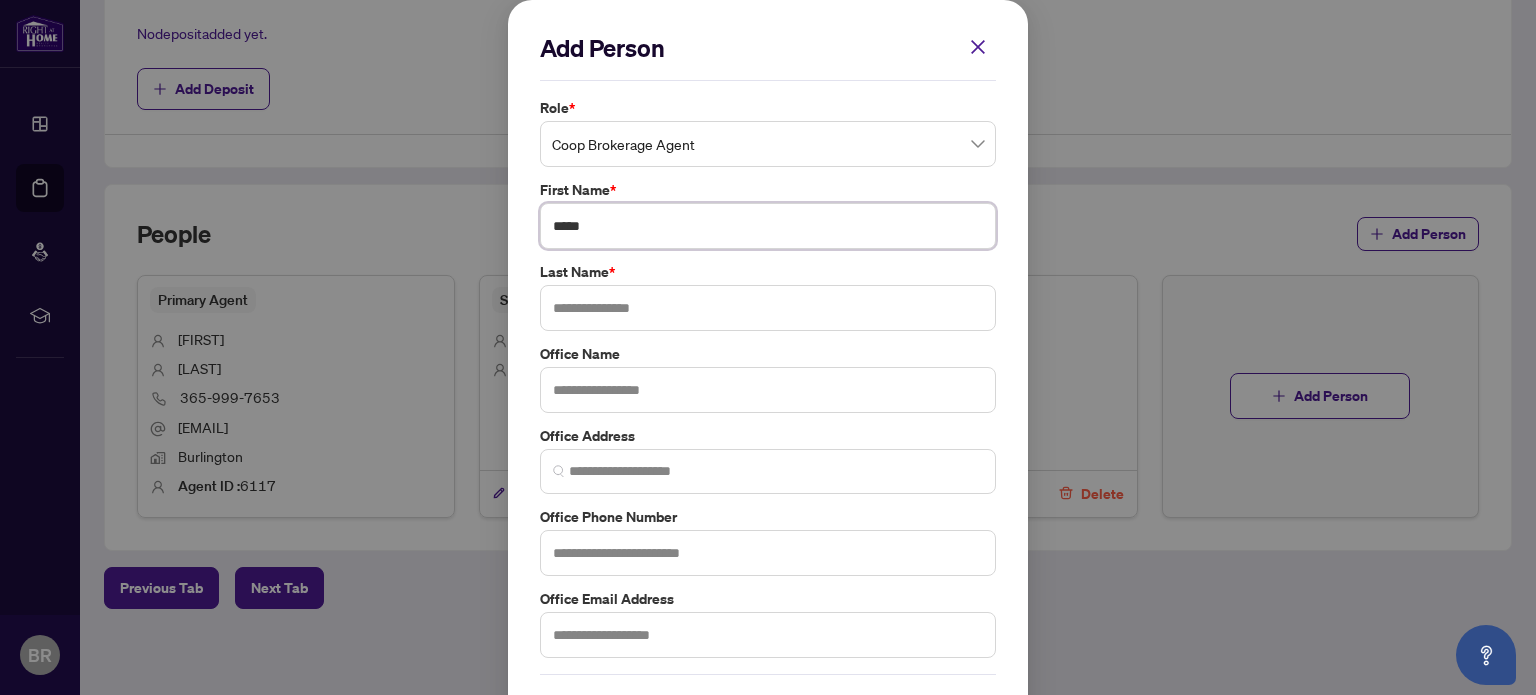 type on "*****" 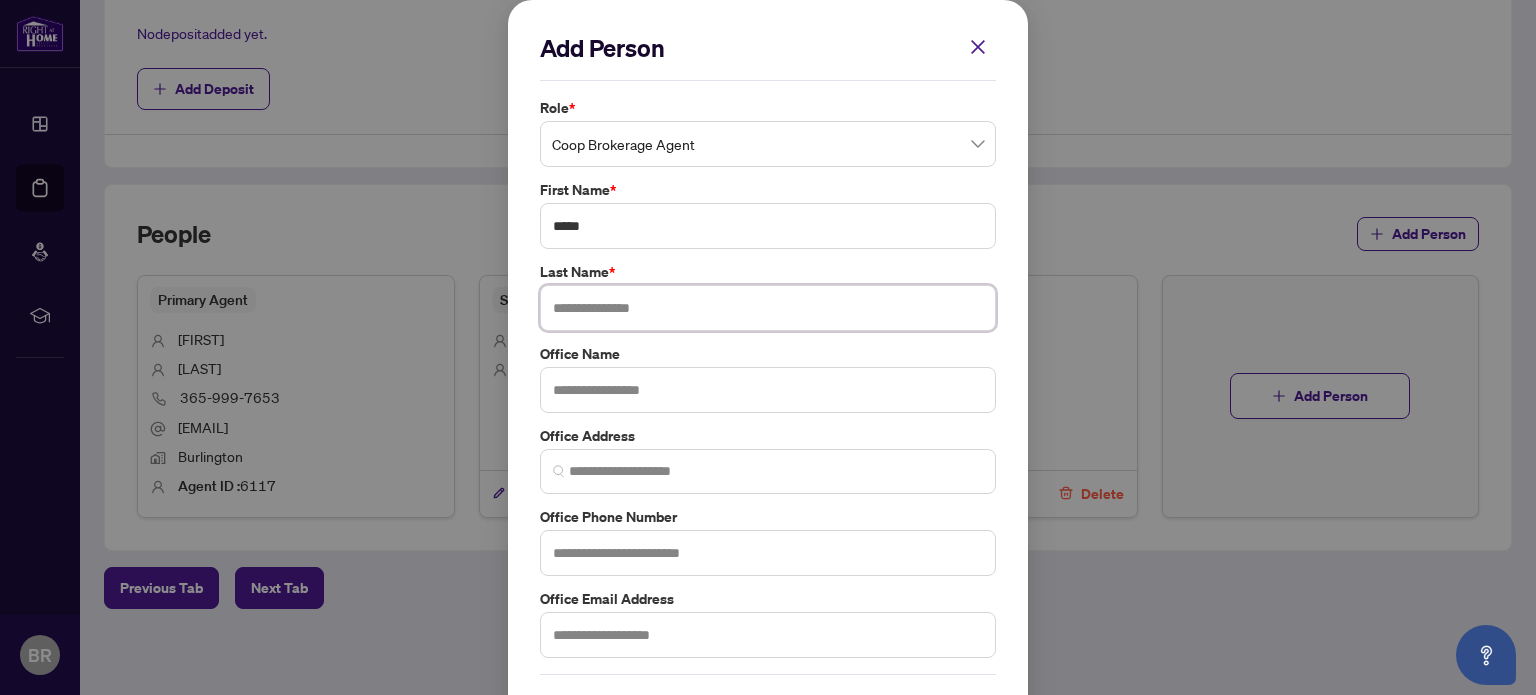 click at bounding box center [768, 308] 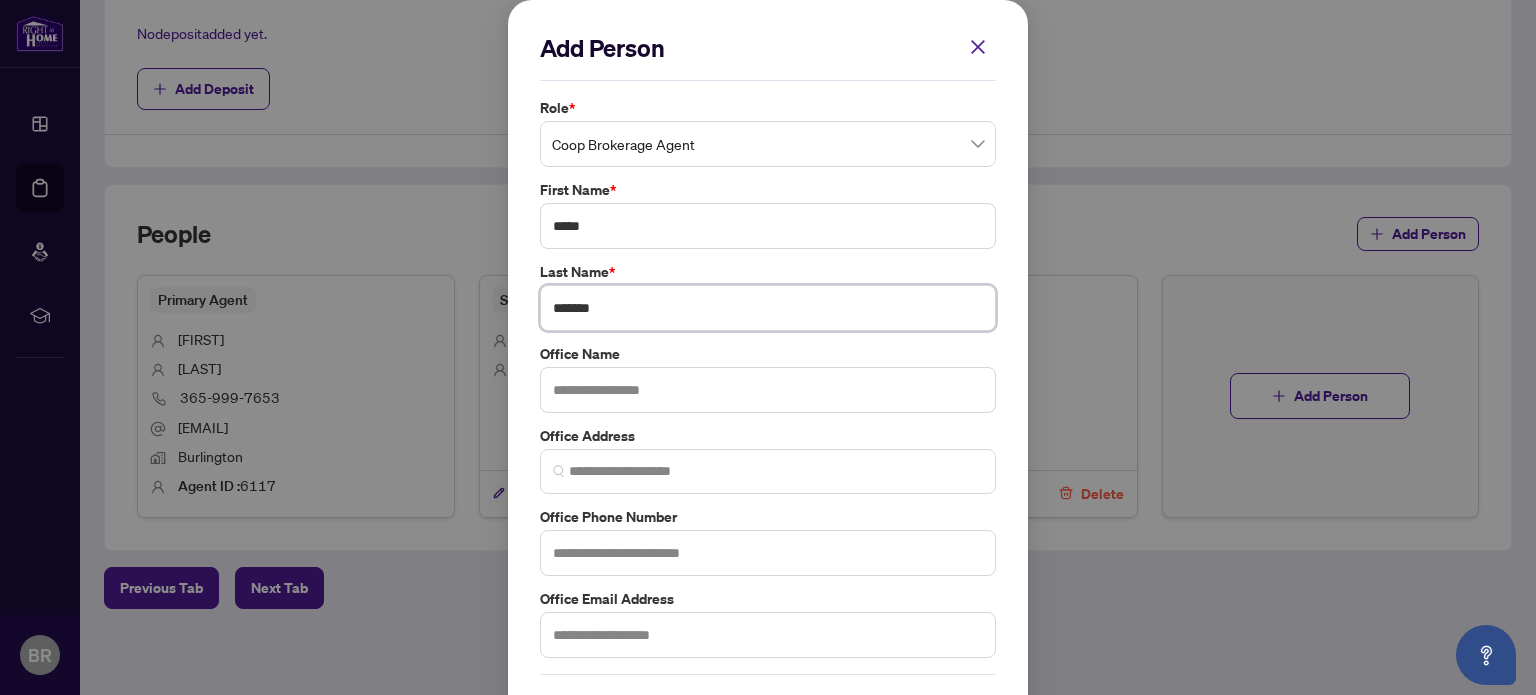 type on "*******" 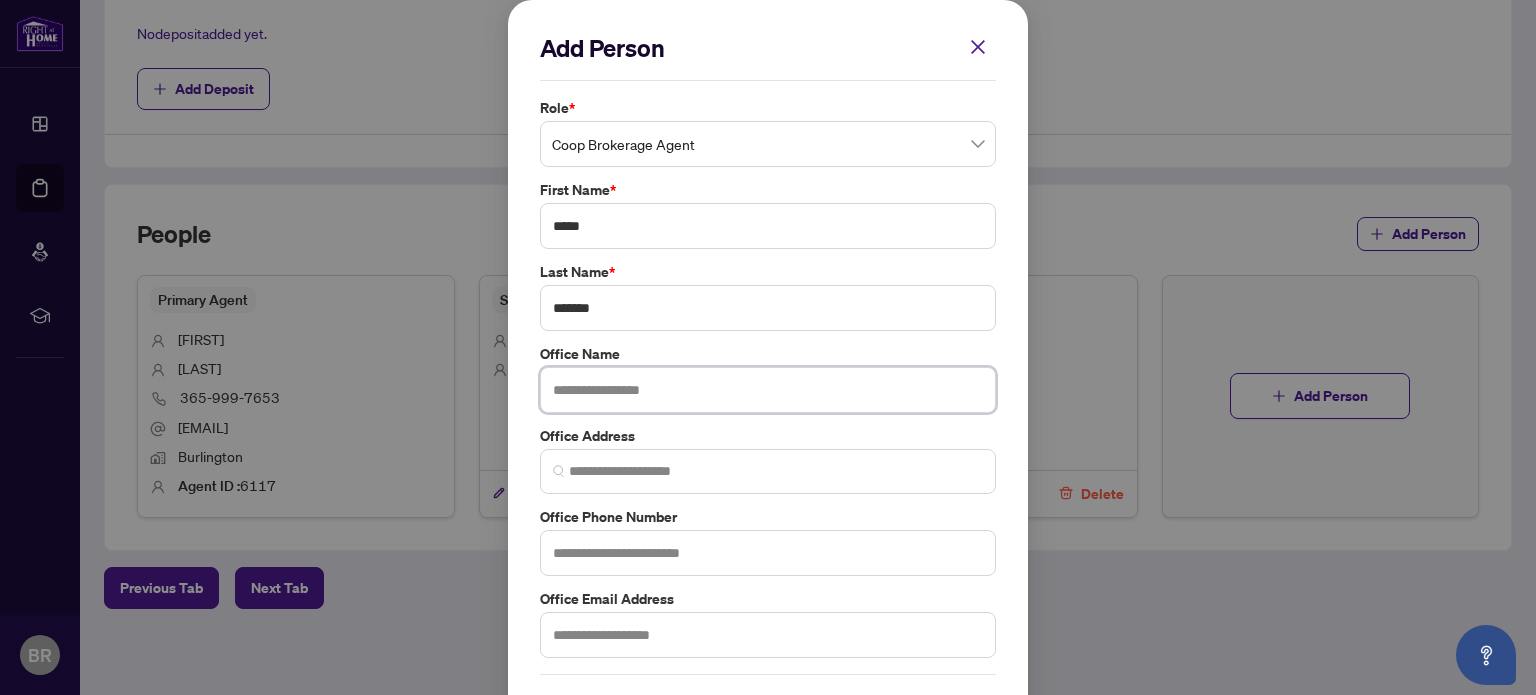 click at bounding box center [768, 390] 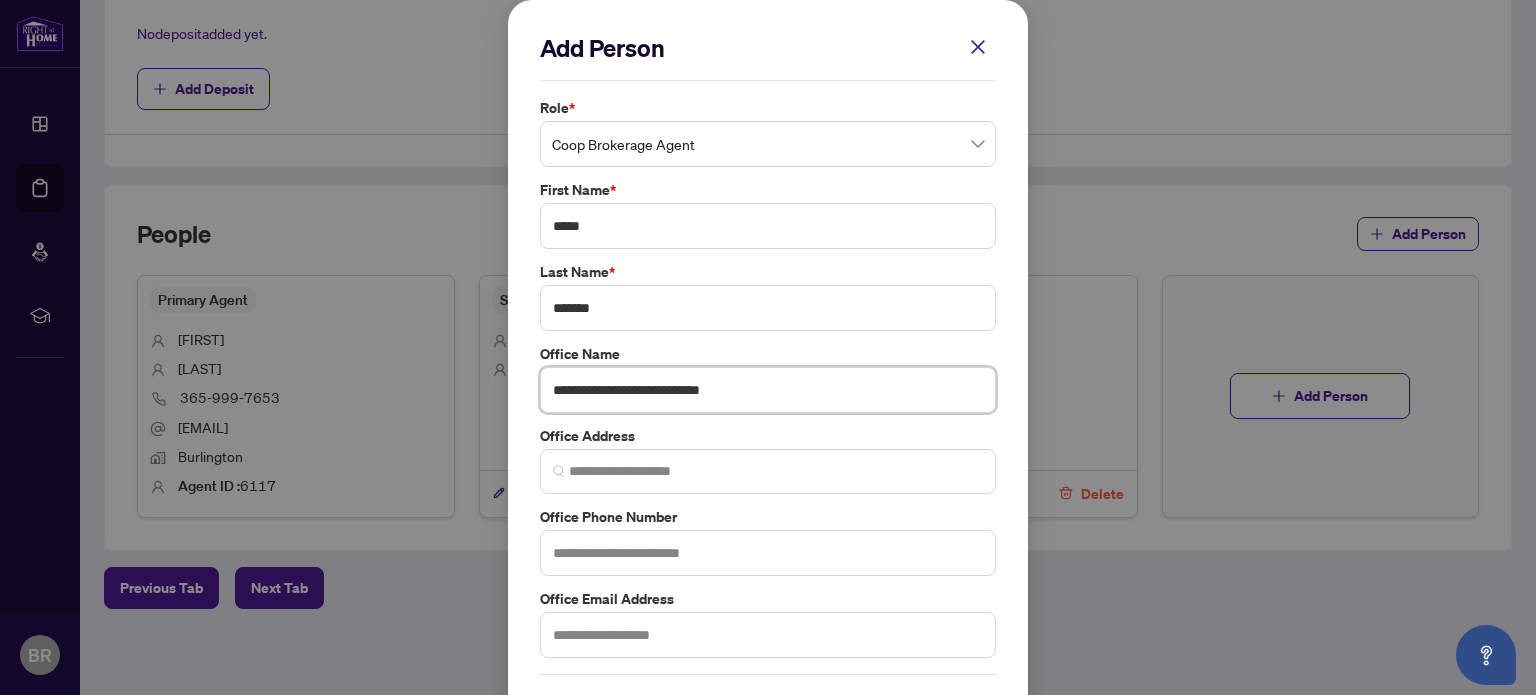 type on "**********" 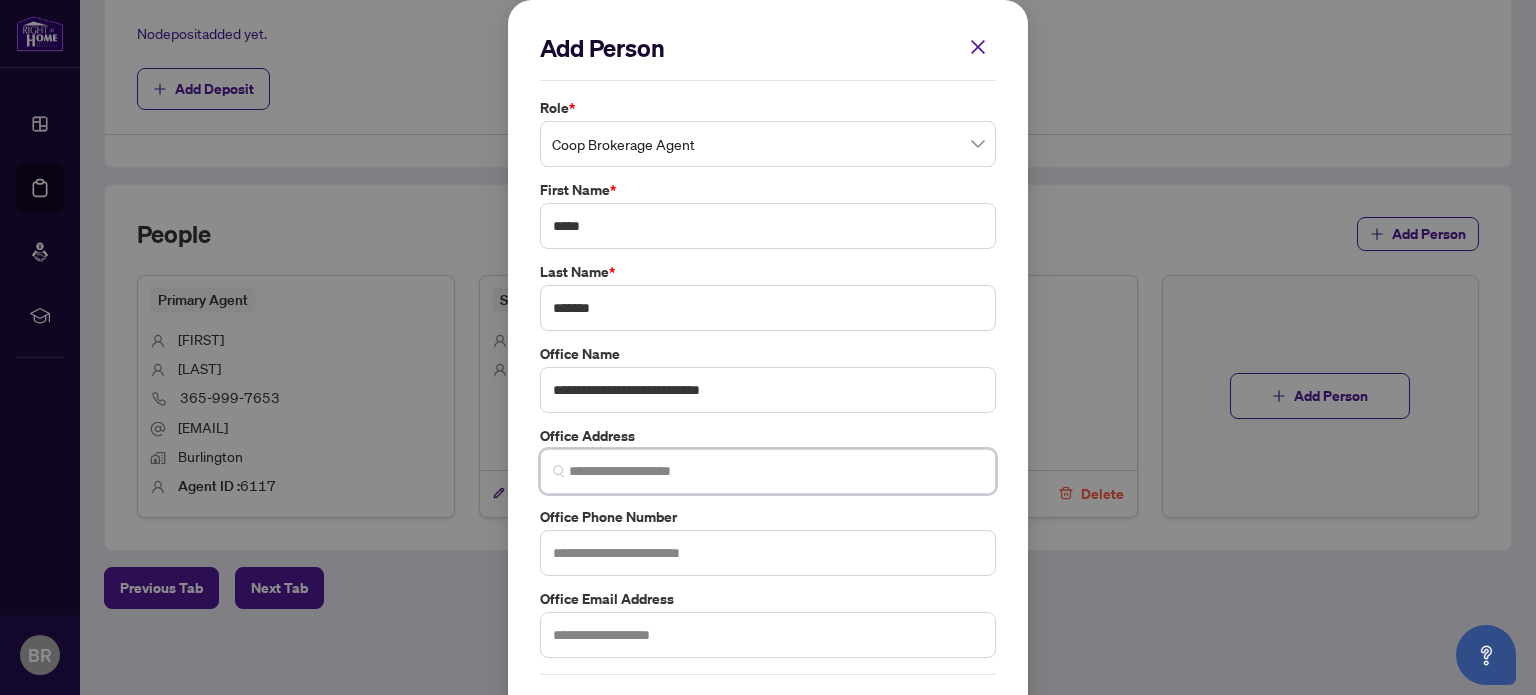 click at bounding box center [776, 471] 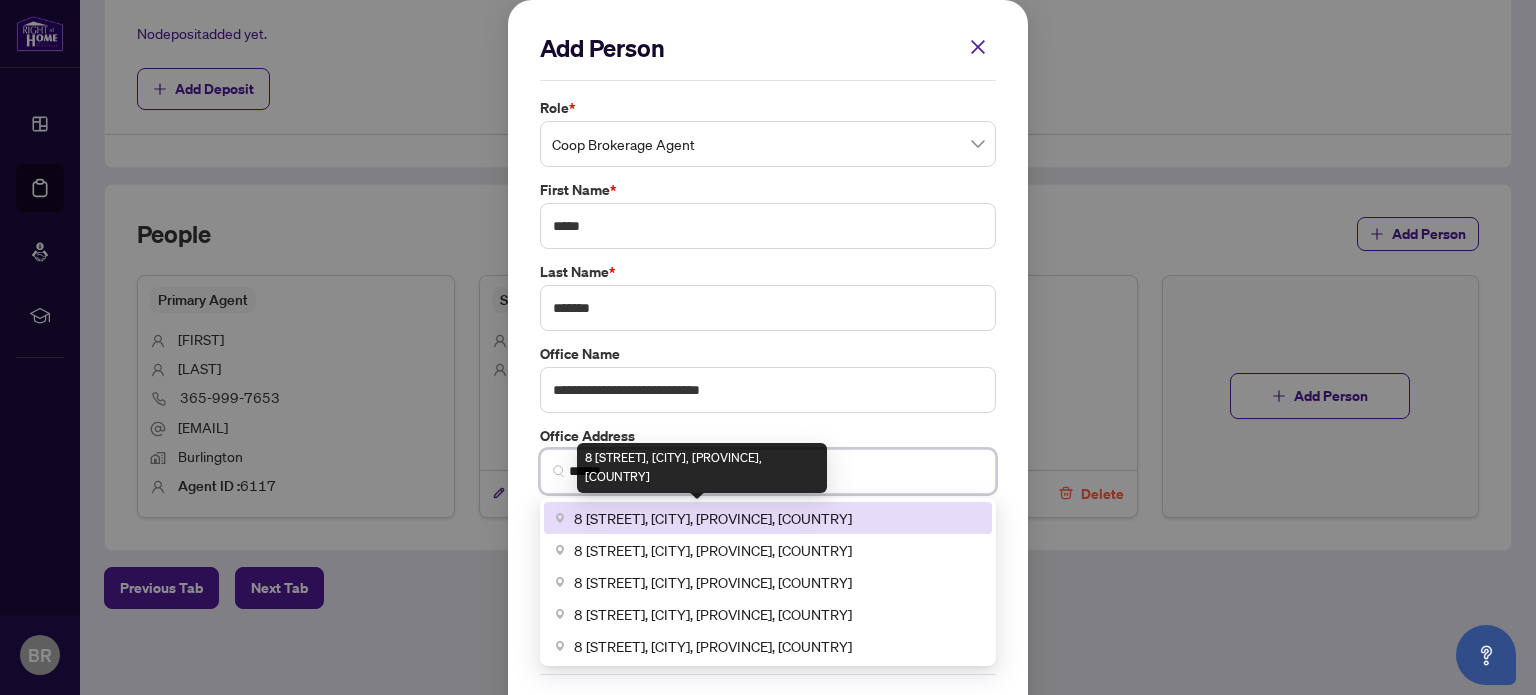click on "8 [STREET], [CITY], [PROVINCE], [COUNTRY]" at bounding box center (713, 518) 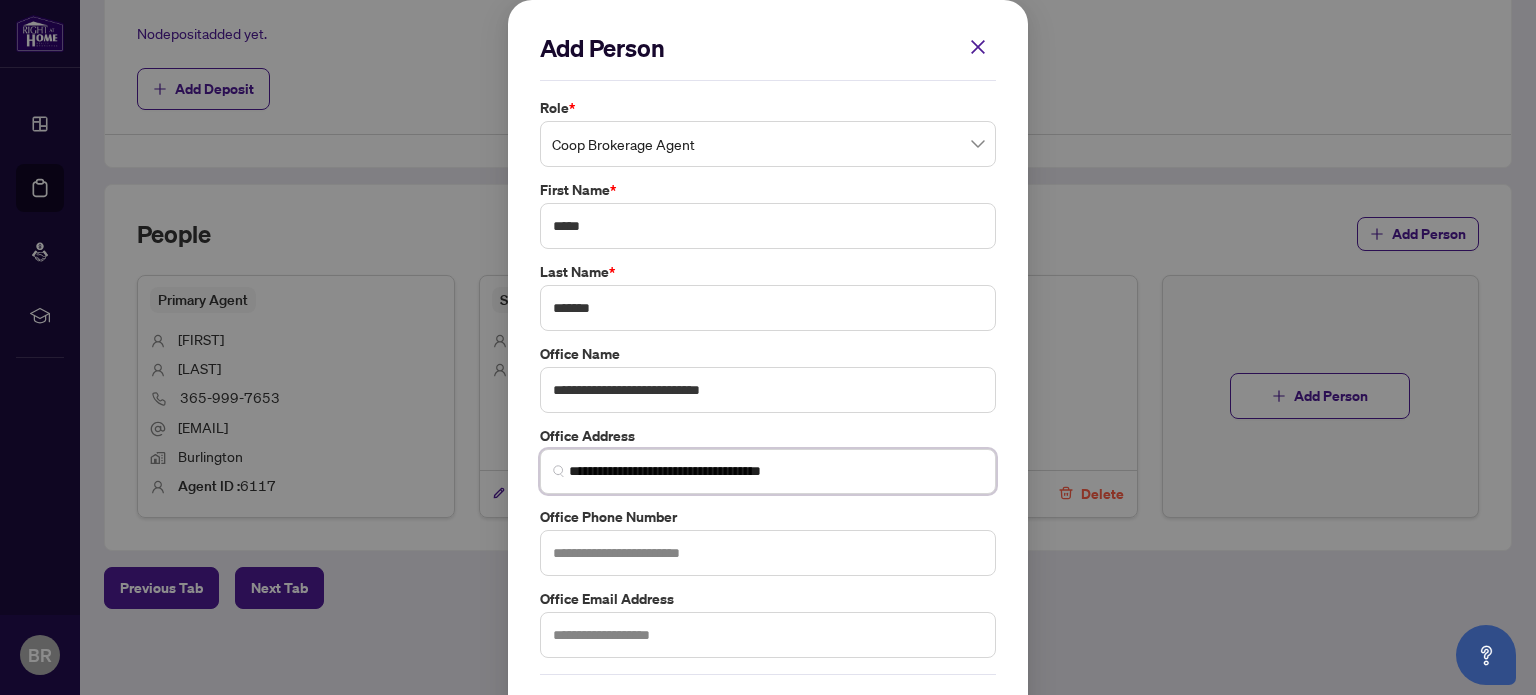 type on "**********" 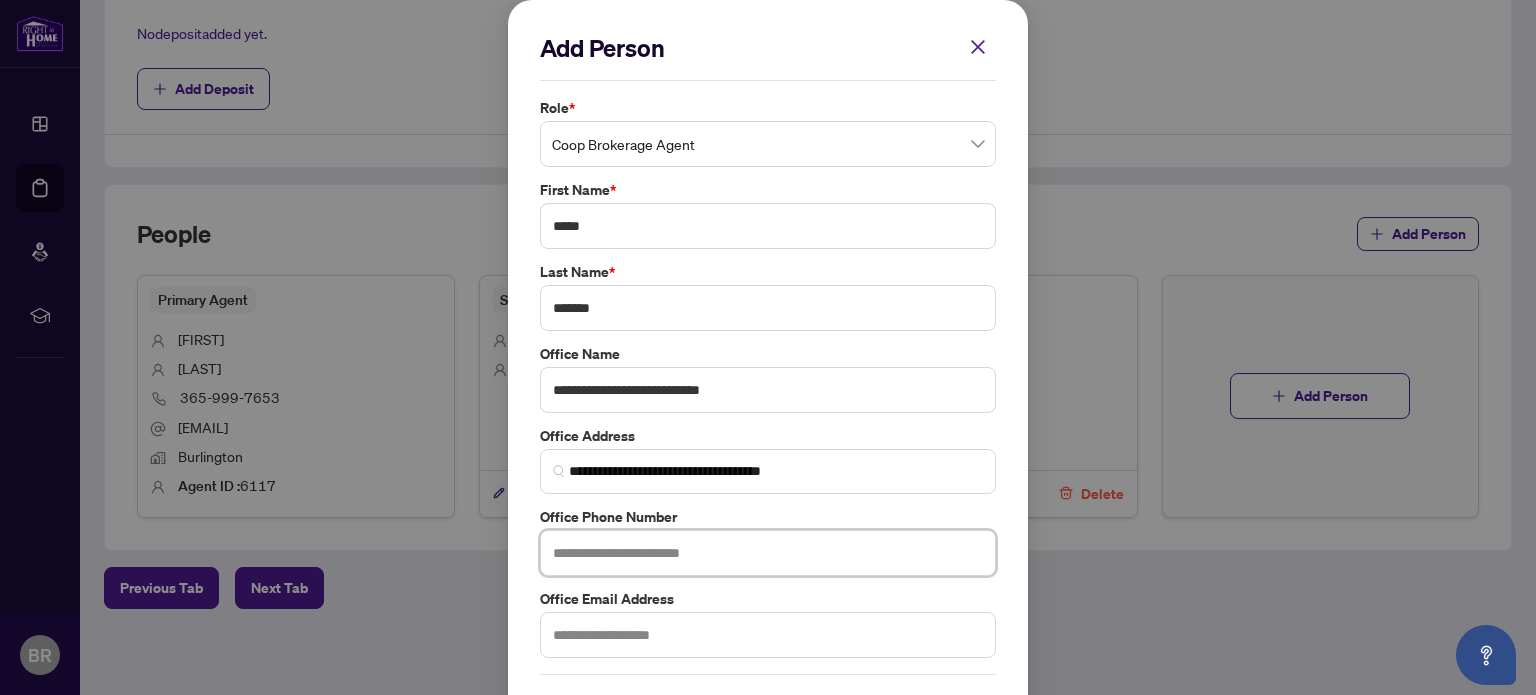 click at bounding box center (768, 553) 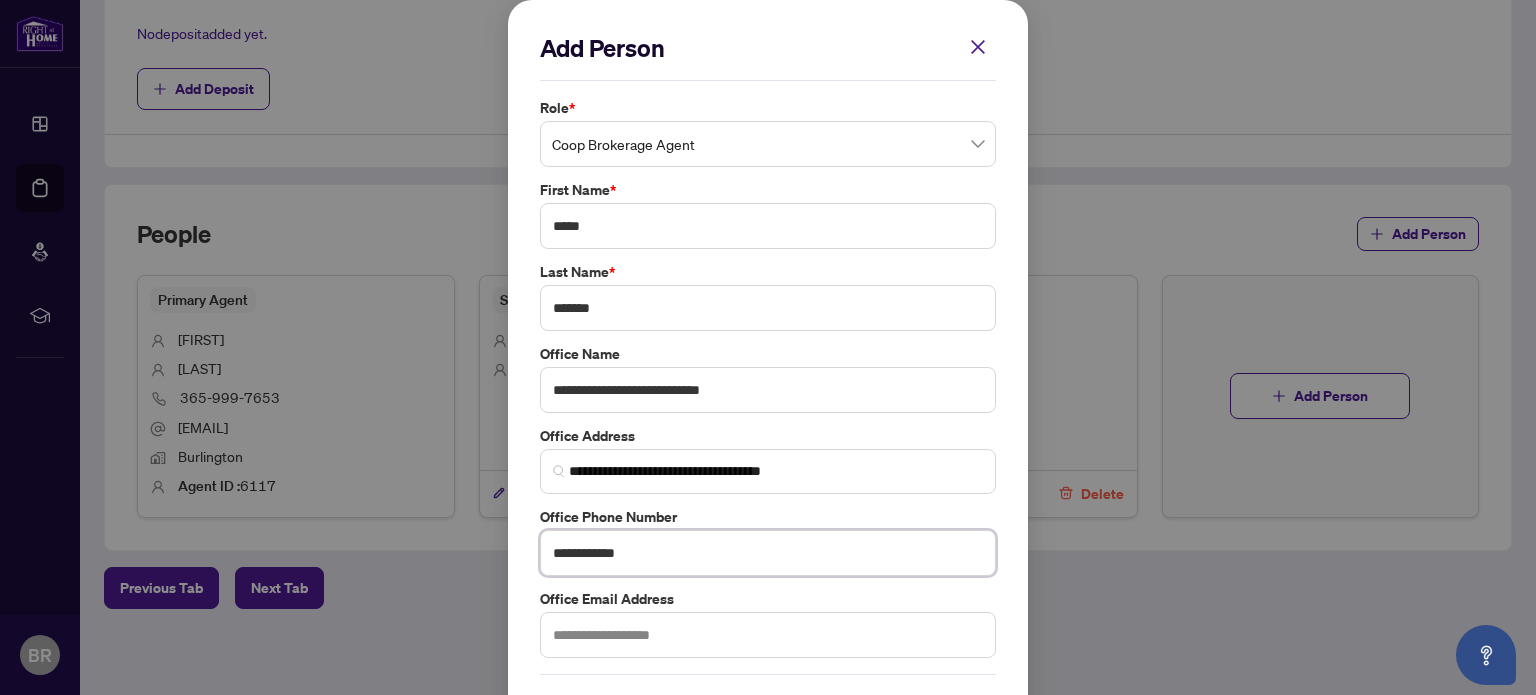 type on "**********" 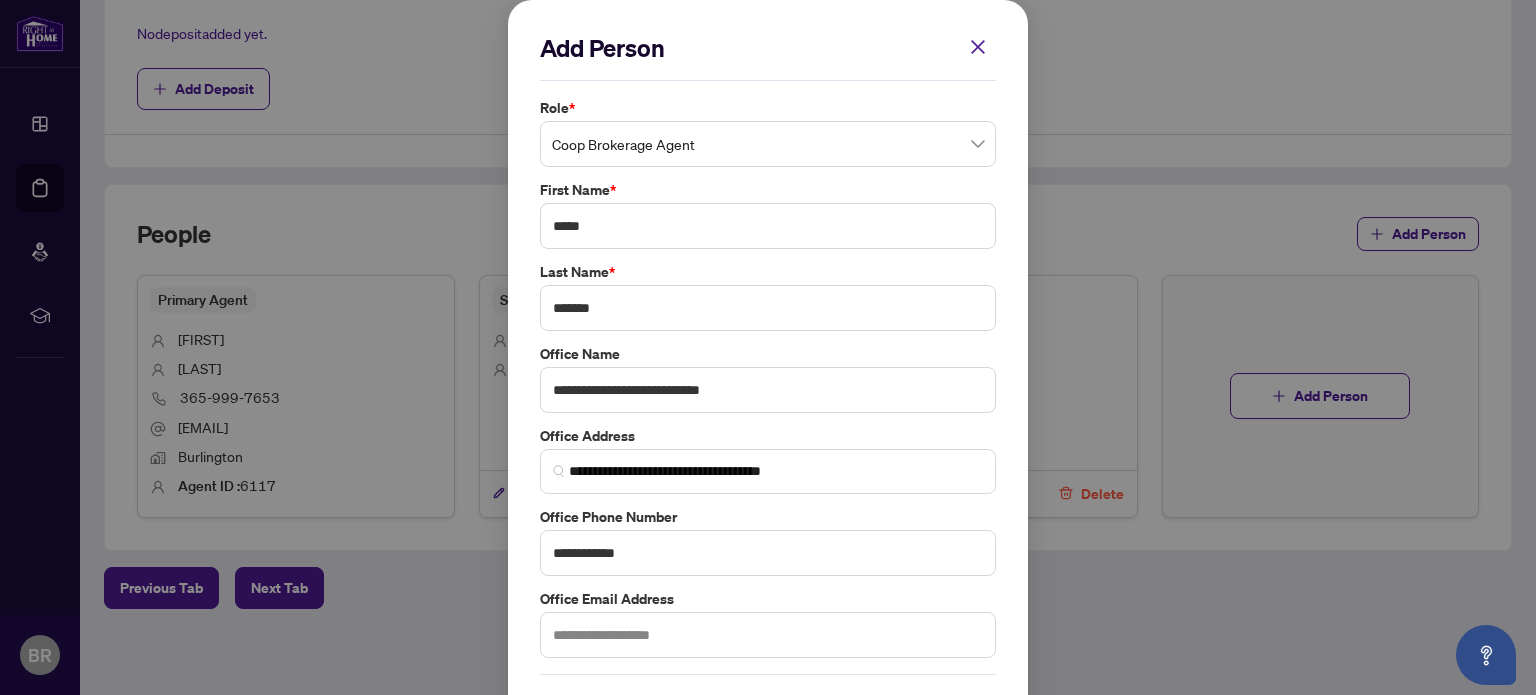 click on "**********" at bounding box center (768, 386) 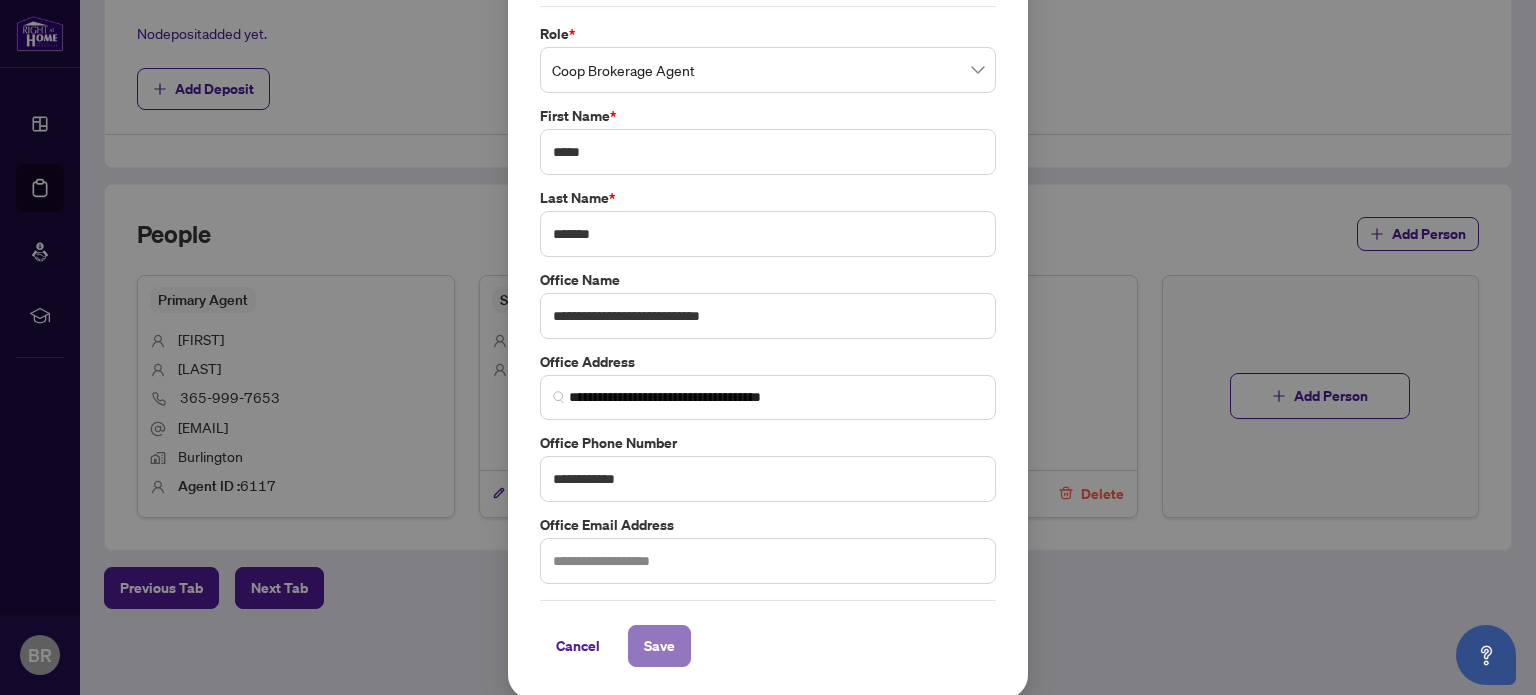 click on "Save" at bounding box center (659, 646) 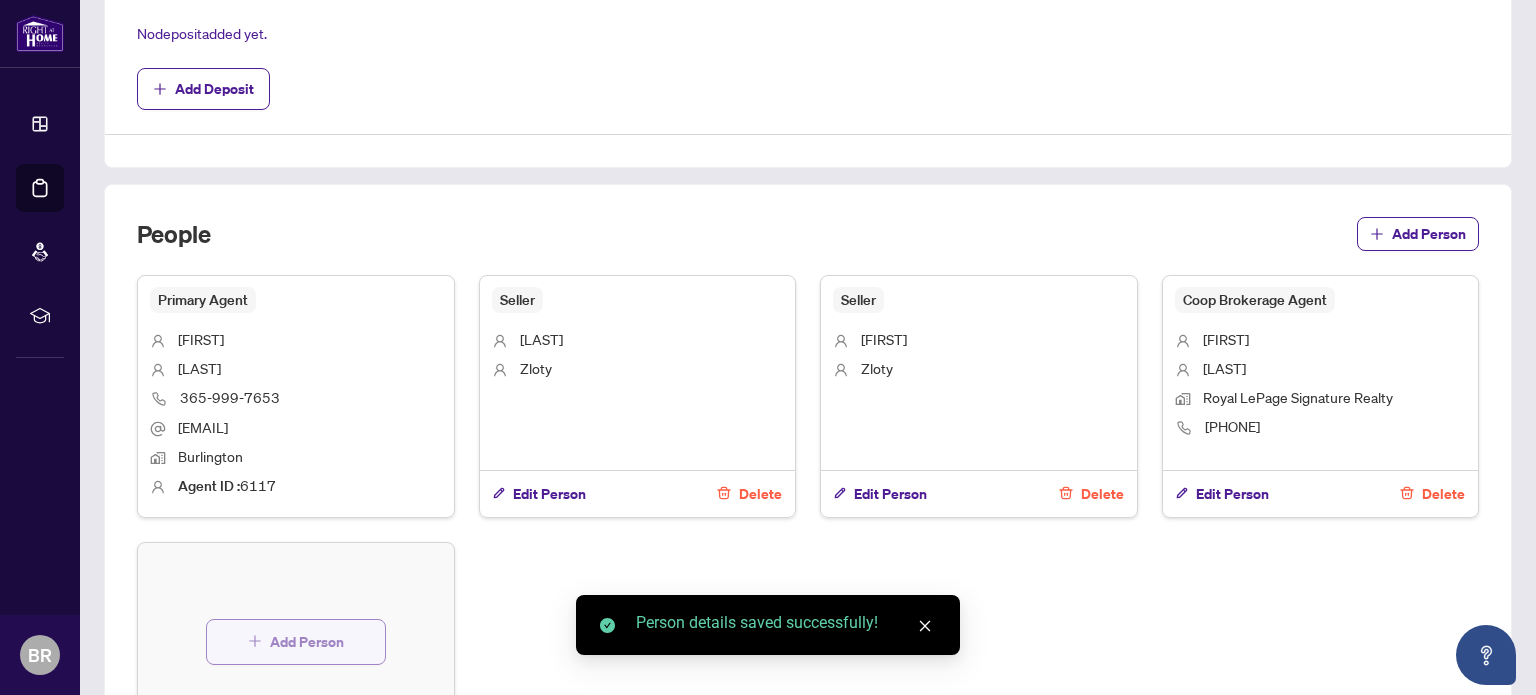 click 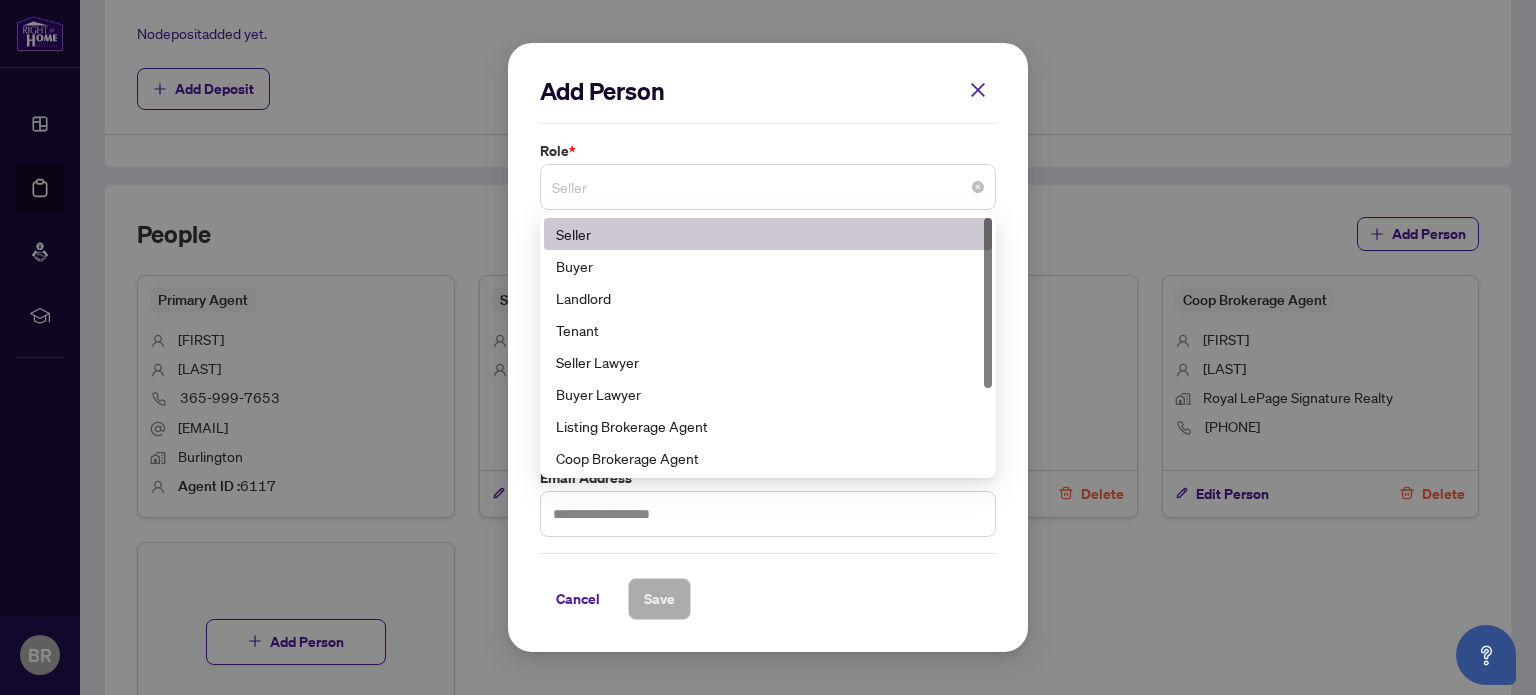click on "Seller" at bounding box center (768, 187) 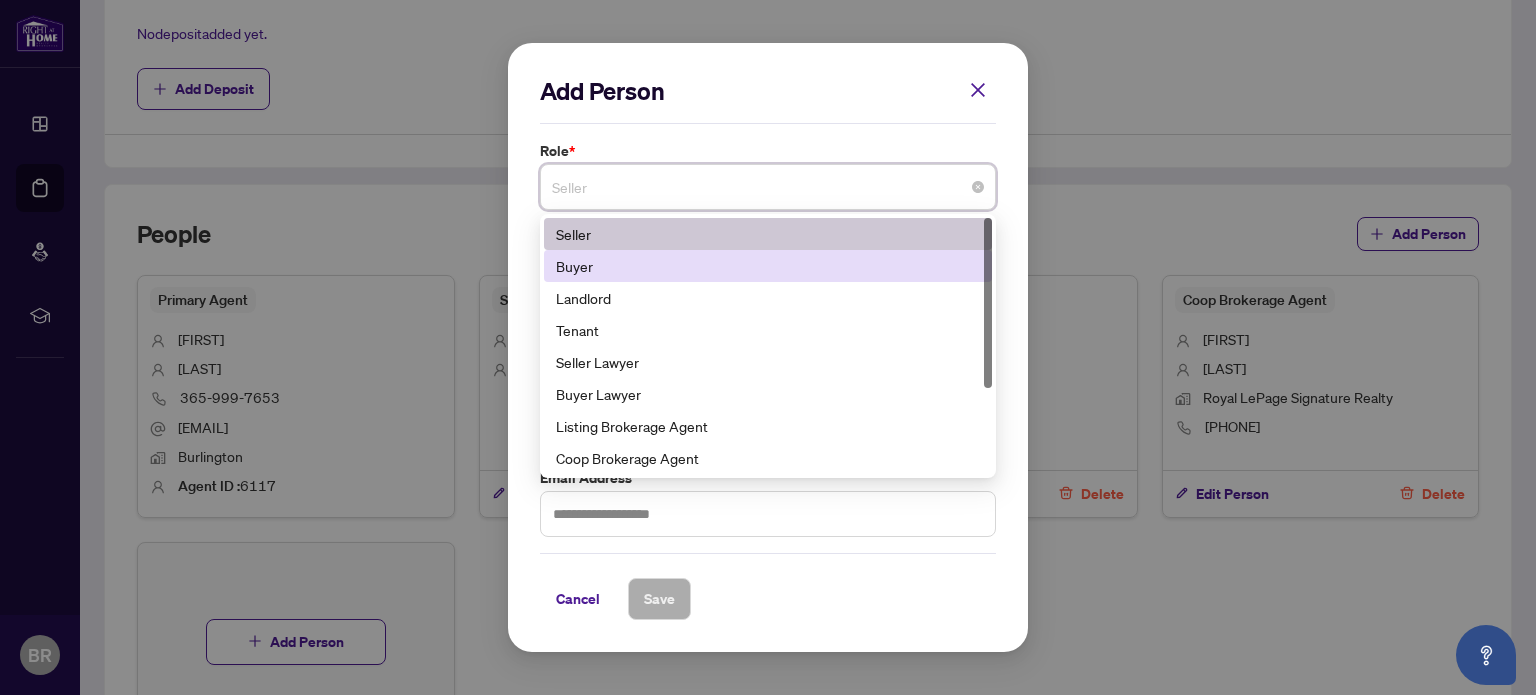 drag, startPoint x: 993, startPoint y: 276, endPoint x: 993, endPoint y: 324, distance: 48 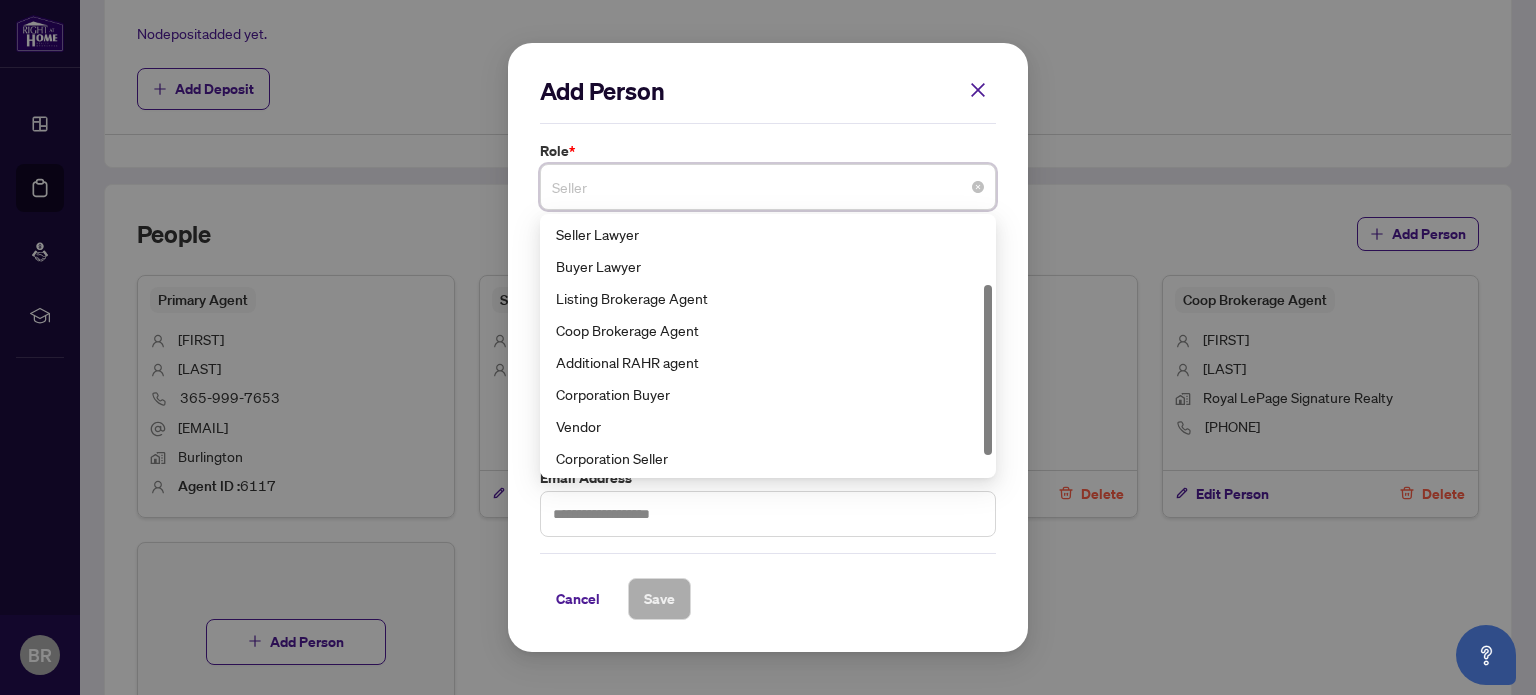 scroll, scrollTop: 128, scrollLeft: 0, axis: vertical 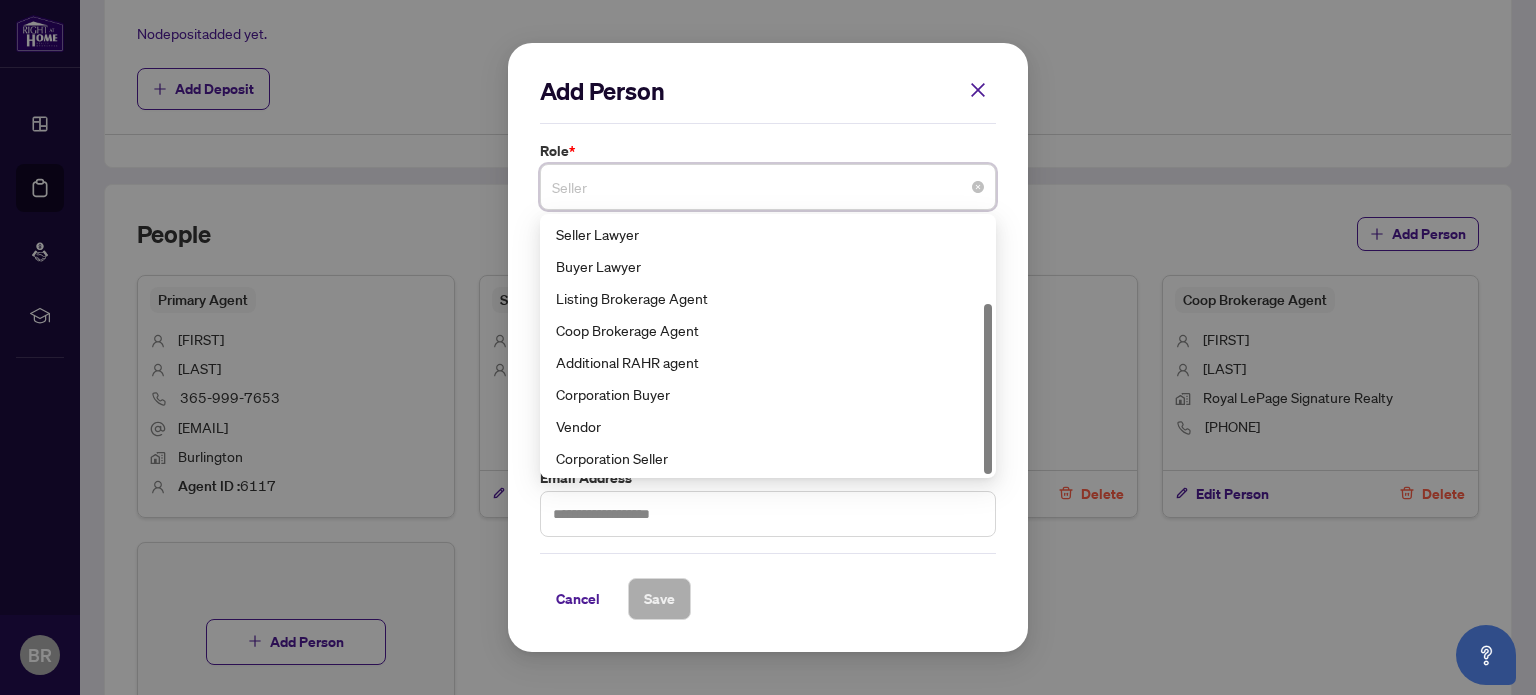drag, startPoint x: 991, startPoint y: 318, endPoint x: 992, endPoint y: 431, distance: 113.004425 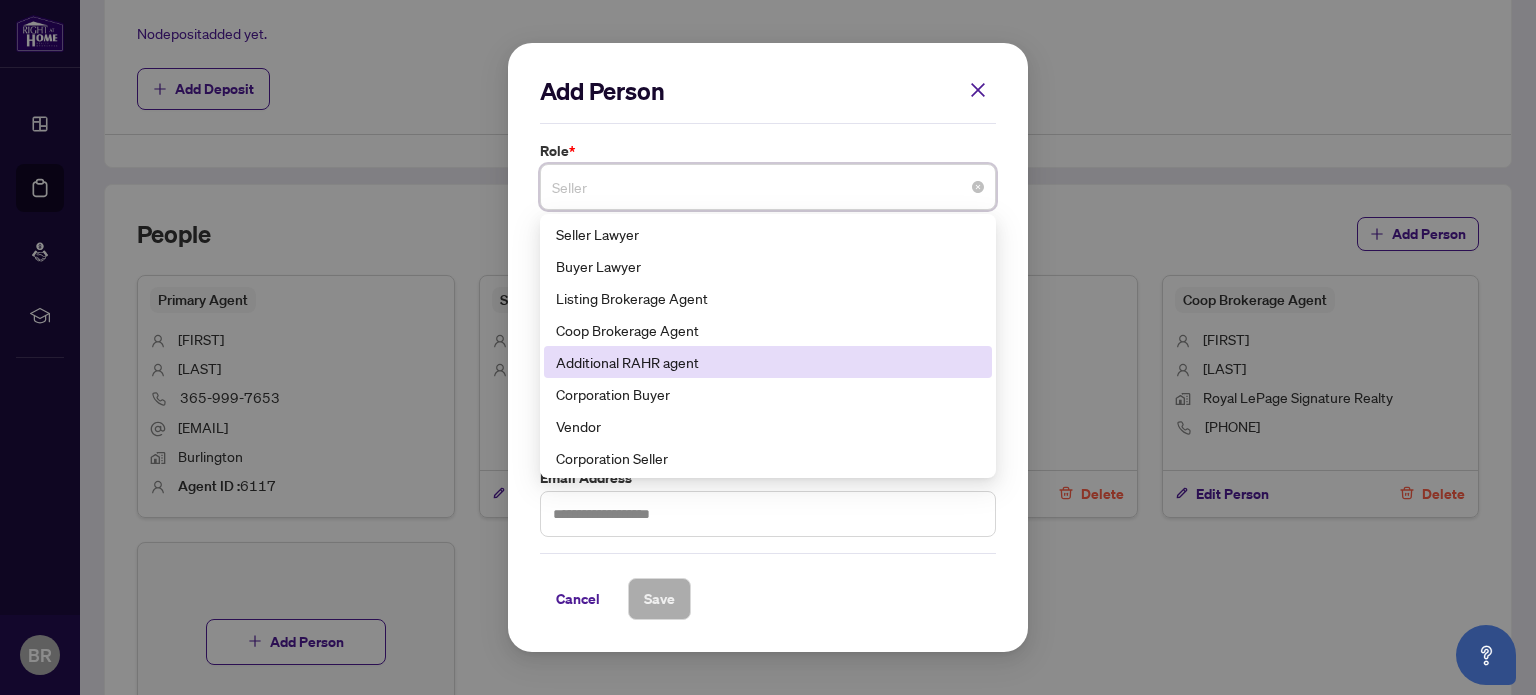 click on "Additional RAHR agent" at bounding box center [768, 362] 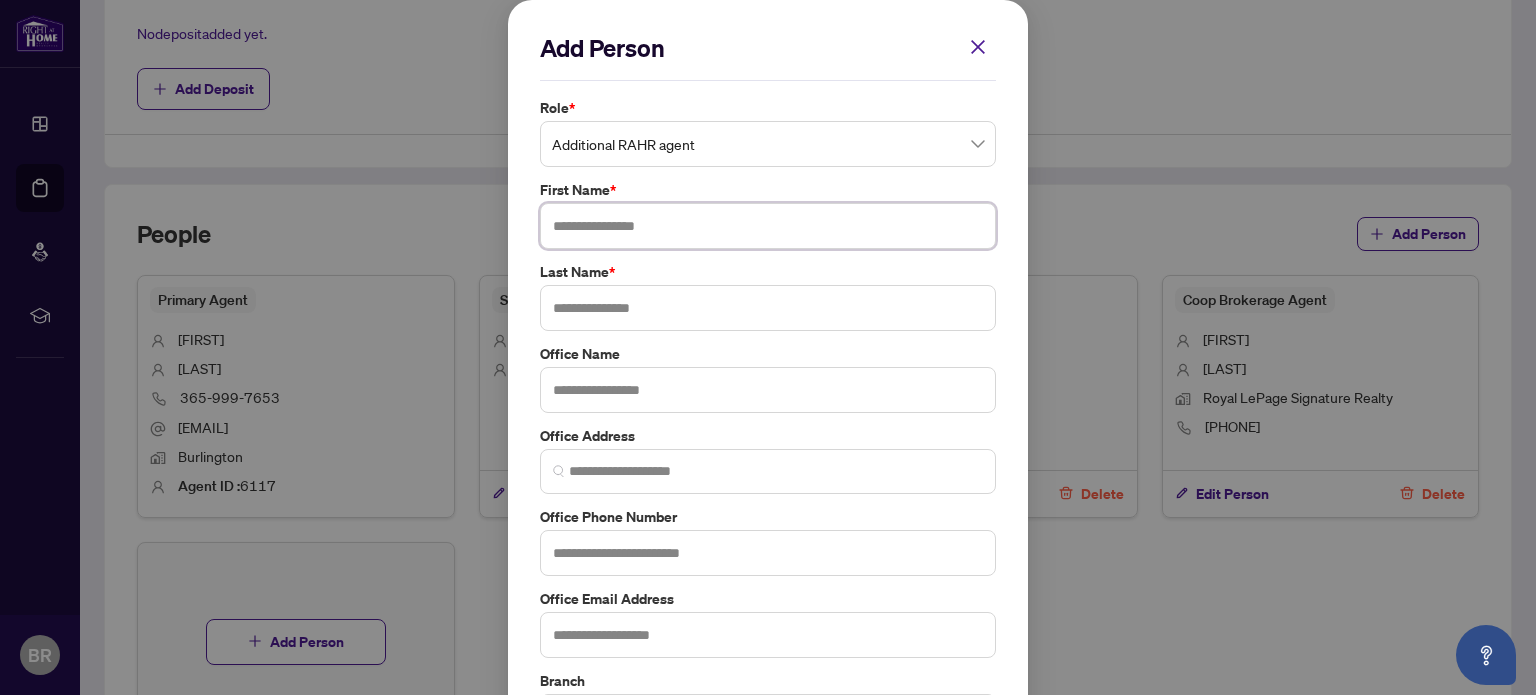 click at bounding box center [768, 226] 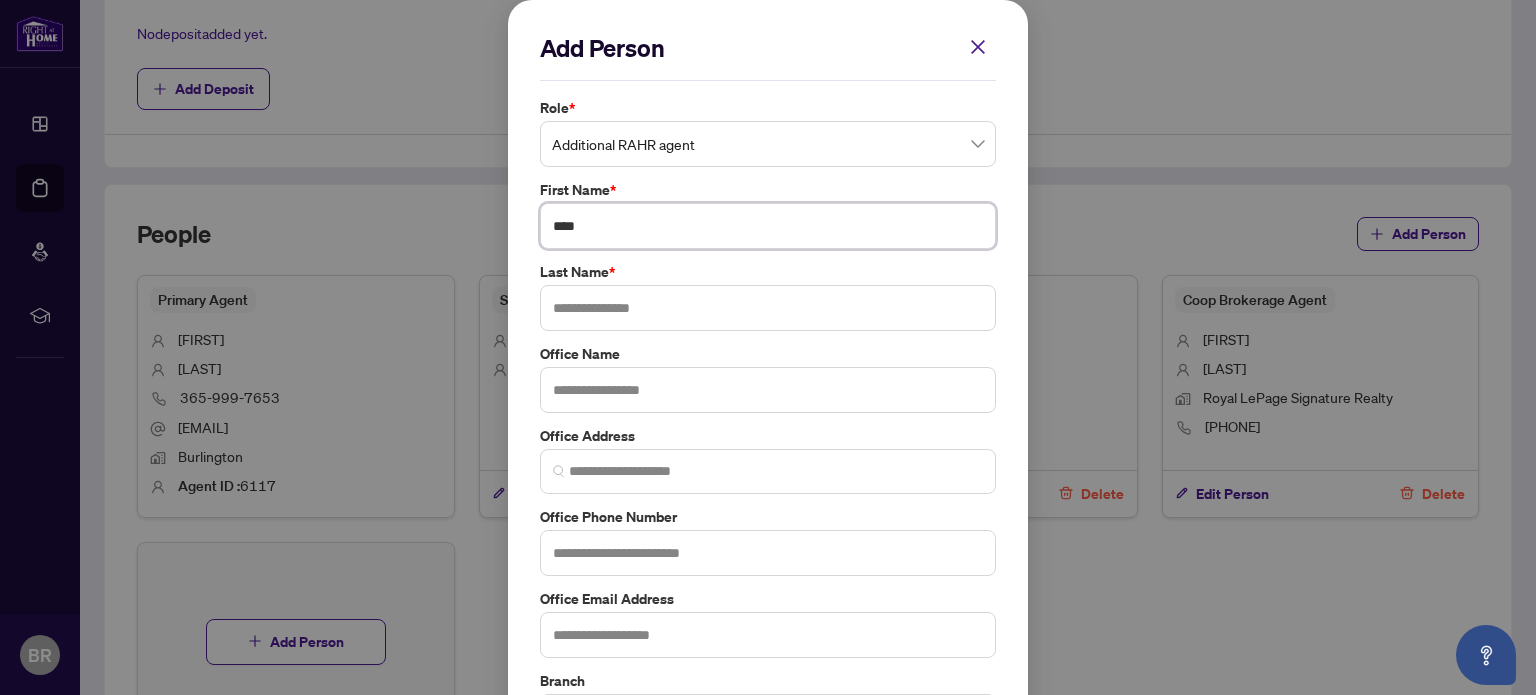 type on "****" 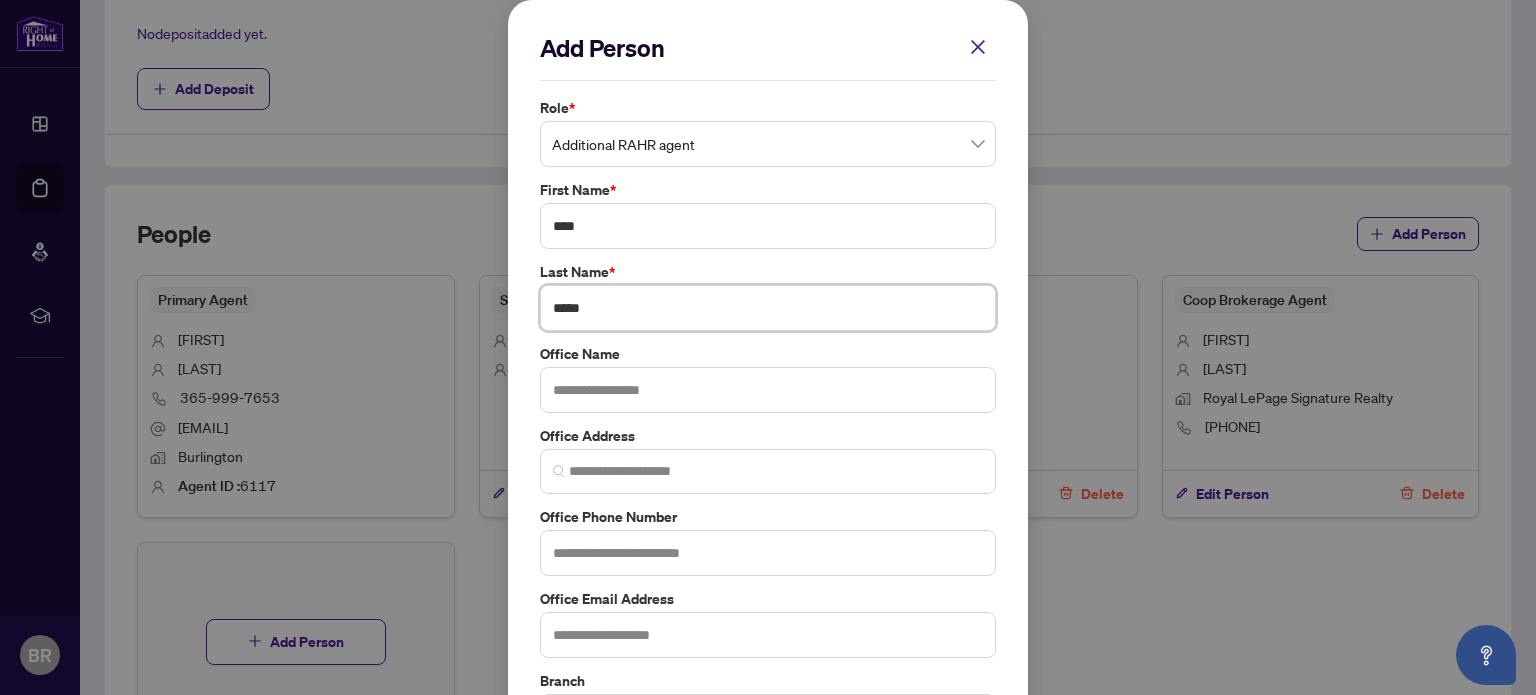 type on "*****" 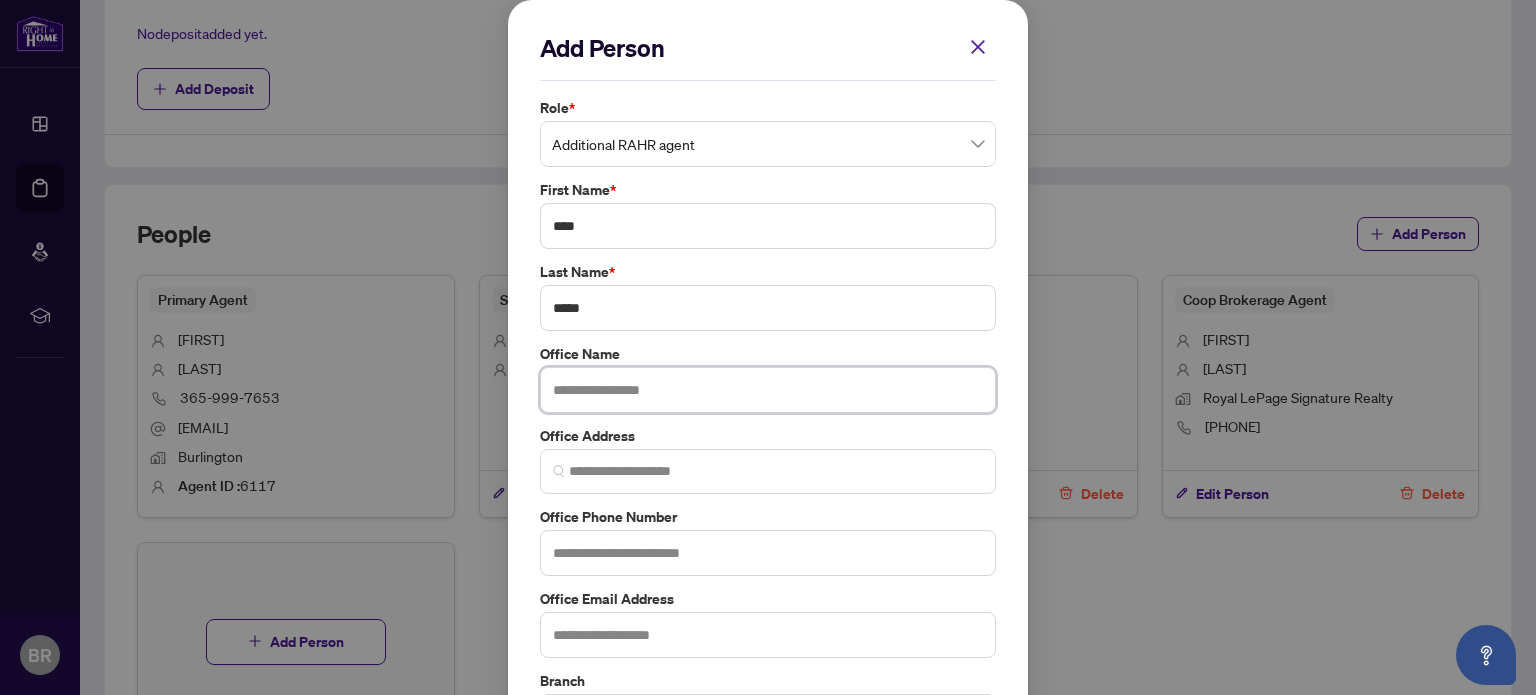 click at bounding box center (768, 390) 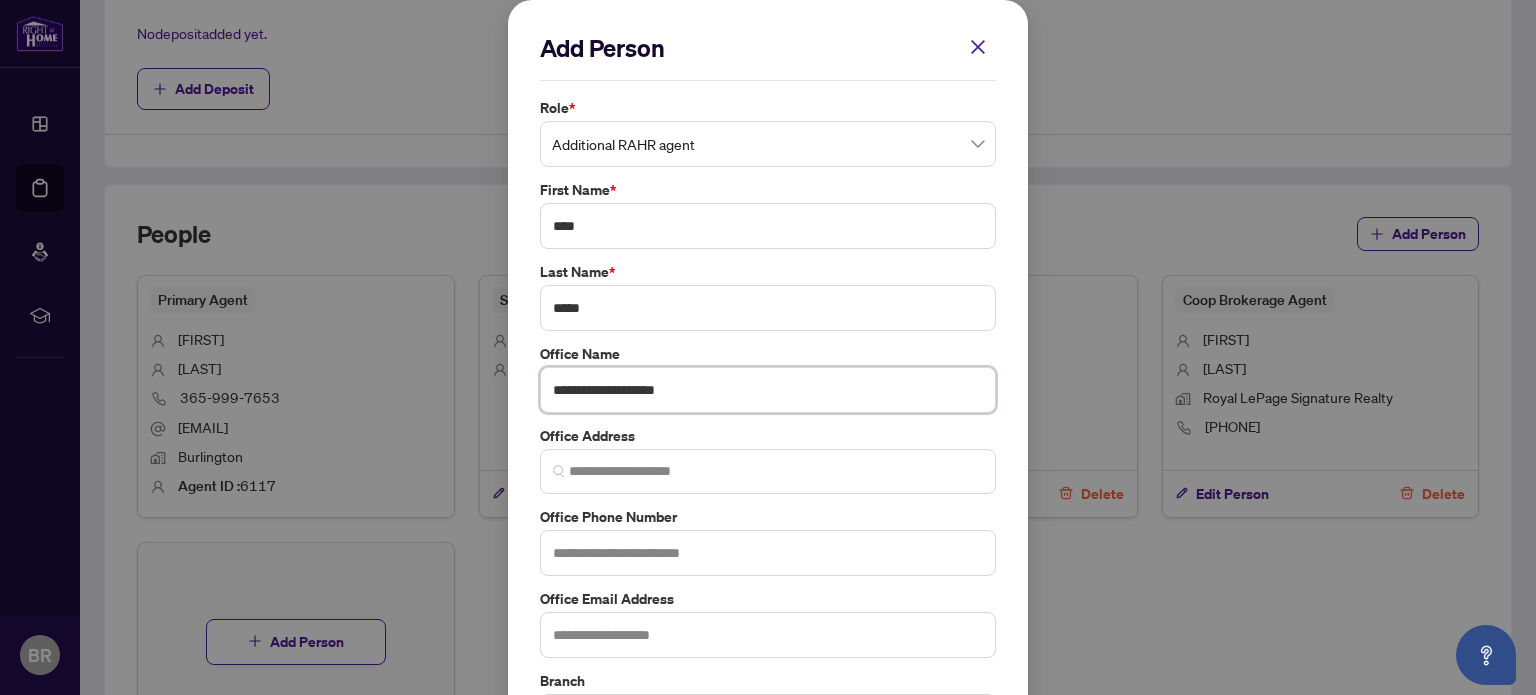 type on "**********" 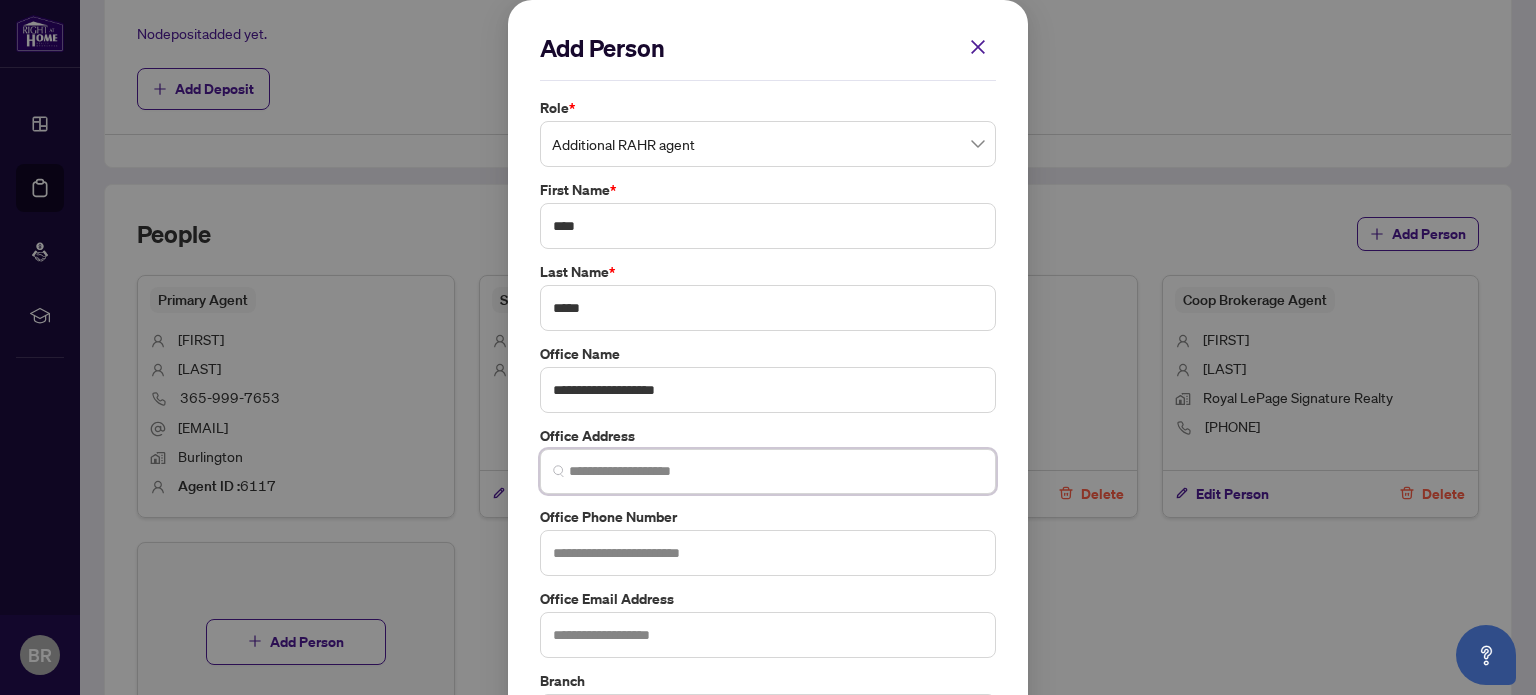 click at bounding box center (776, 471) 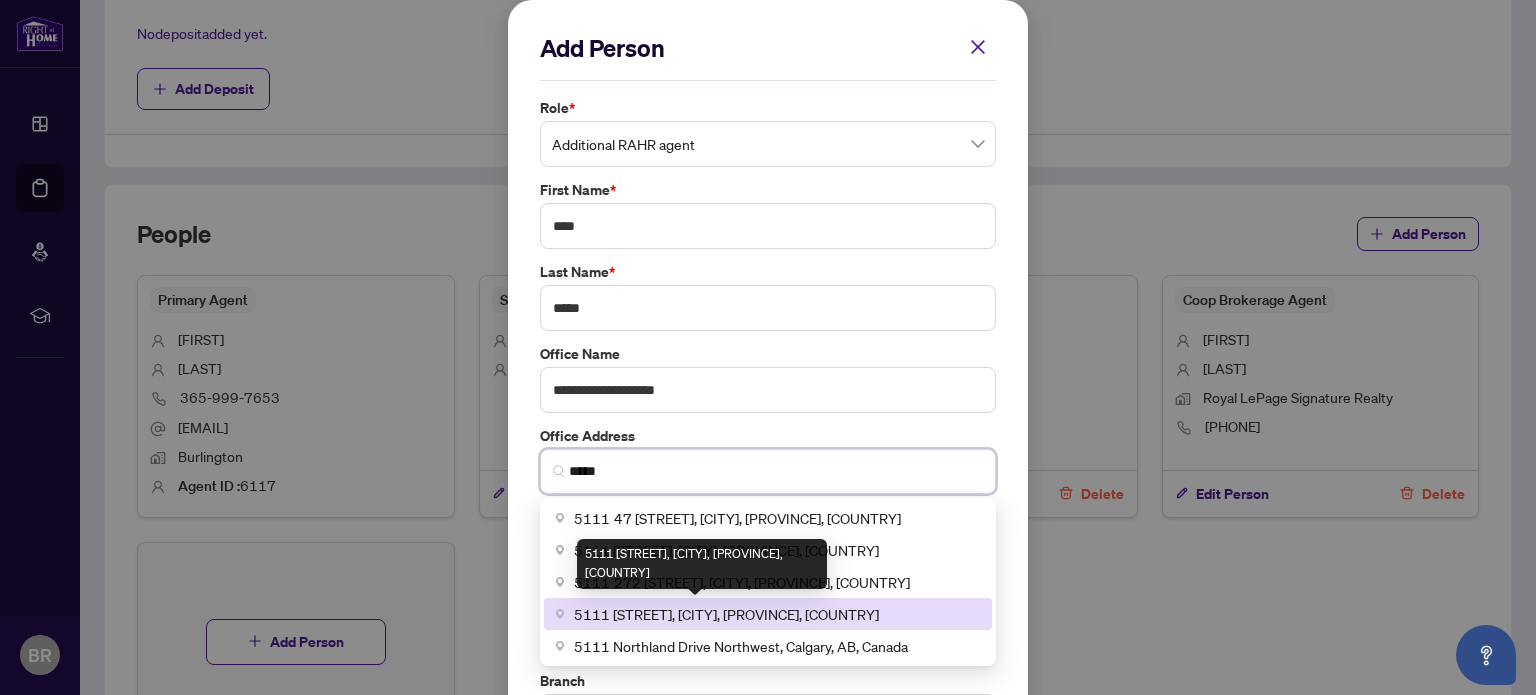 click on "5111 [STREET], [CITY], [PROVINCE], [COUNTRY]" at bounding box center (726, 614) 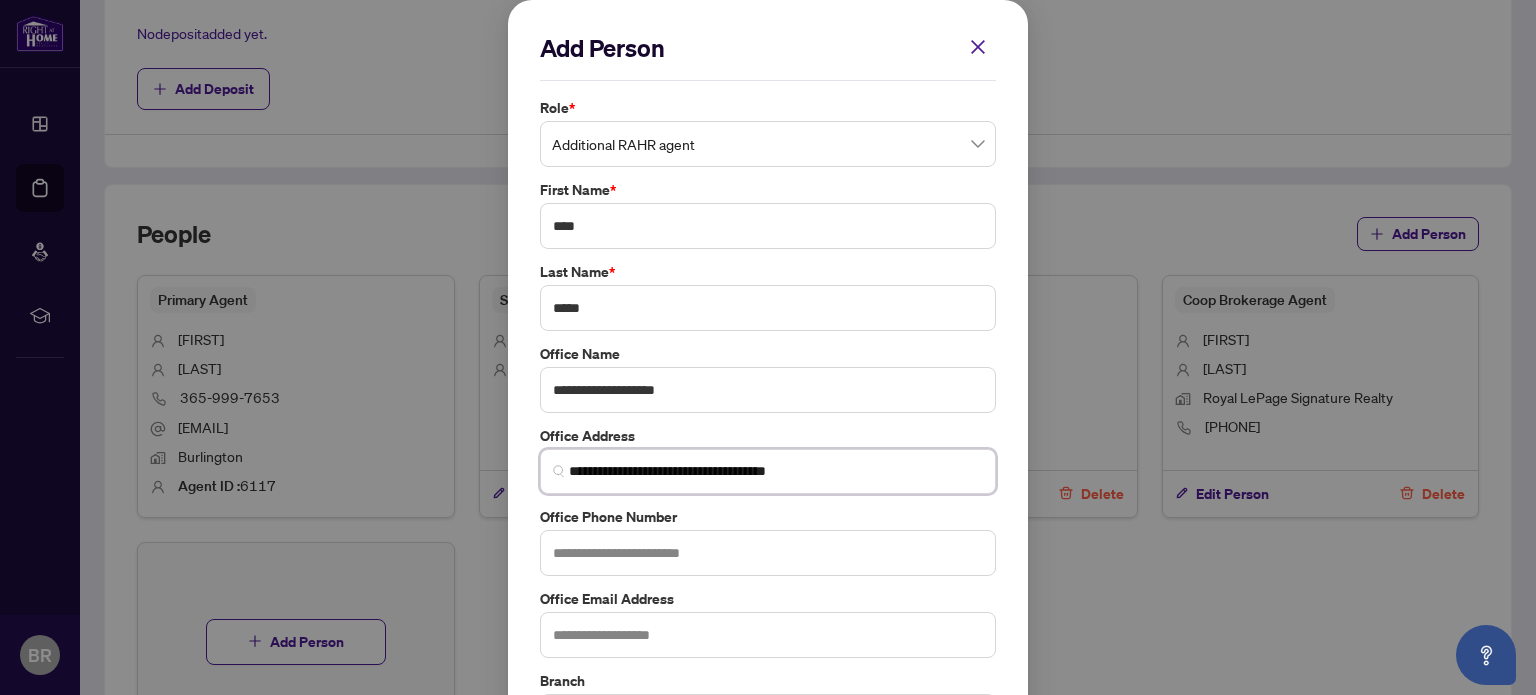 type on "**********" 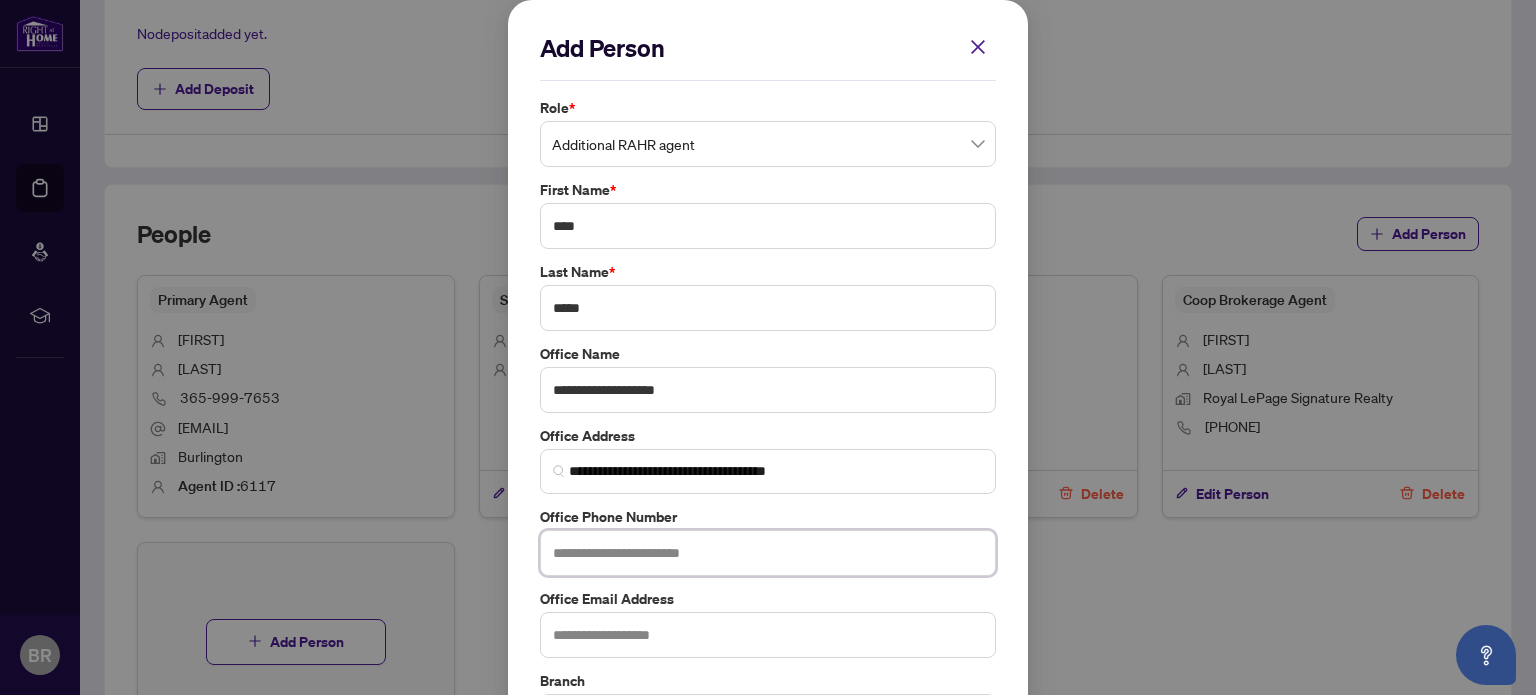 click at bounding box center (768, 553) 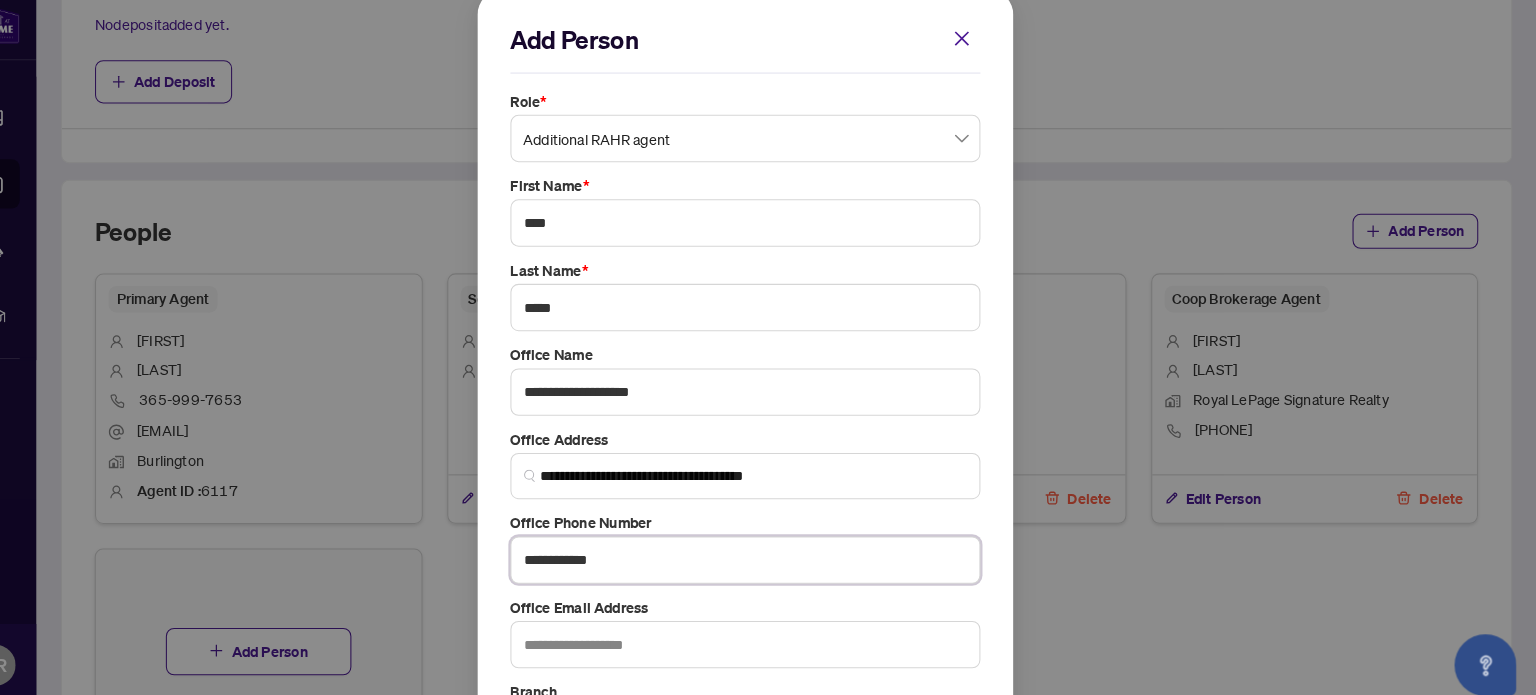 scroll, scrollTop: 0, scrollLeft: 0, axis: both 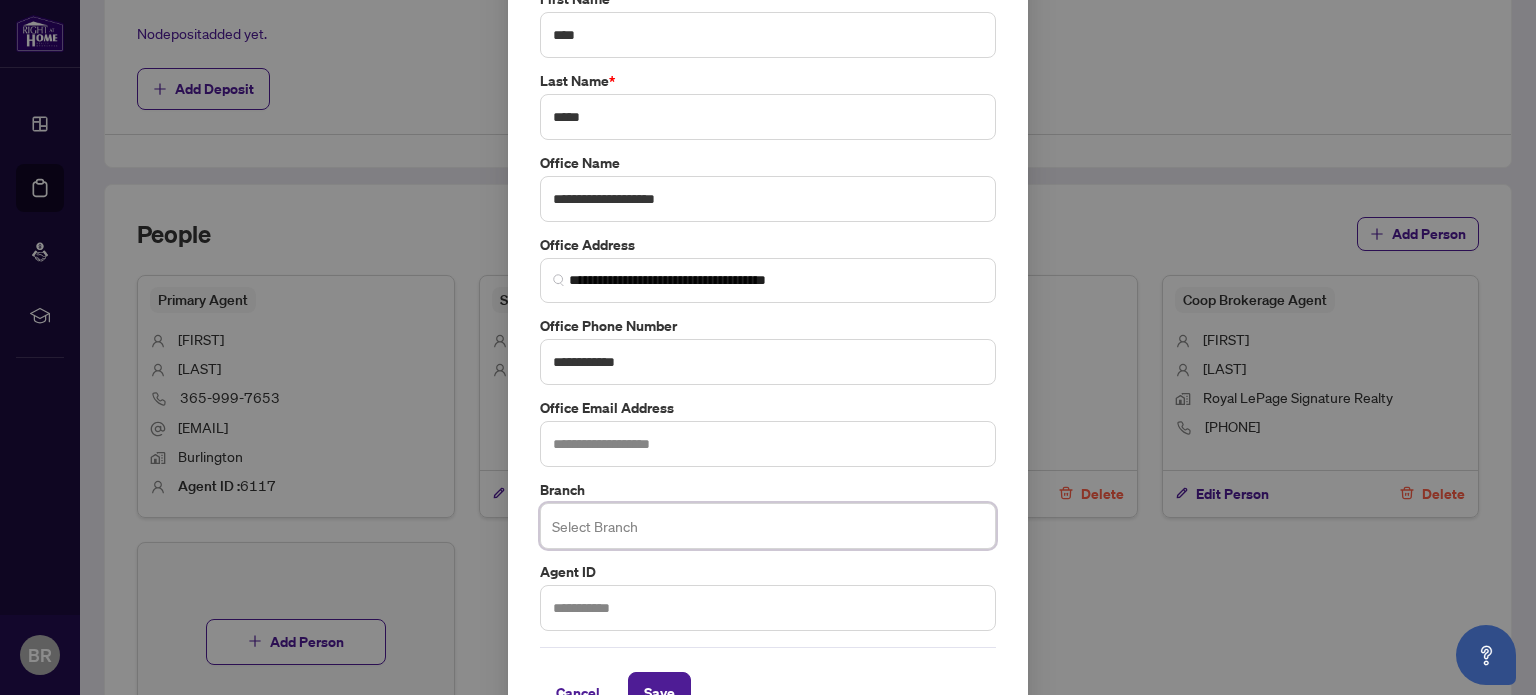 click at bounding box center [768, 526] 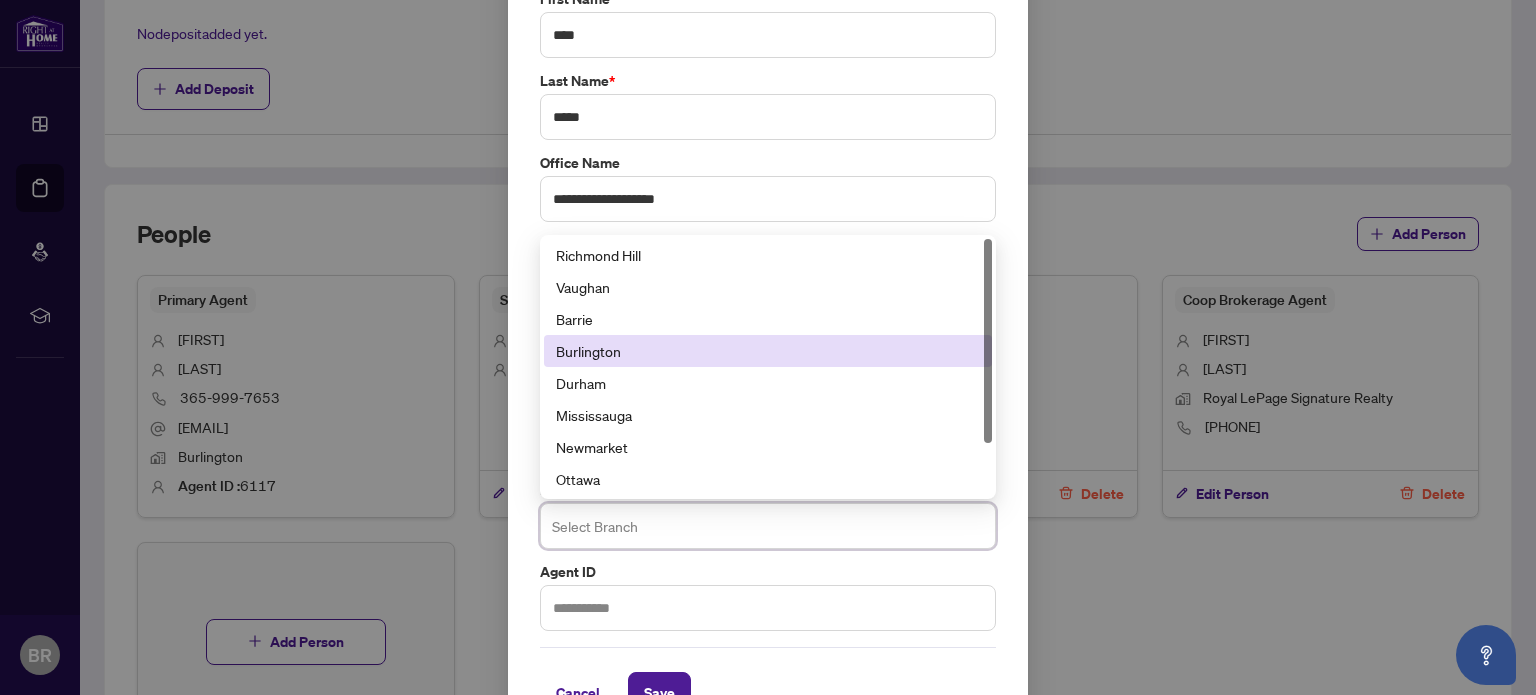click on "Burlington" at bounding box center [768, 351] 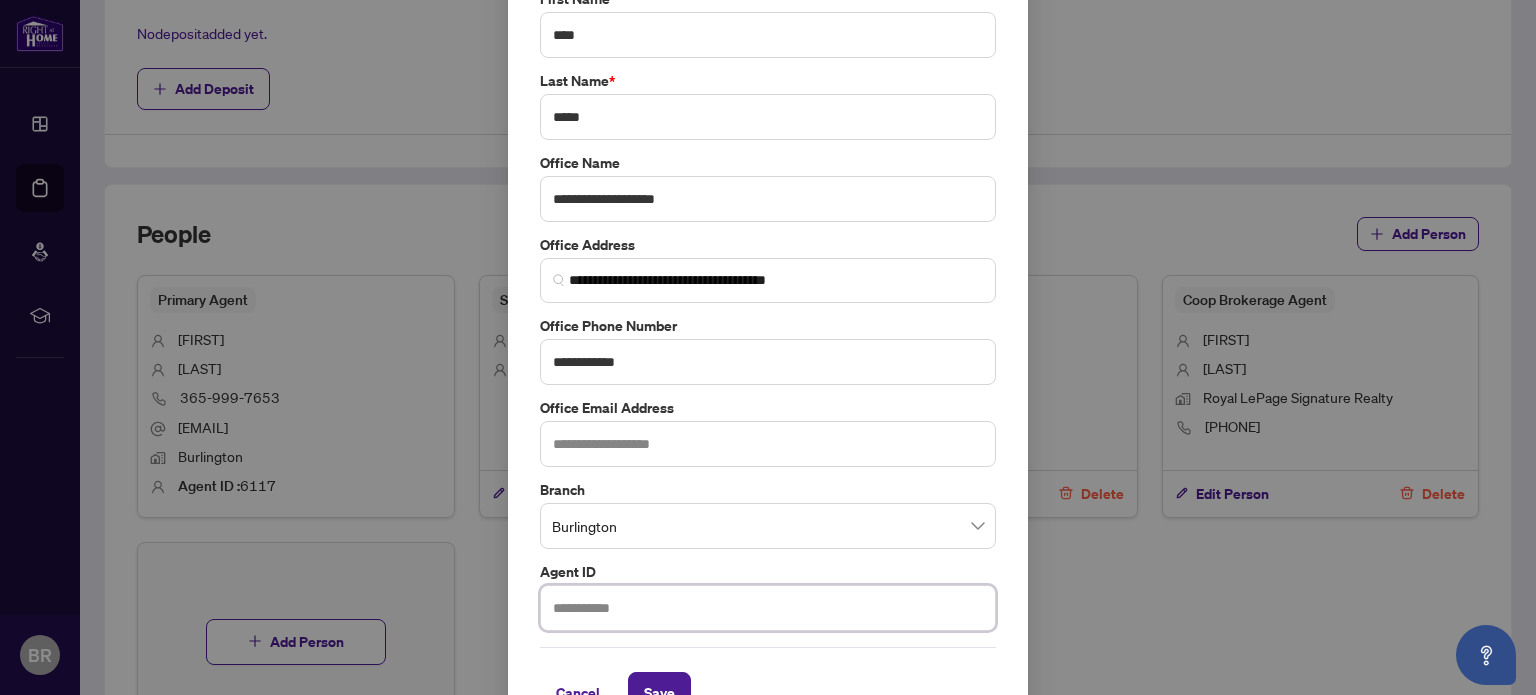 click at bounding box center [768, 608] 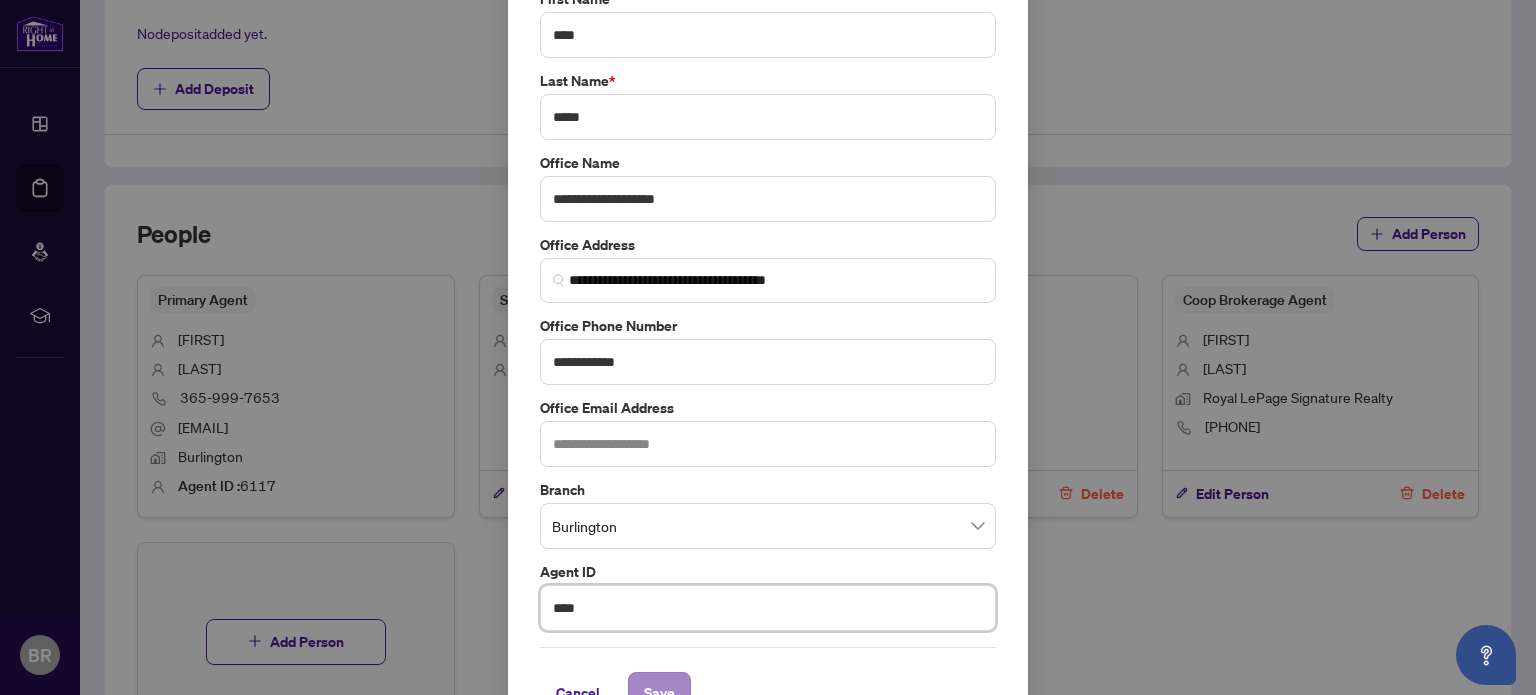 type on "****" 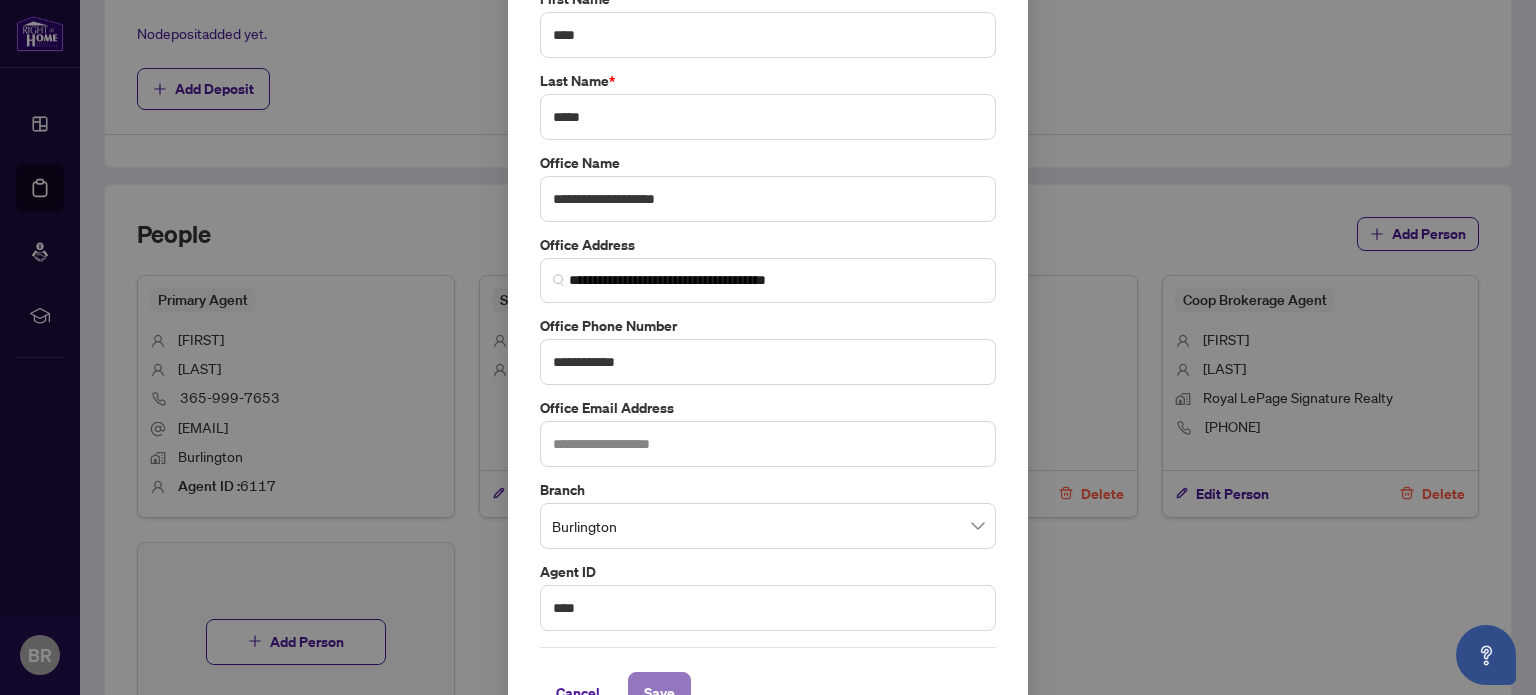 click on "Save" at bounding box center (659, 693) 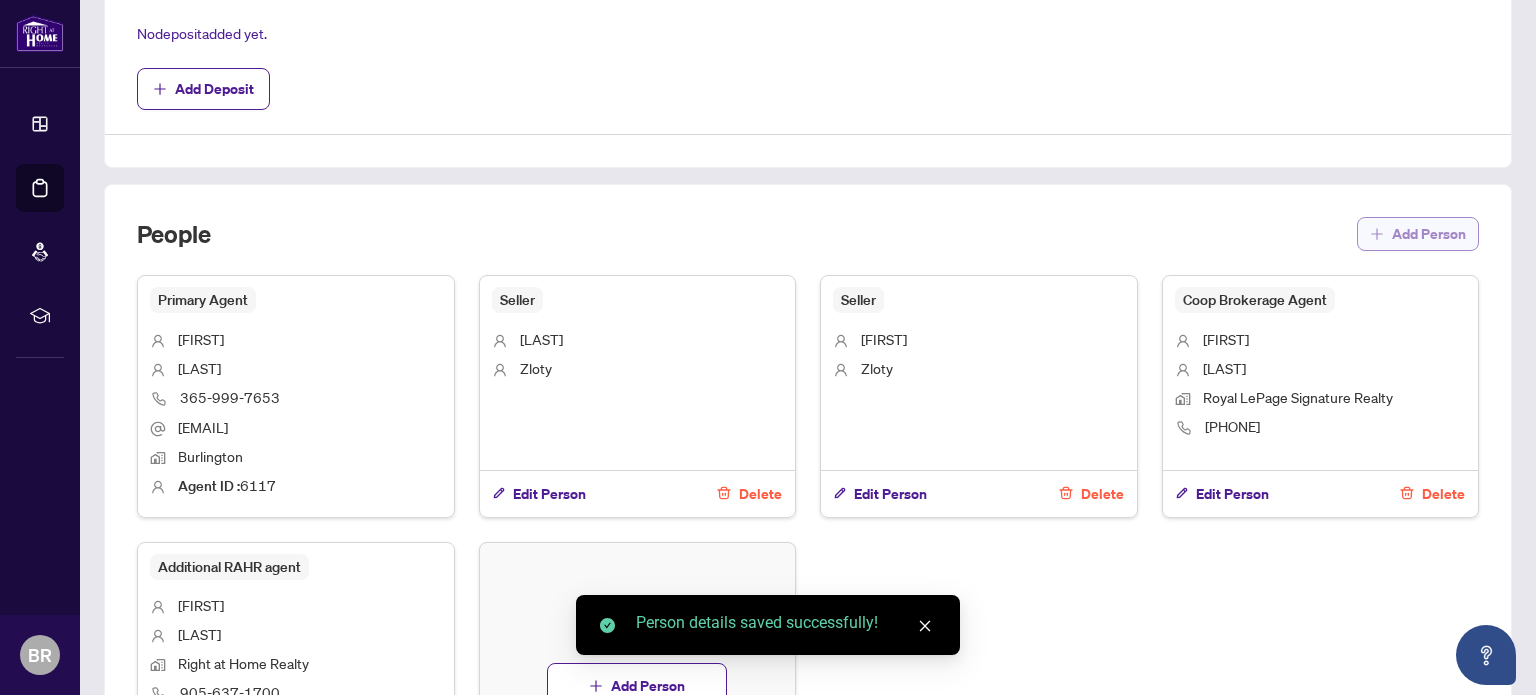 click on "Add Person" at bounding box center [1418, 234] 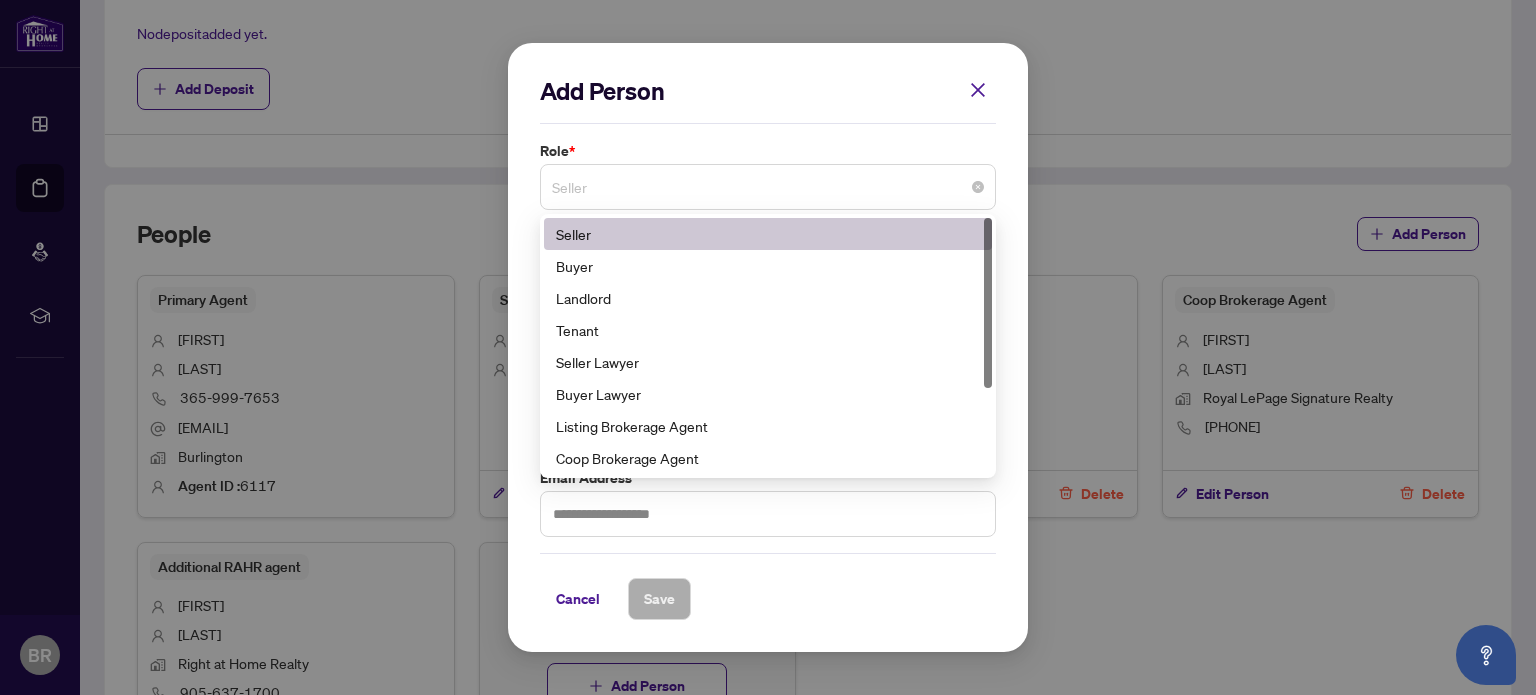 click on "Seller" at bounding box center (768, 187) 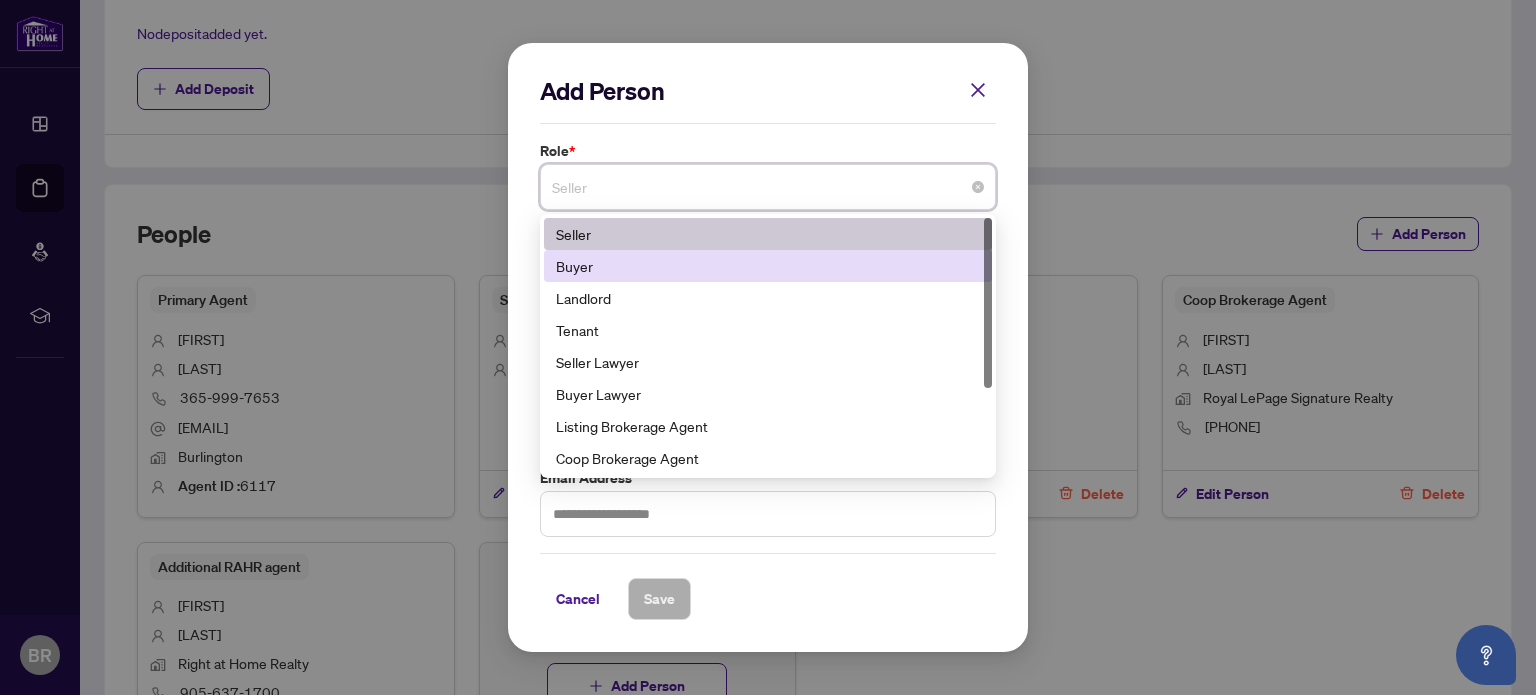 click on "Buyer" at bounding box center (768, 266) 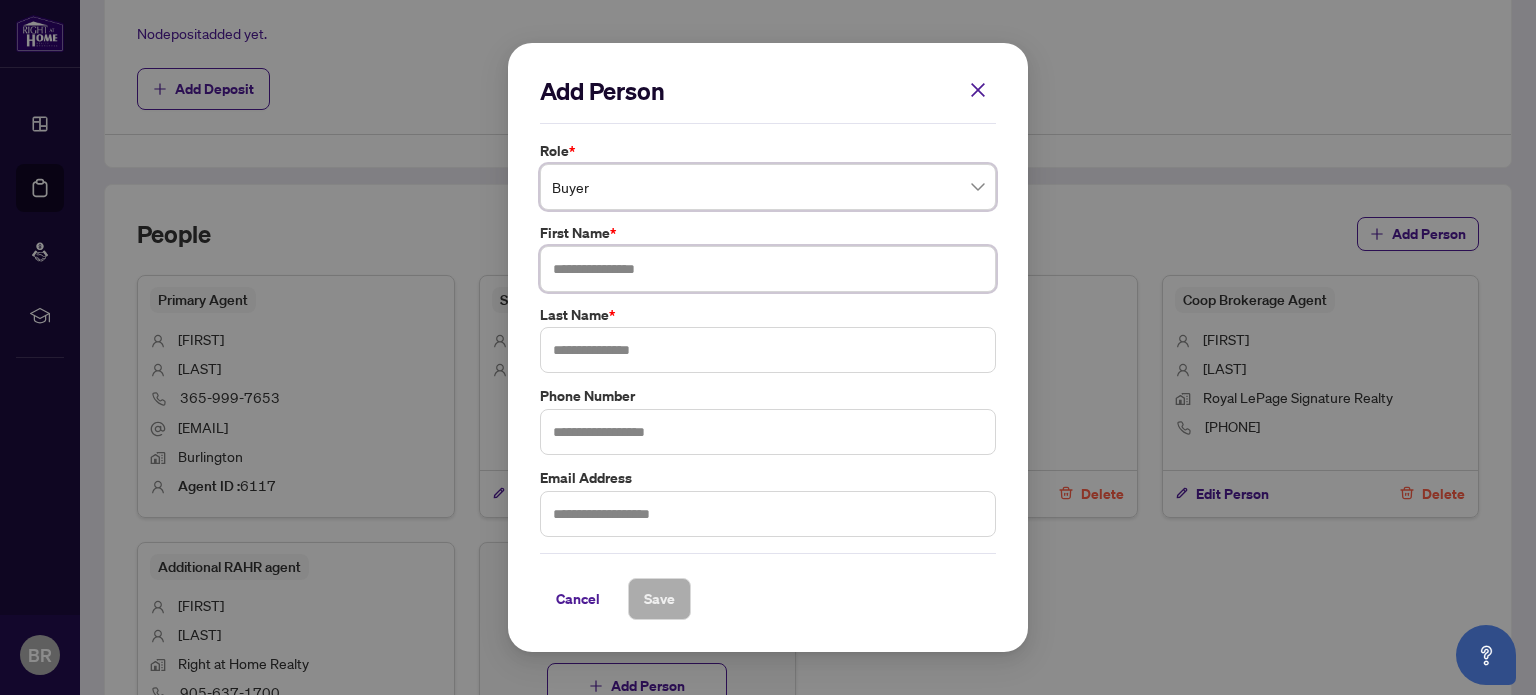 click at bounding box center [768, 269] 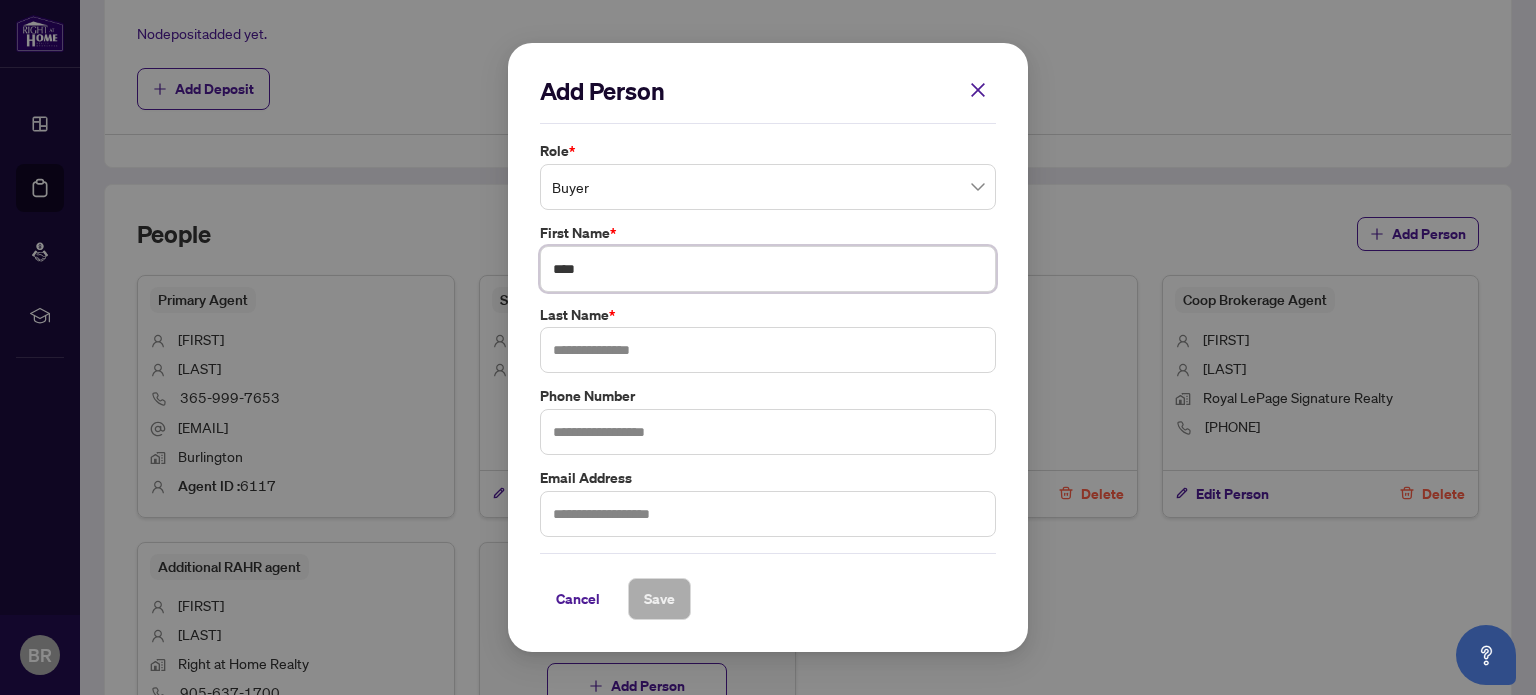 type on "****" 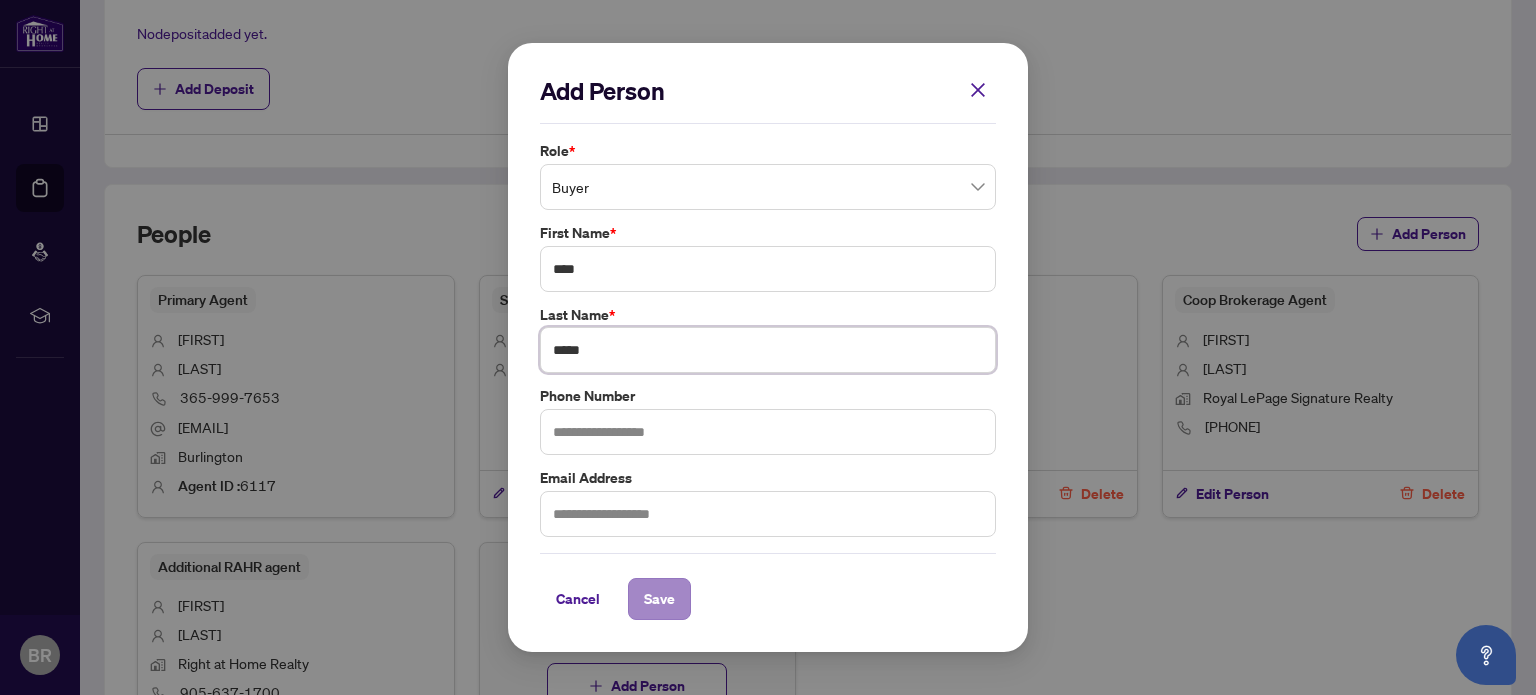 type on "*****" 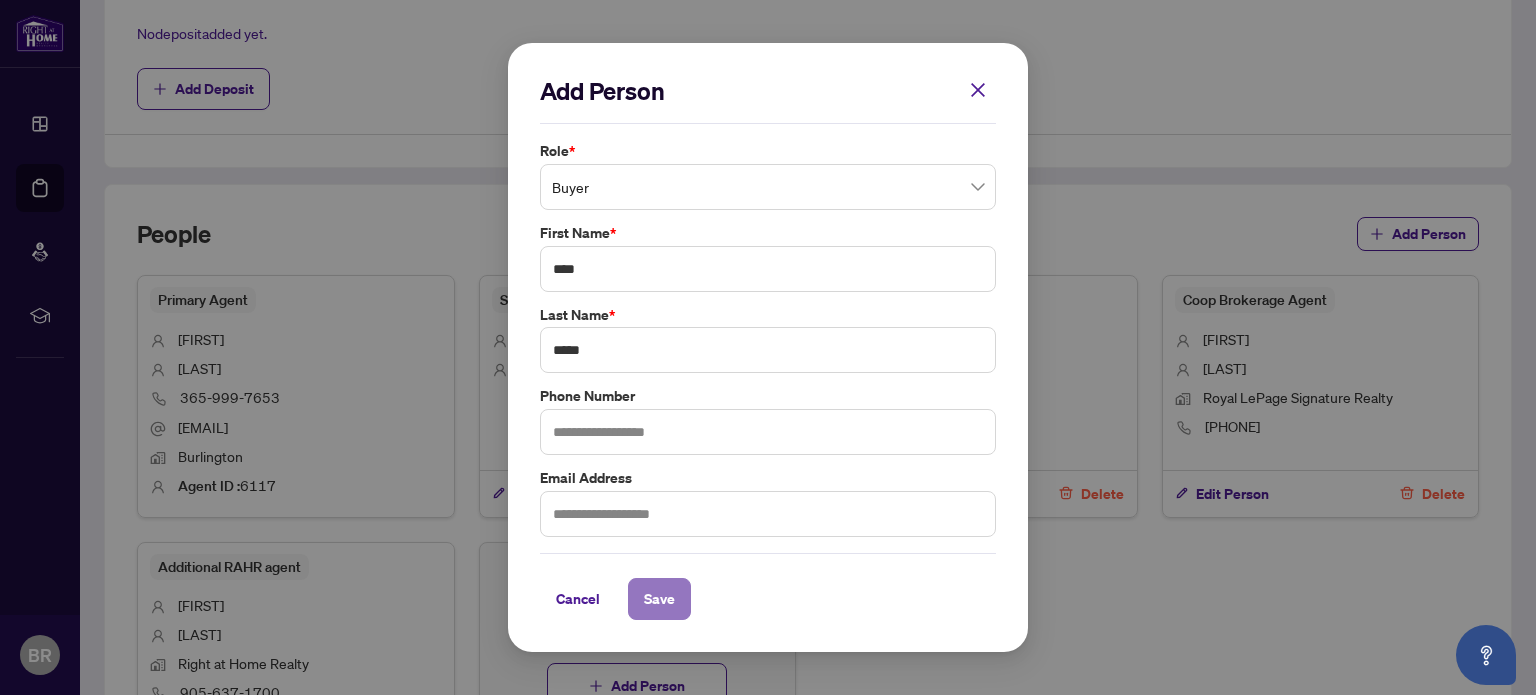 click on "Save" at bounding box center (659, 599) 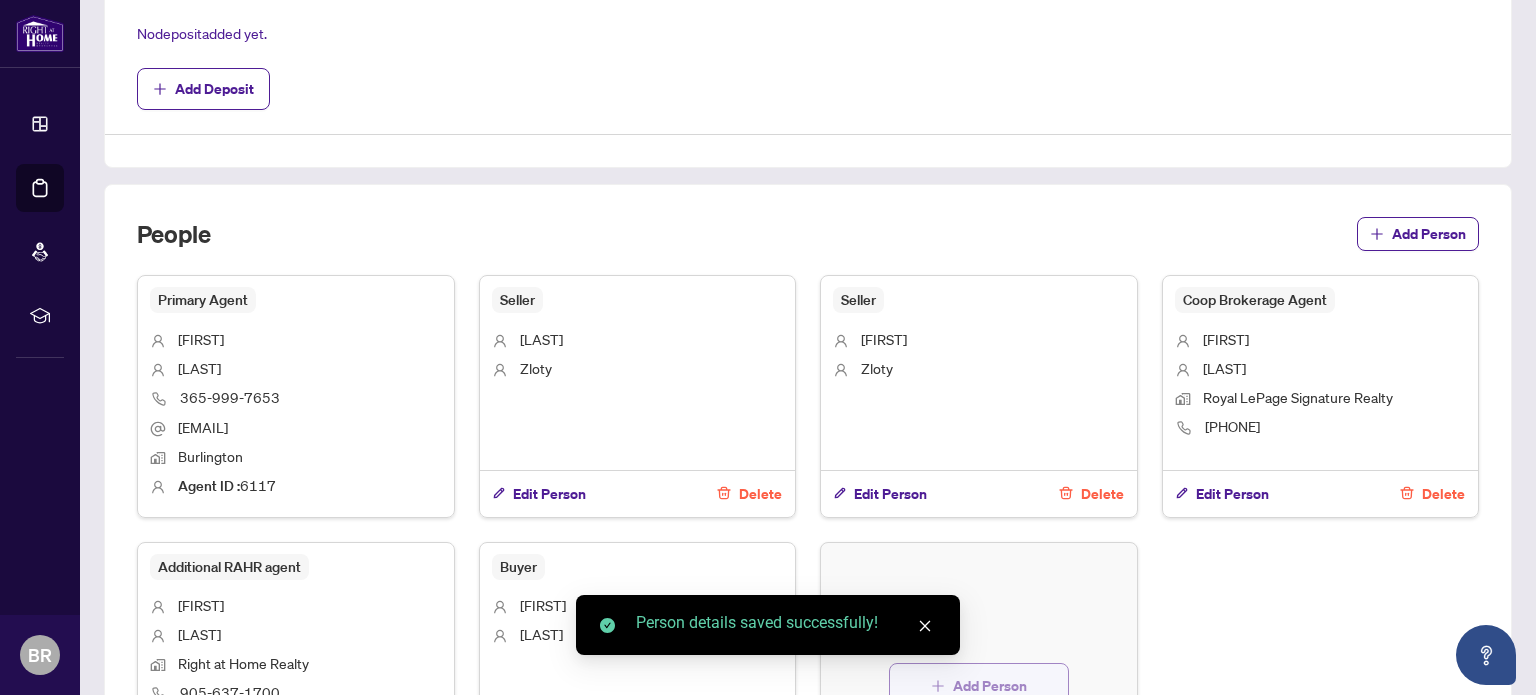 click on "Add Person" at bounding box center (990, 686) 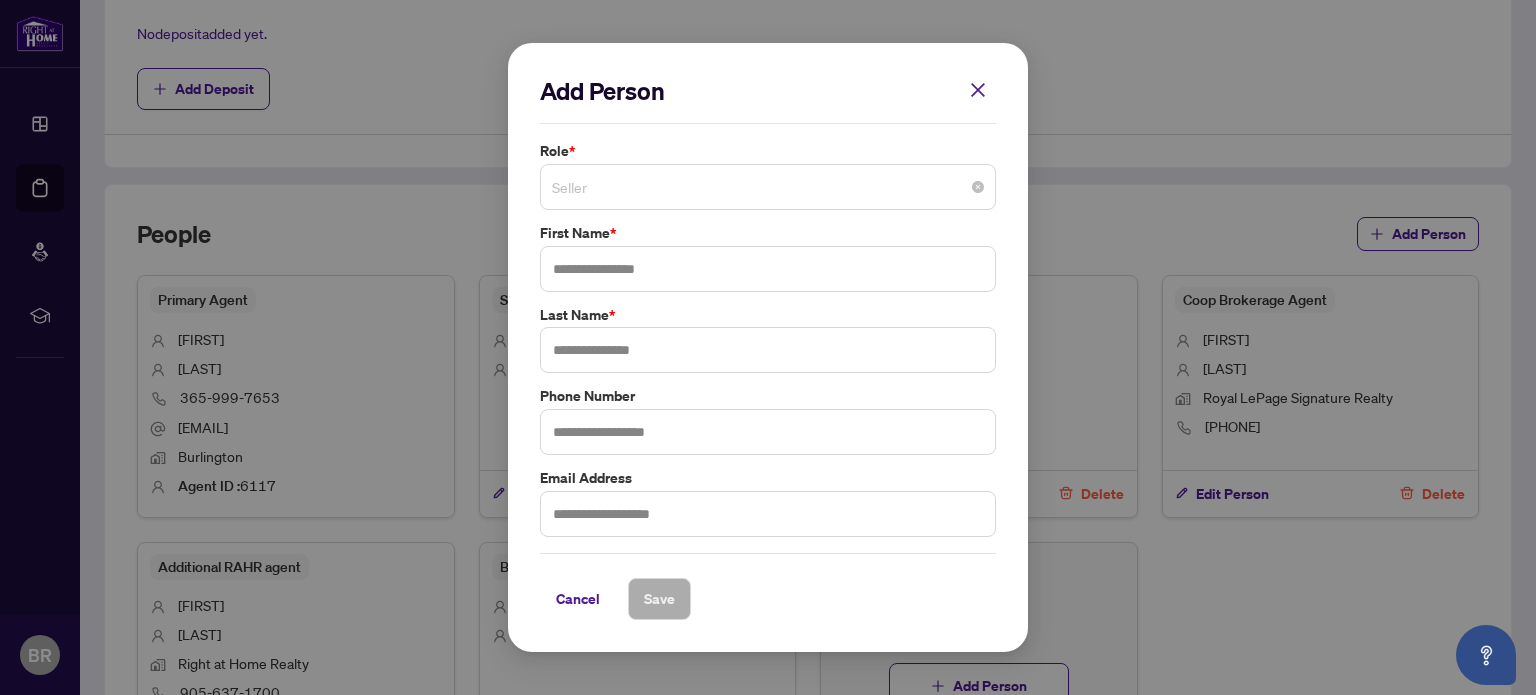 click on "Seller" at bounding box center [768, 187] 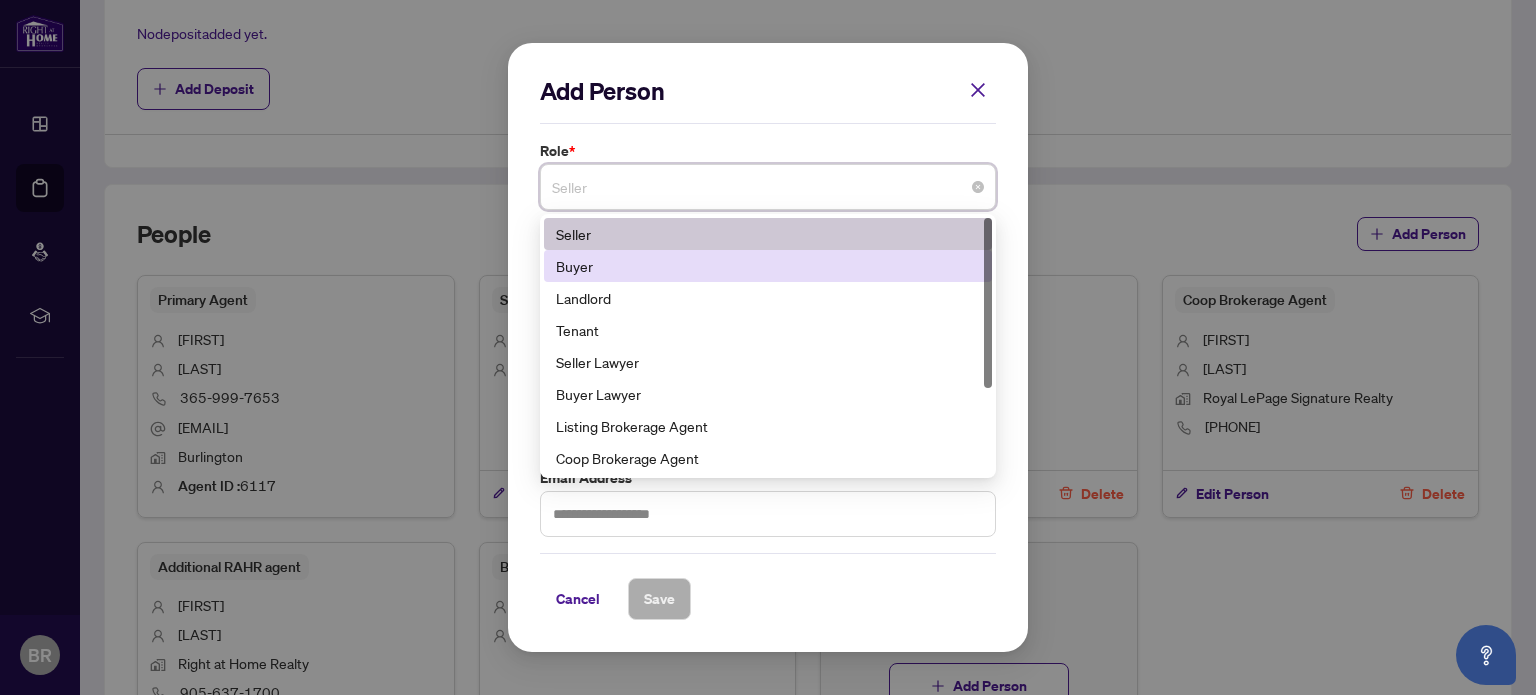click on "Buyer" at bounding box center (768, 266) 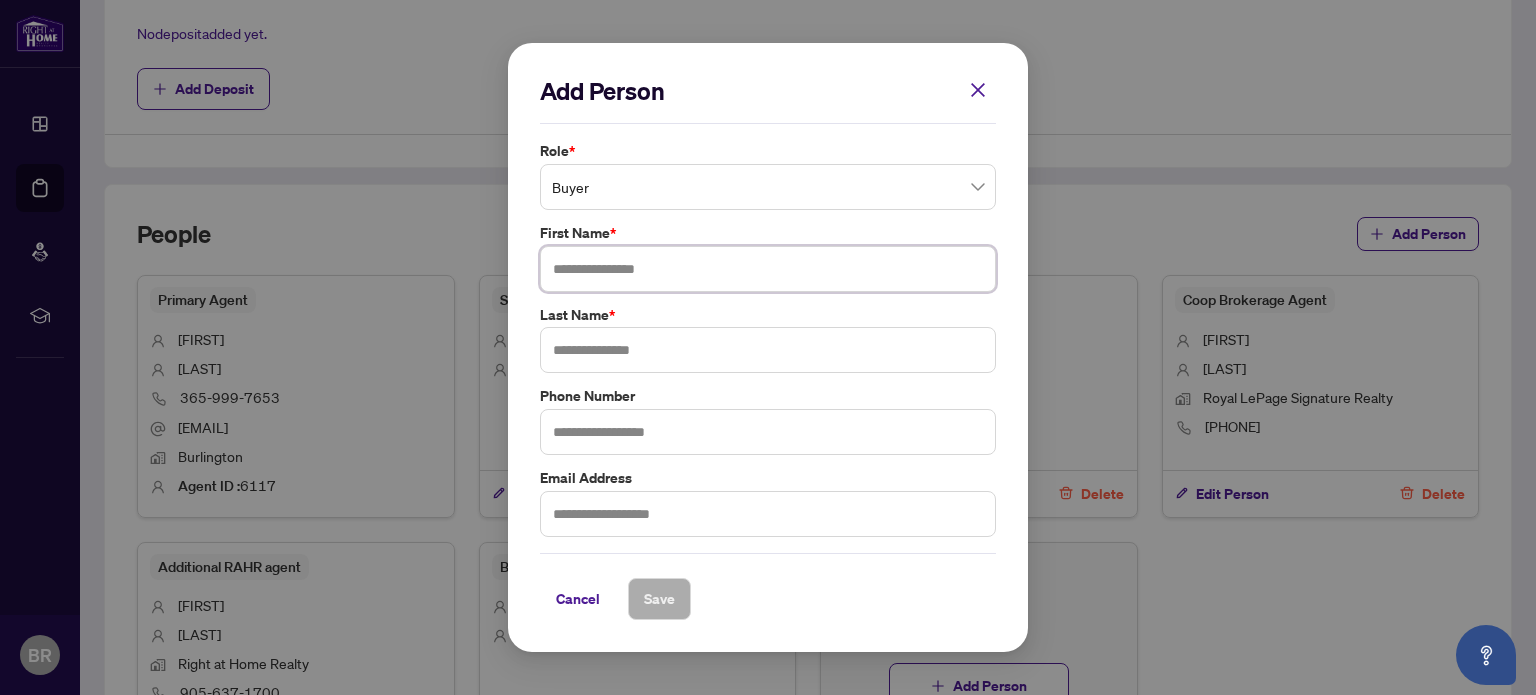 click at bounding box center [768, 269] 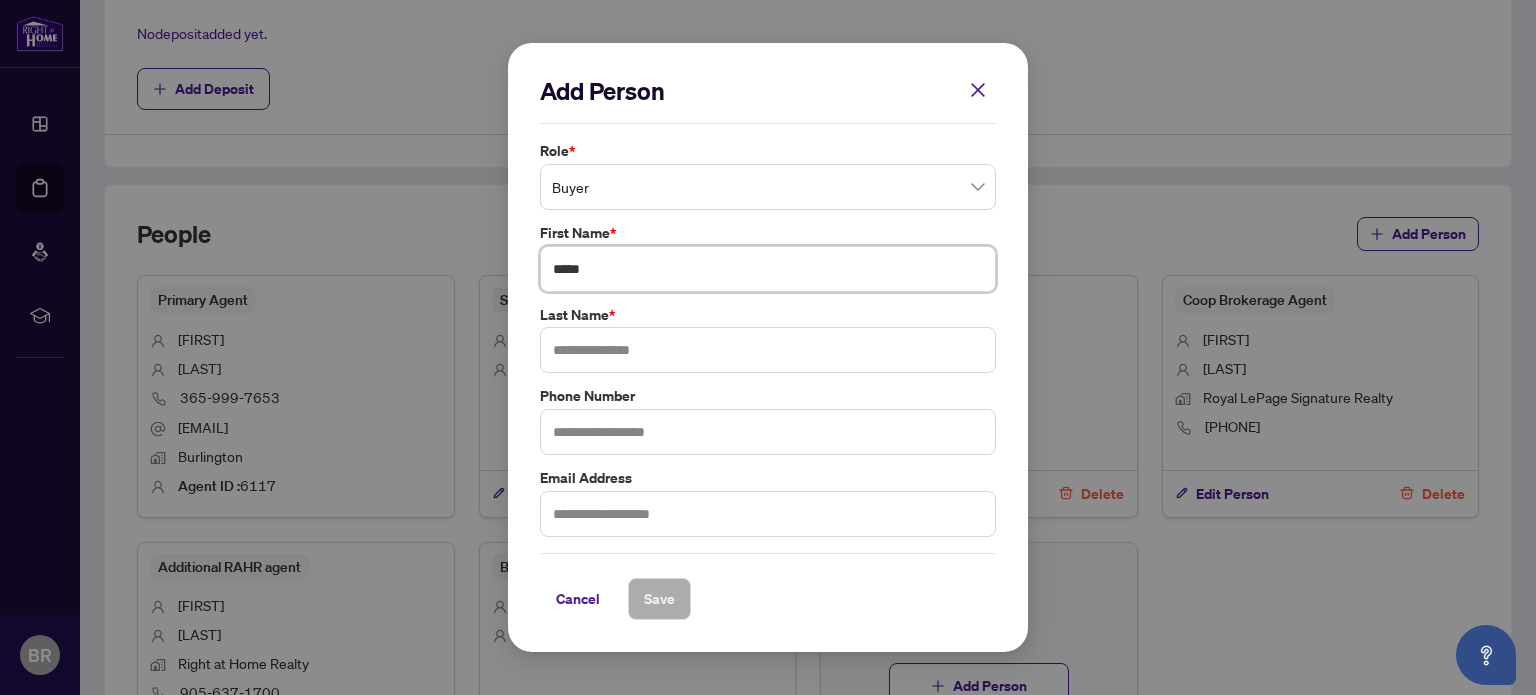 type on "*****" 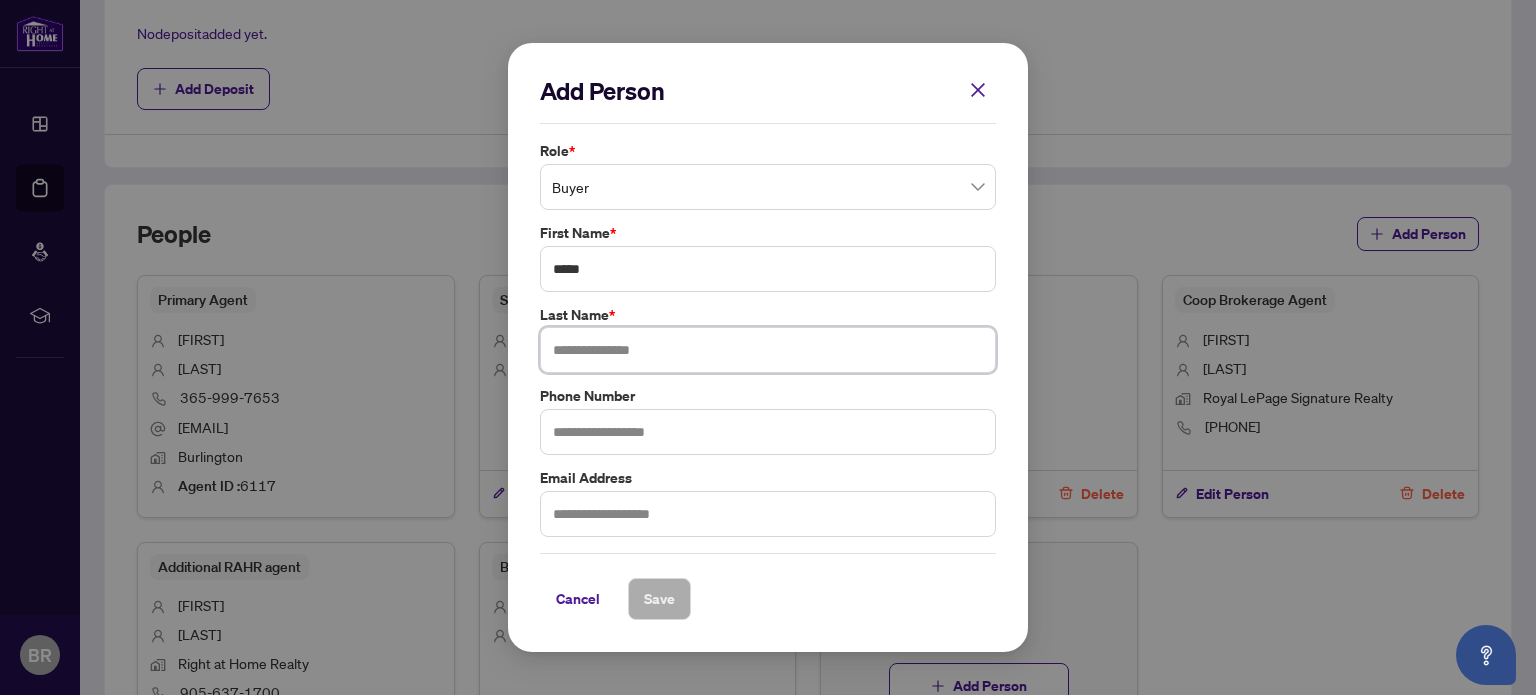 click at bounding box center [768, 350] 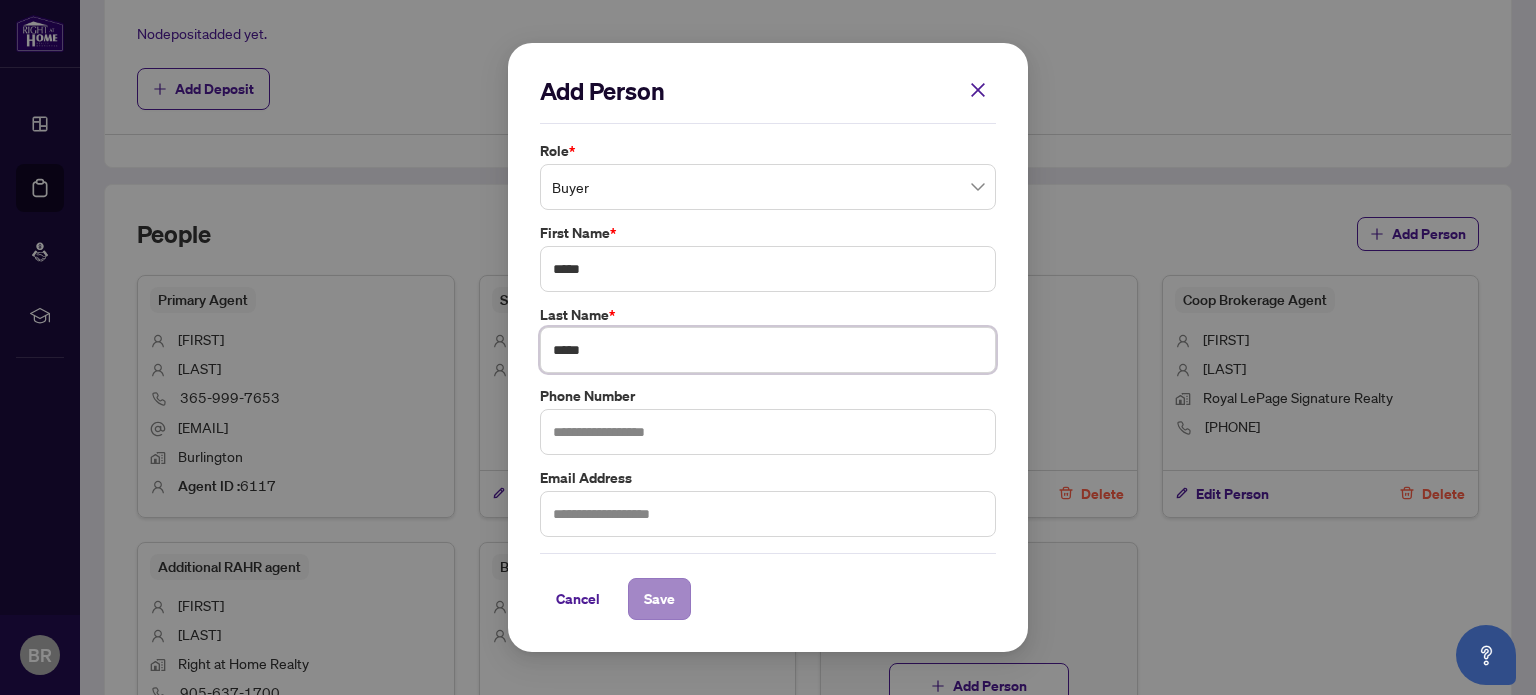 type on "*****" 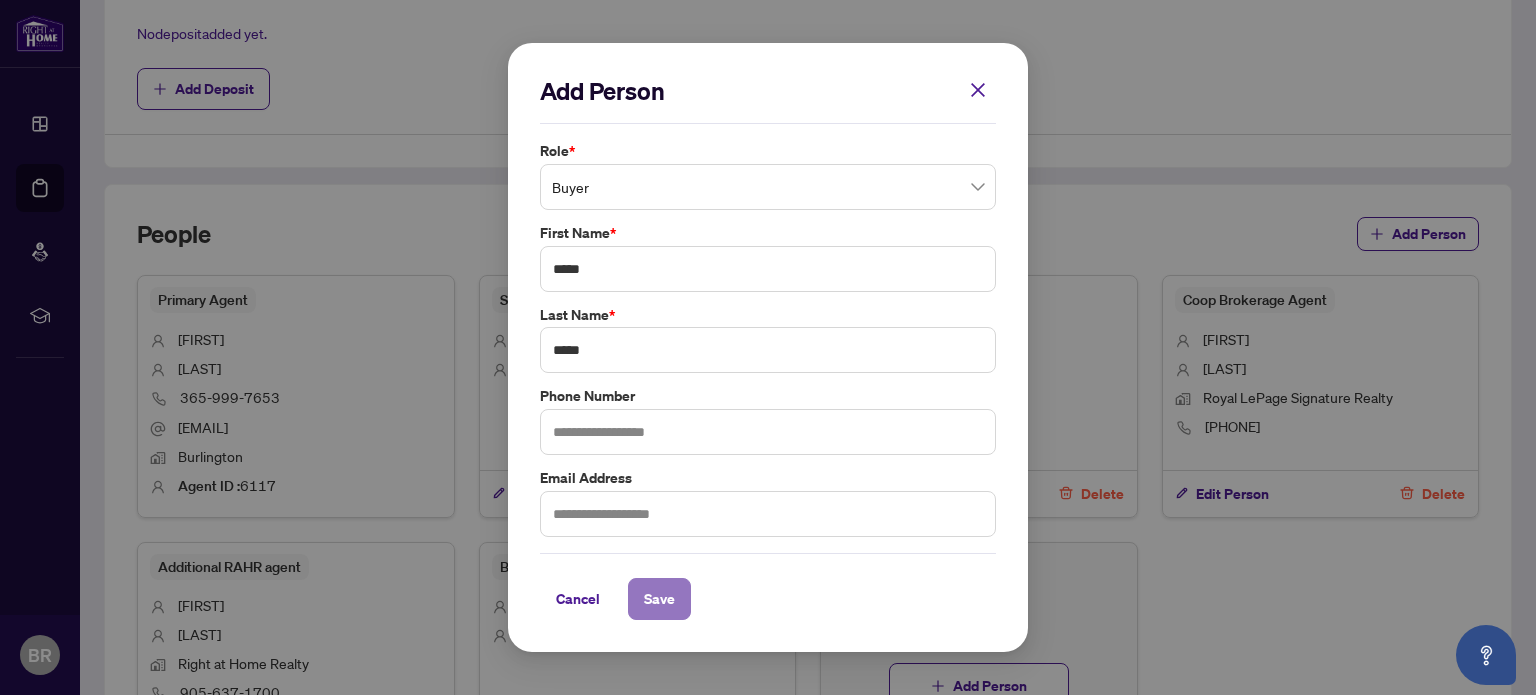 click on "Save" at bounding box center (659, 599) 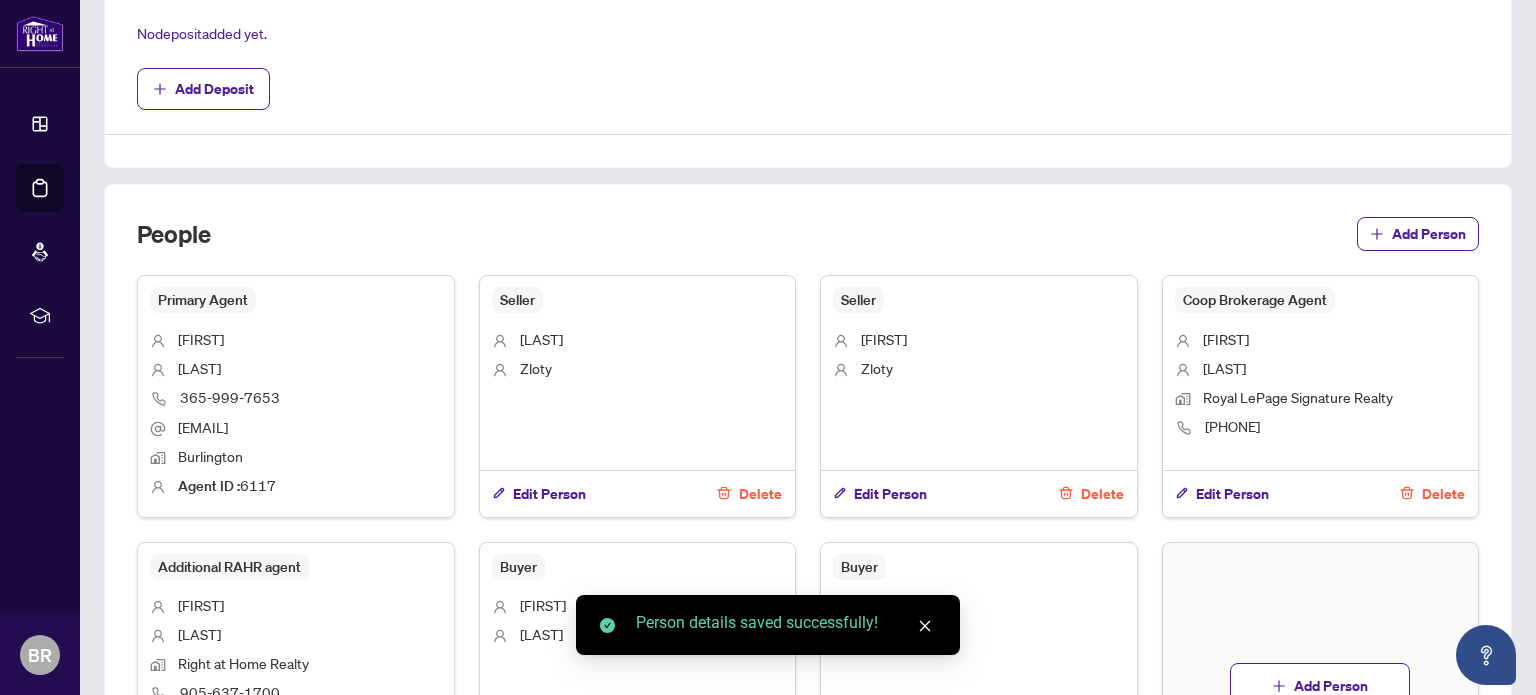 scroll, scrollTop: 1188, scrollLeft: 0, axis: vertical 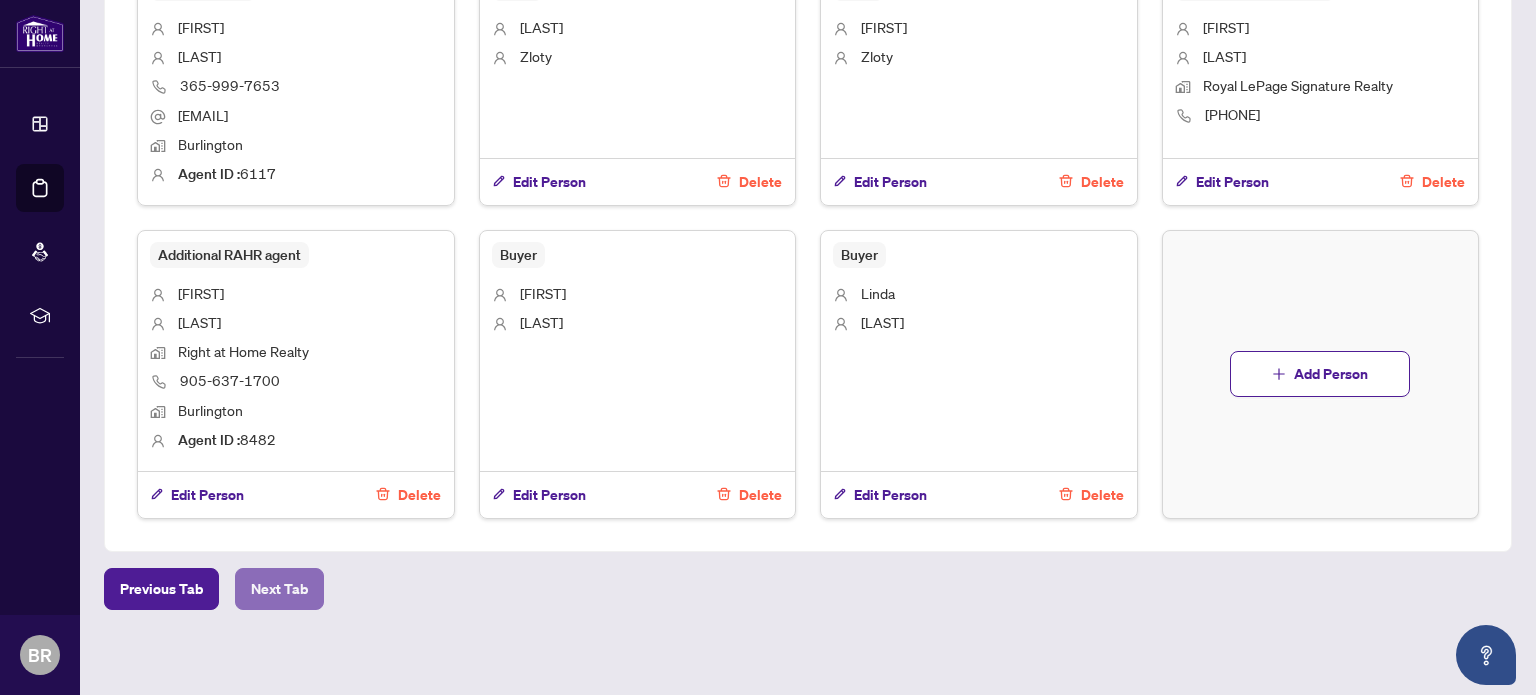 click on "Next Tab" at bounding box center (279, 589) 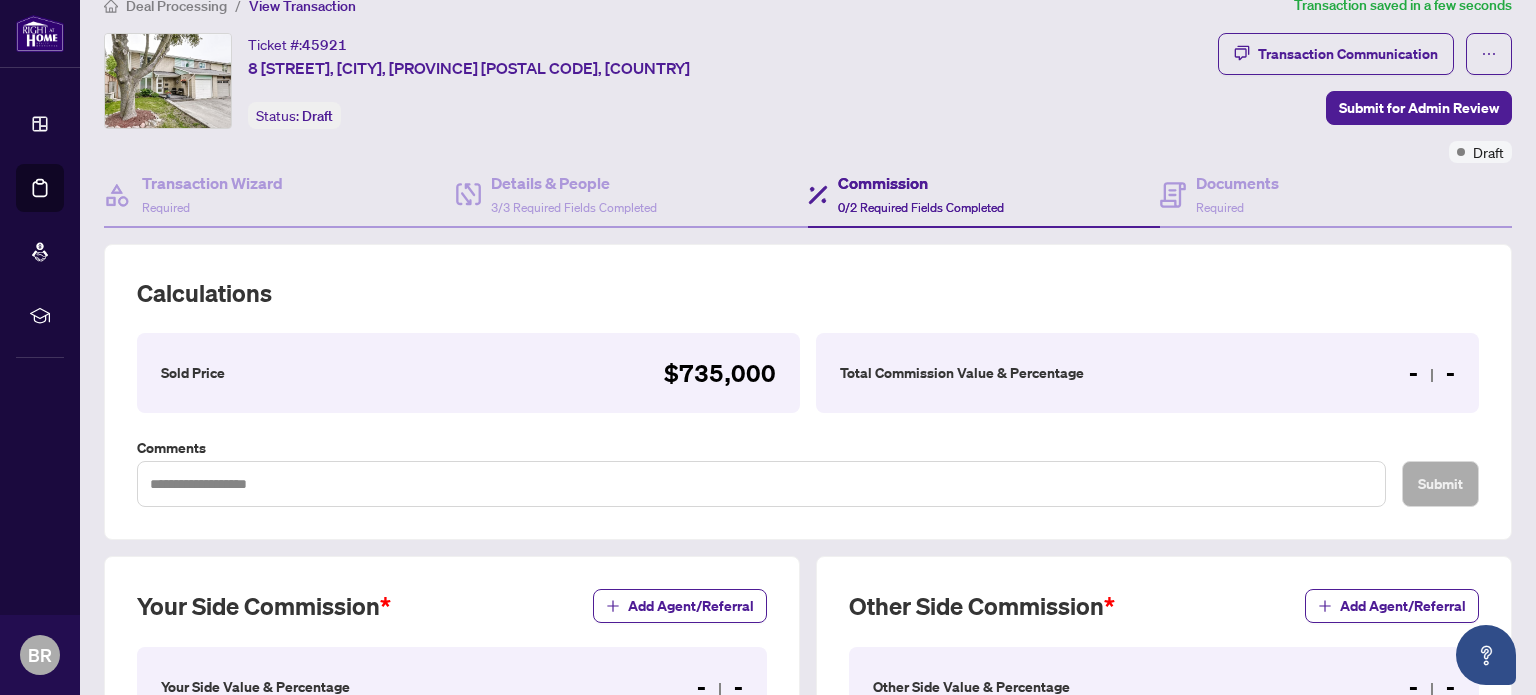 scroll, scrollTop: 490, scrollLeft: 0, axis: vertical 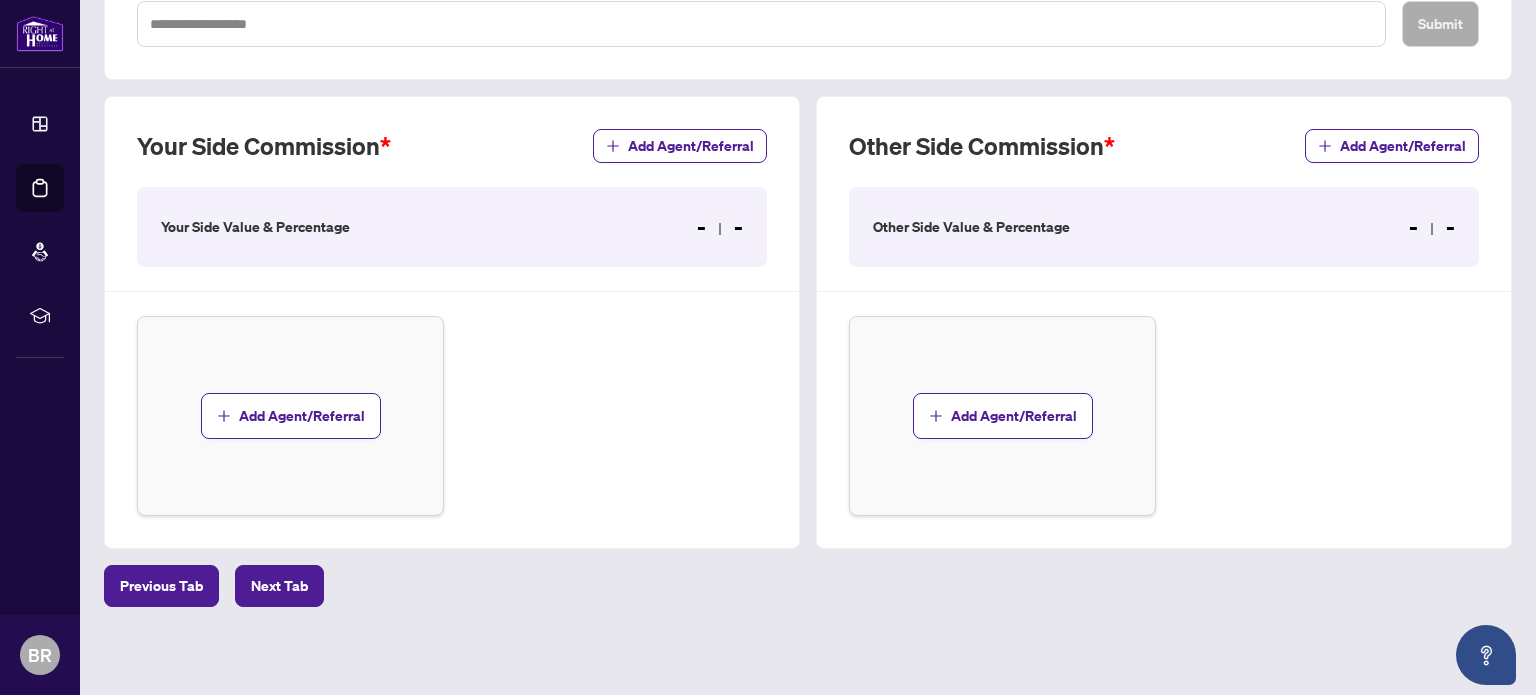 click on "Your Side Value & Percentage -     -" at bounding box center [452, 227] 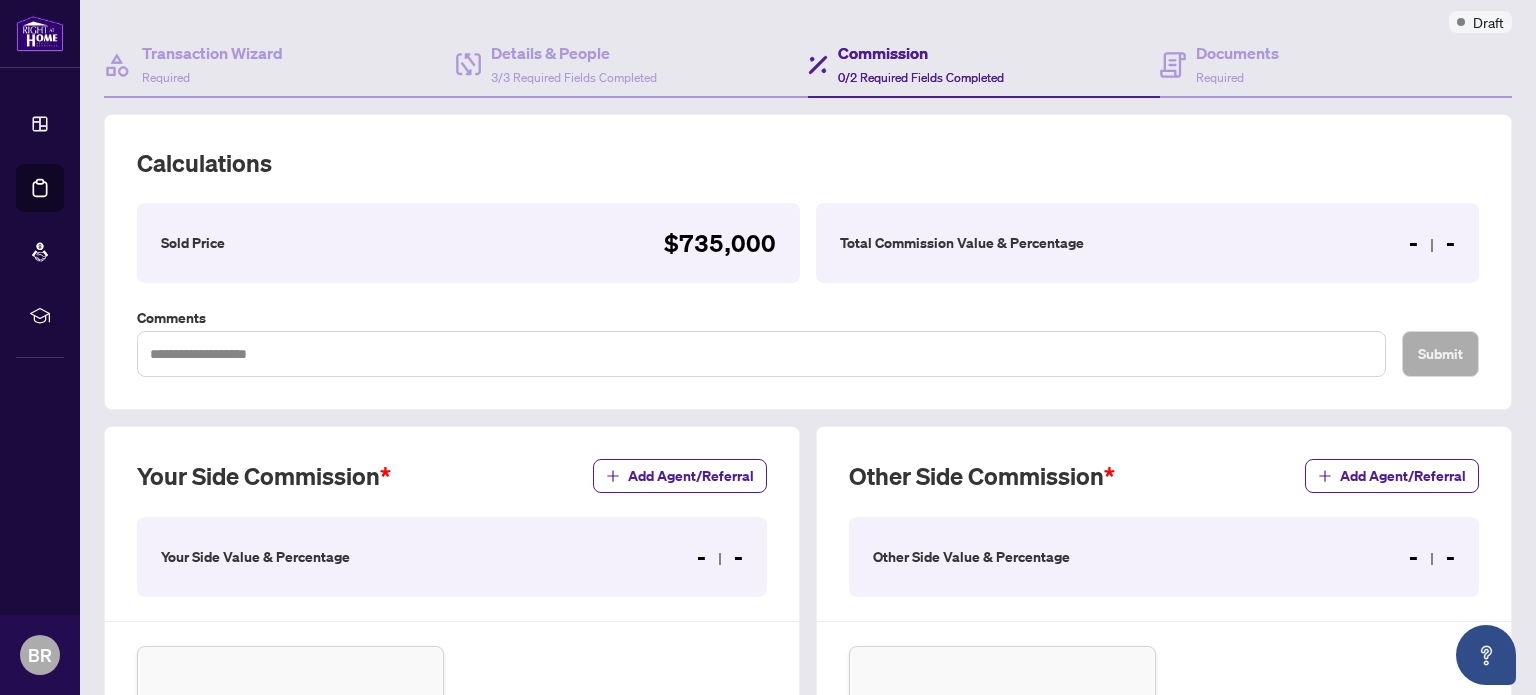 scroll, scrollTop: 159, scrollLeft: 0, axis: vertical 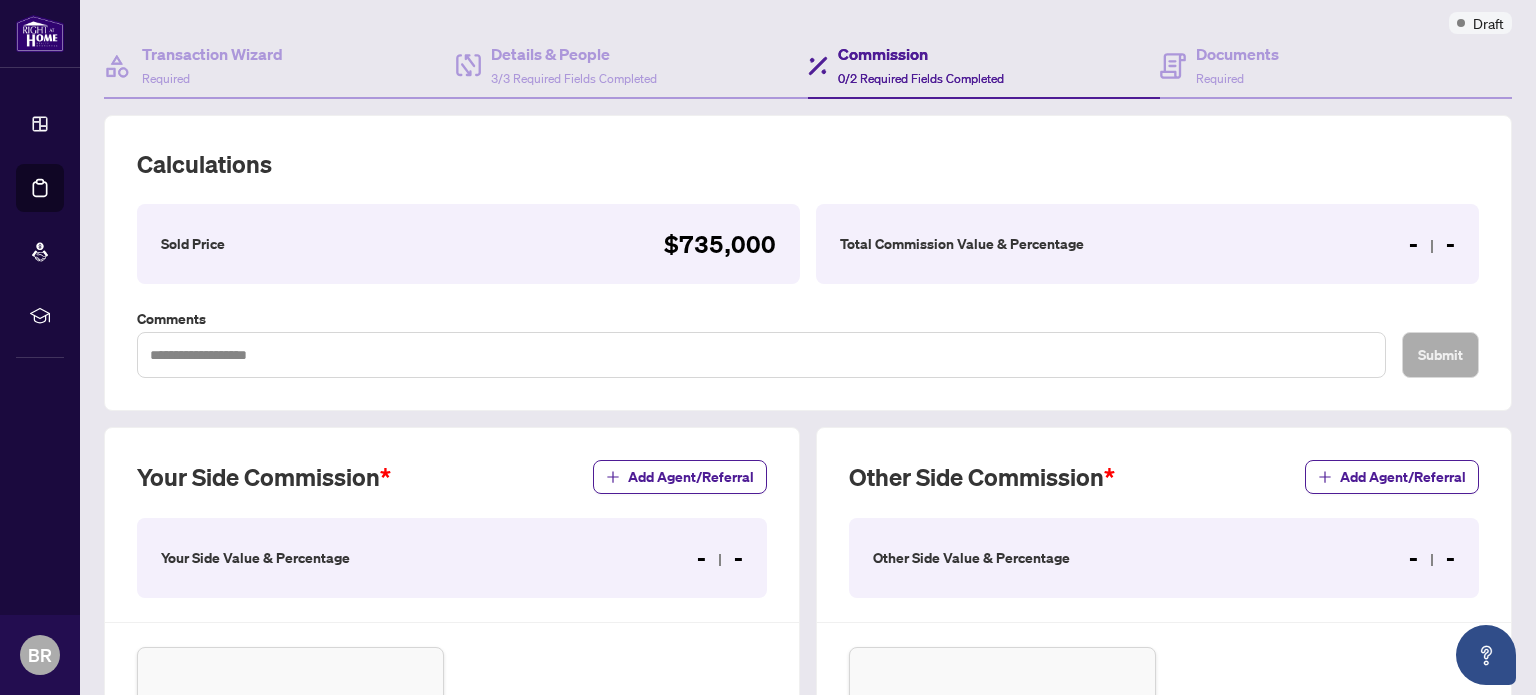 click on "Total Commission Value & Percentage -     -" at bounding box center (1147, 244) 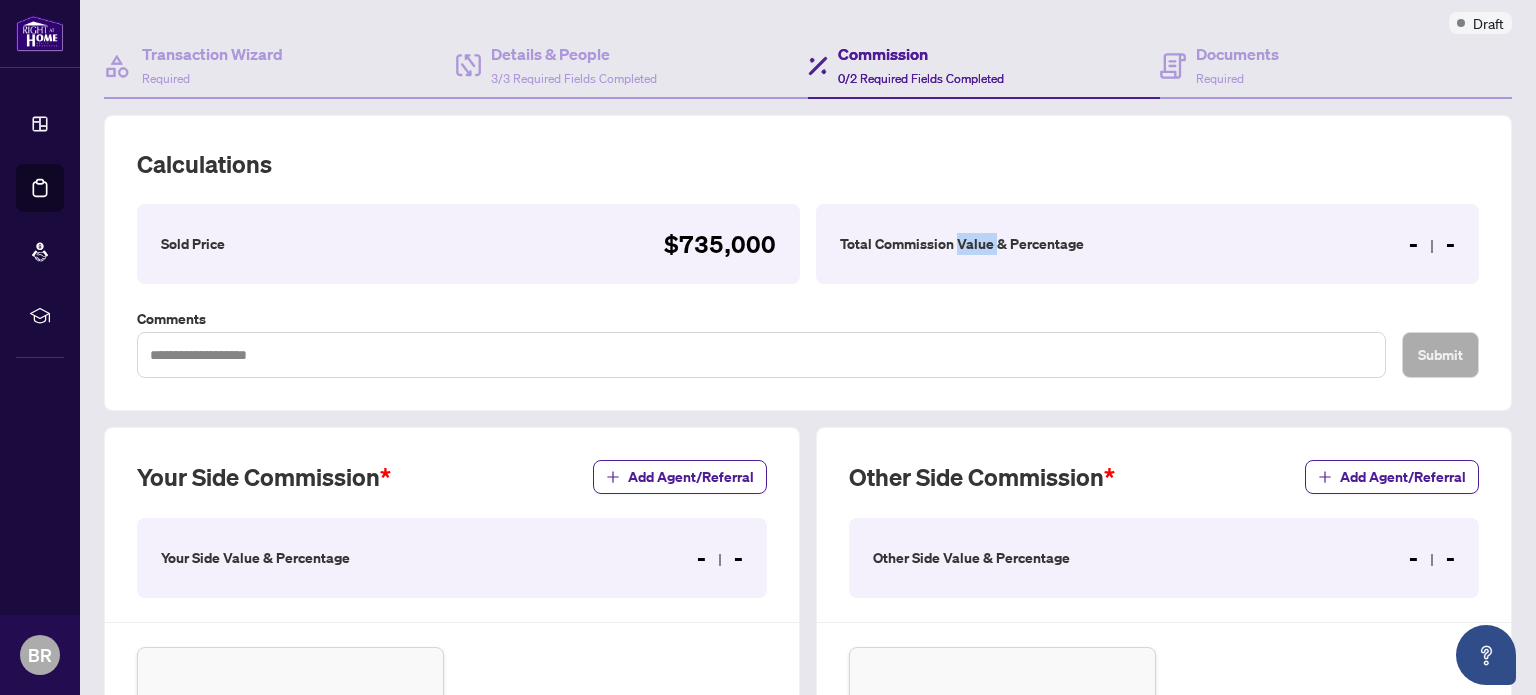 click on "Total Commission Value & Percentage -     -" at bounding box center (1147, 244) 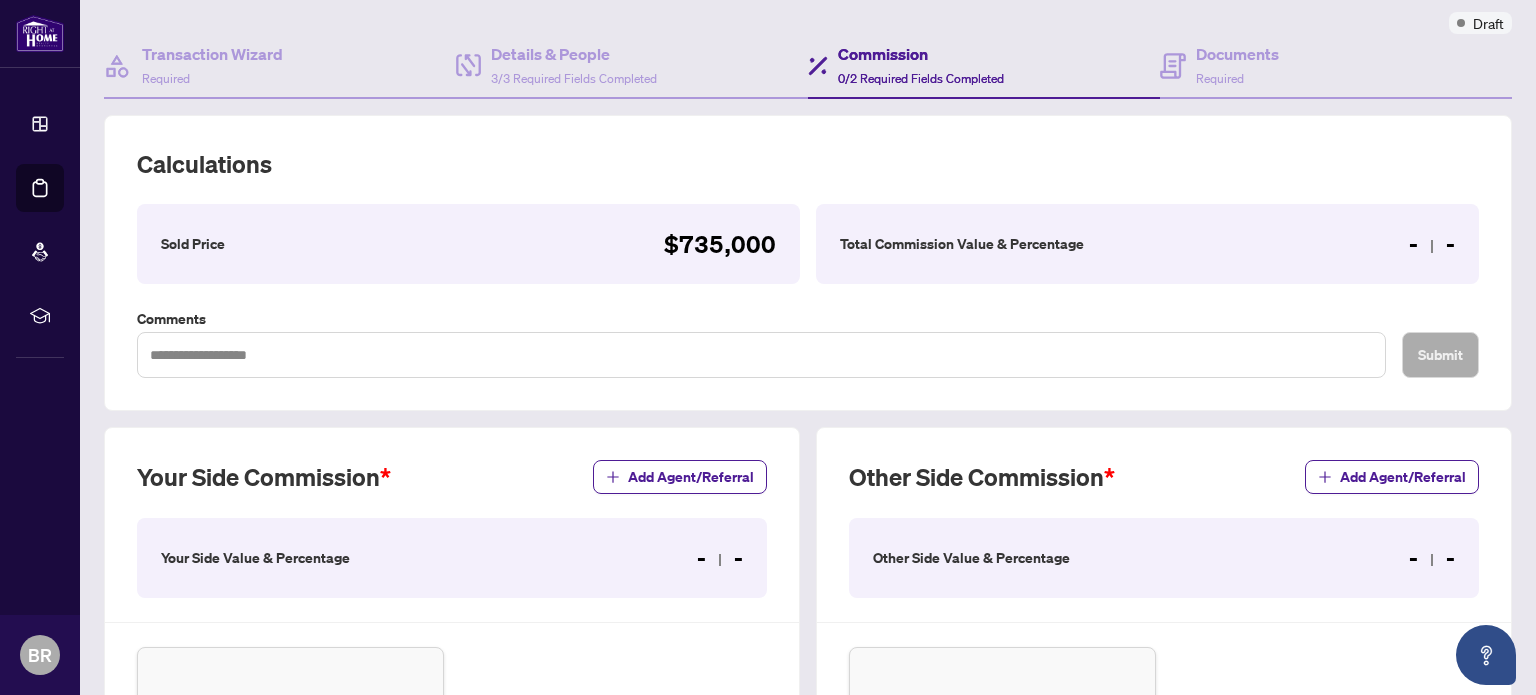 click on "-     -" at bounding box center (1432, 244) 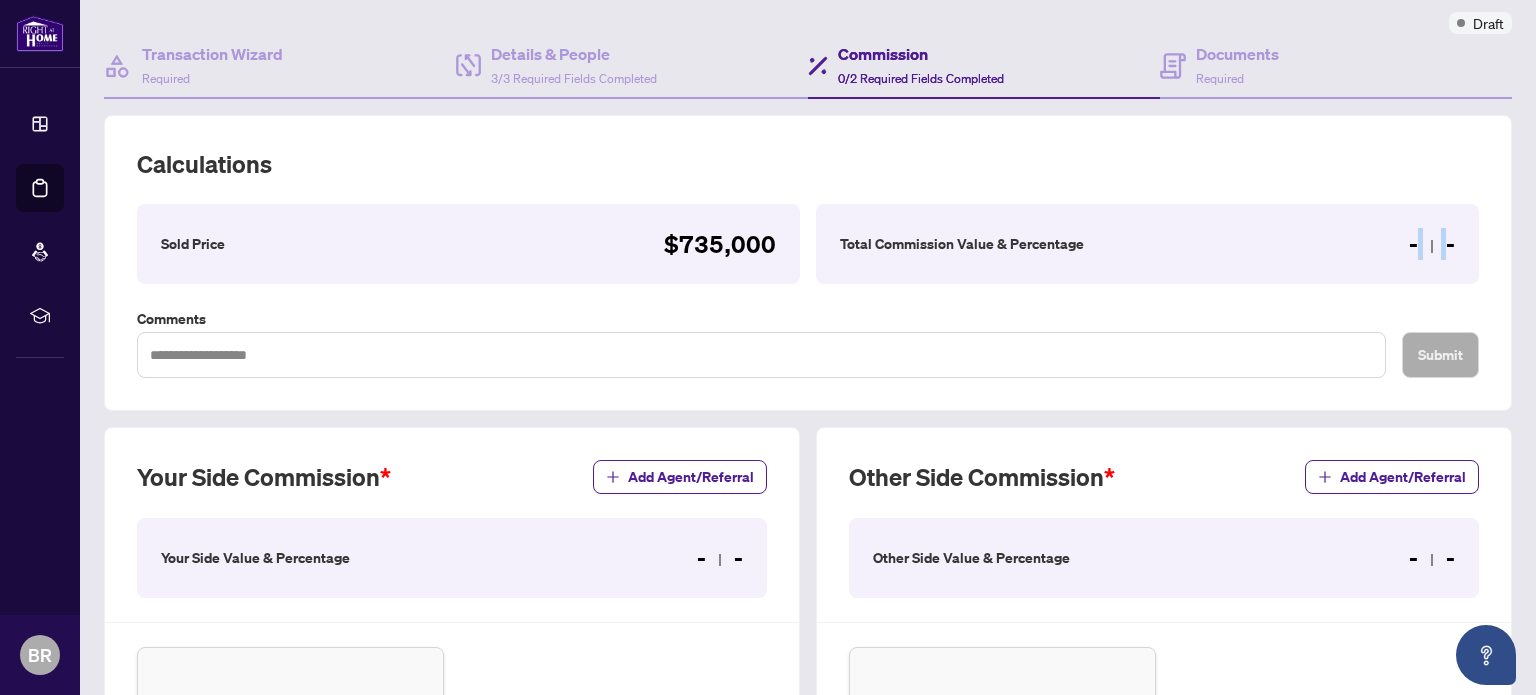 click on "-     -" at bounding box center (1432, 244) 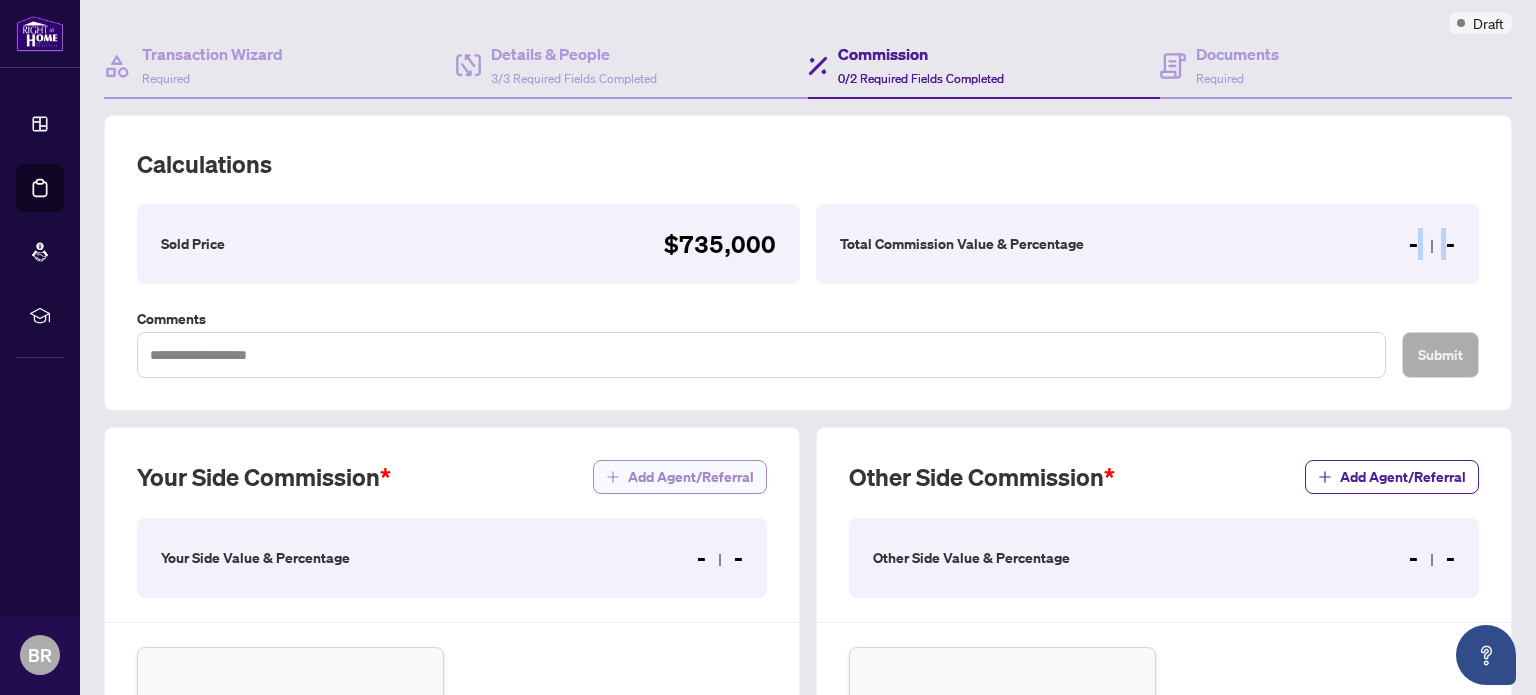 click on "Add Agent/Referral" at bounding box center (680, 477) 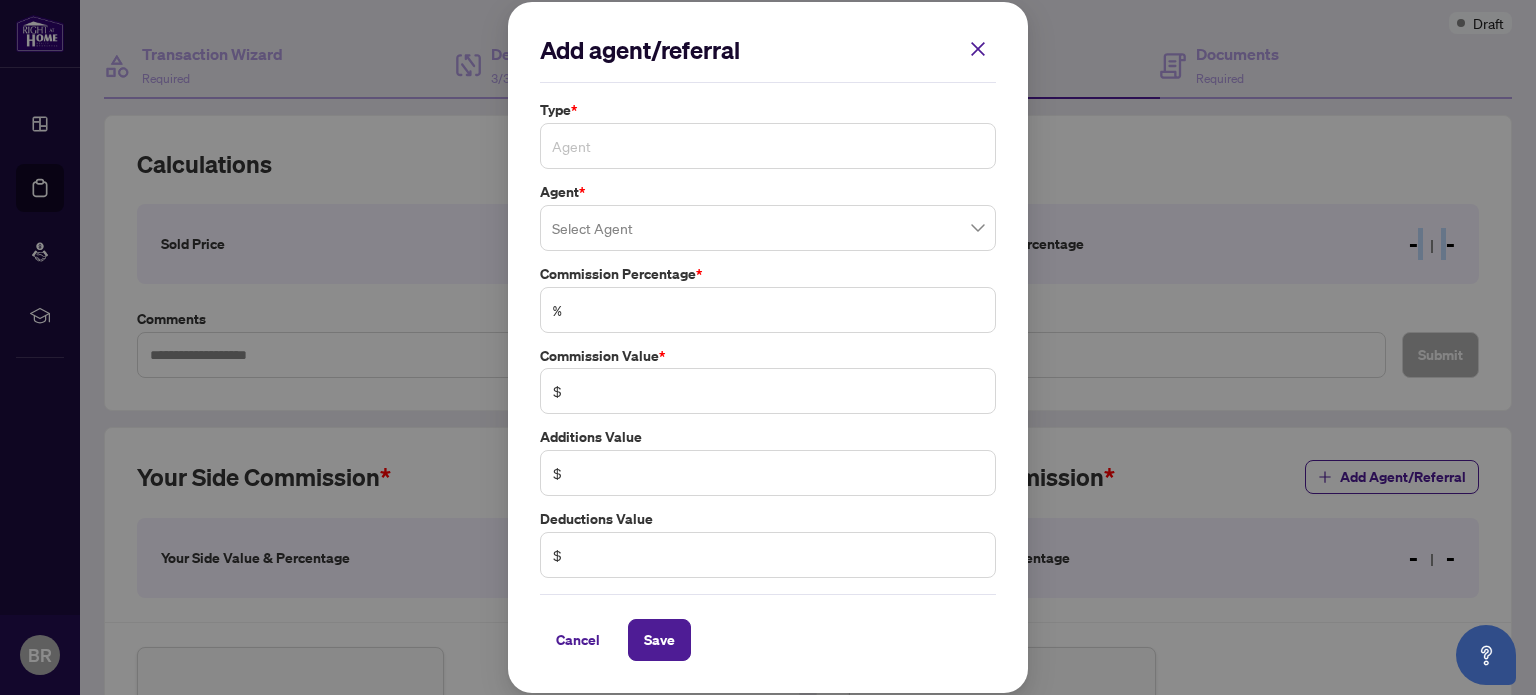click on "Agent" at bounding box center [768, 146] 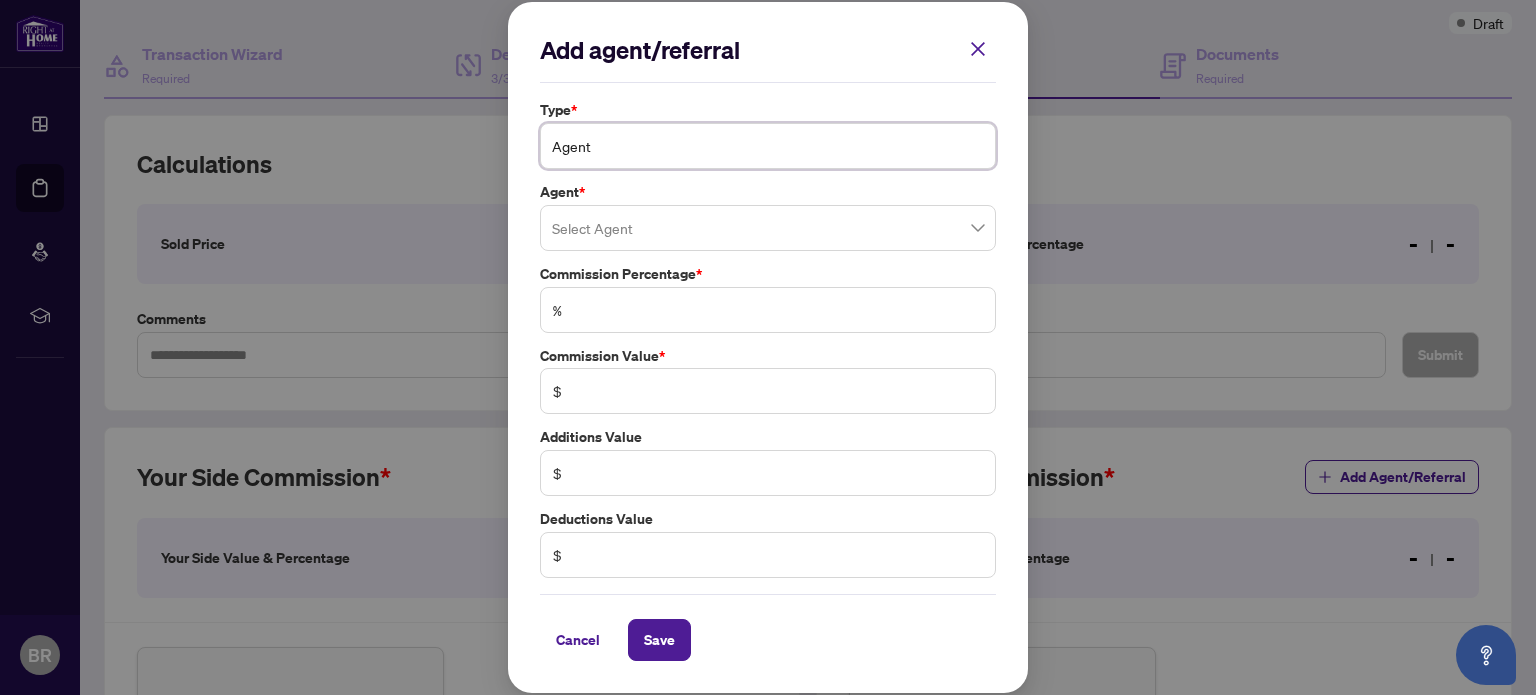 click on "Agent" at bounding box center (768, 146) 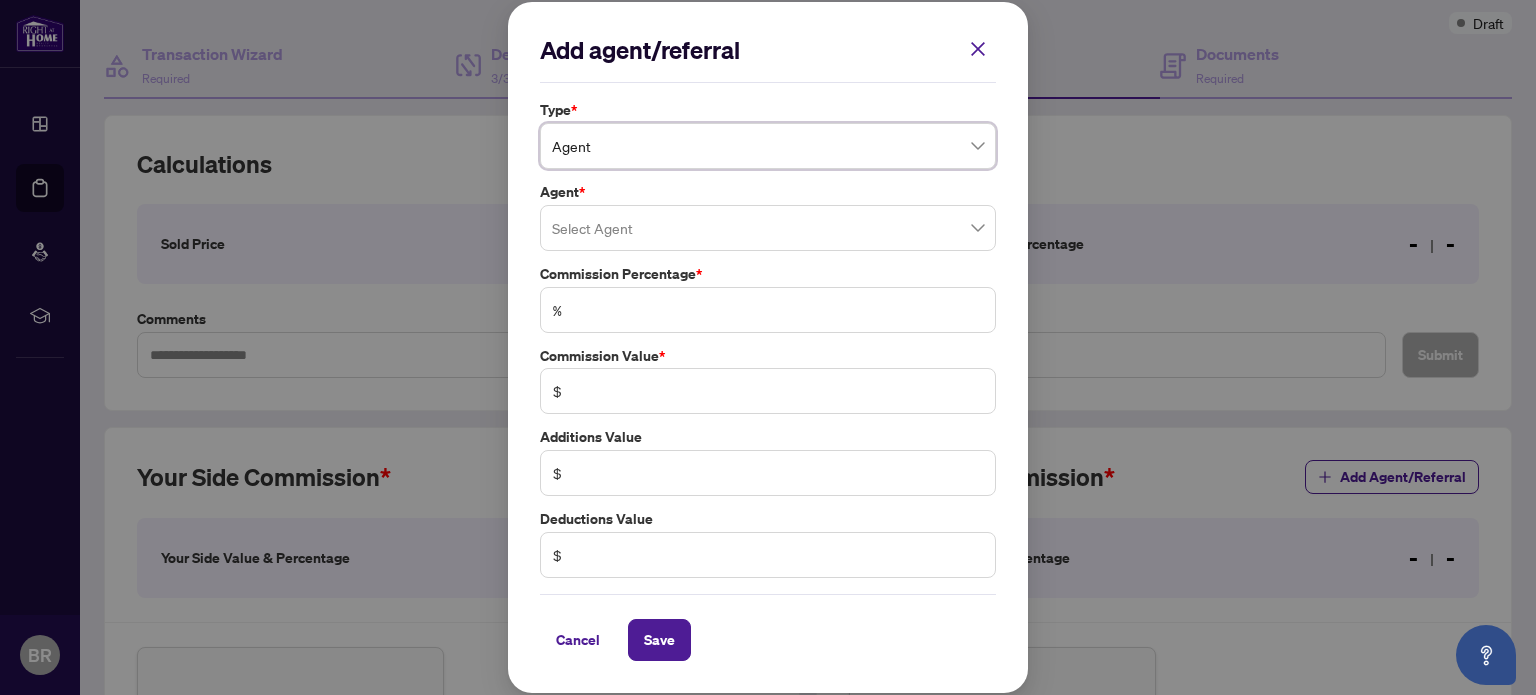 click at bounding box center [768, 228] 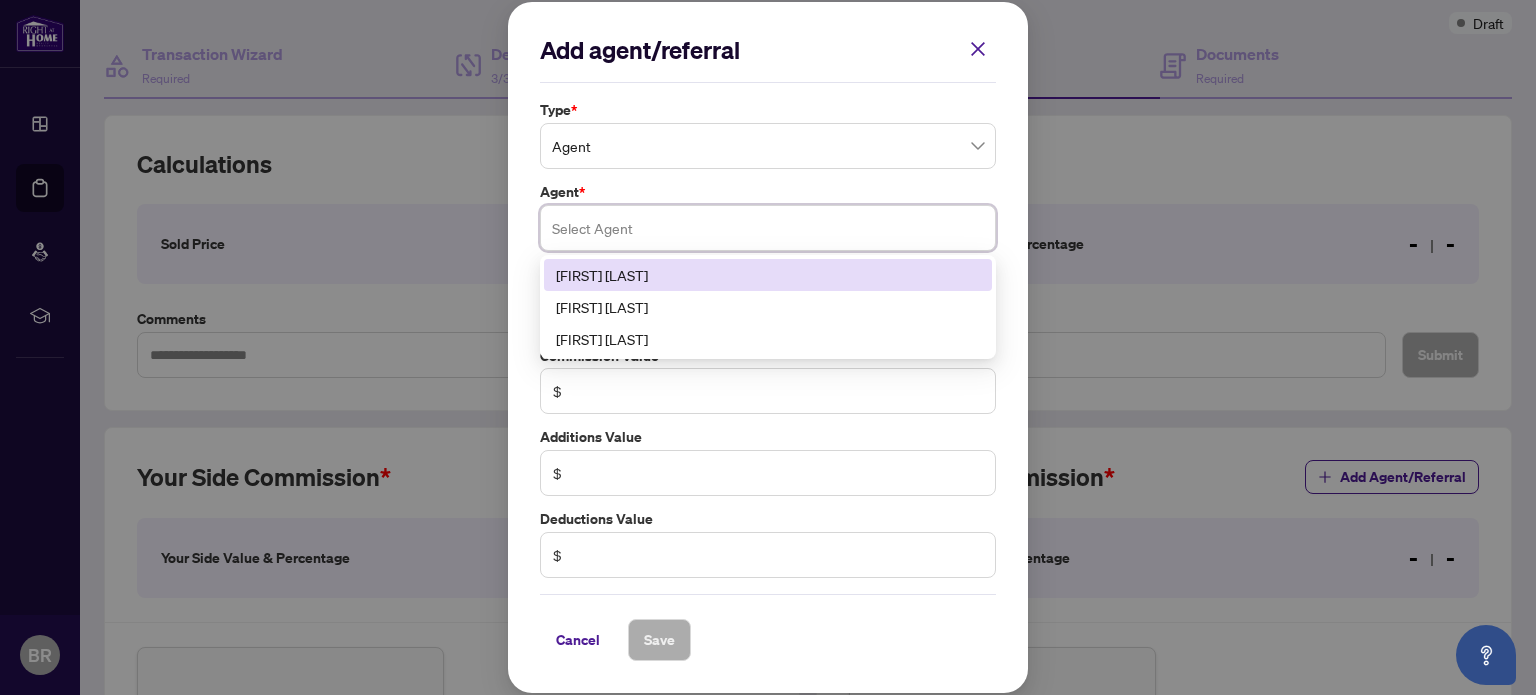 click on "[FIRST] [LAST]" at bounding box center (768, 275) 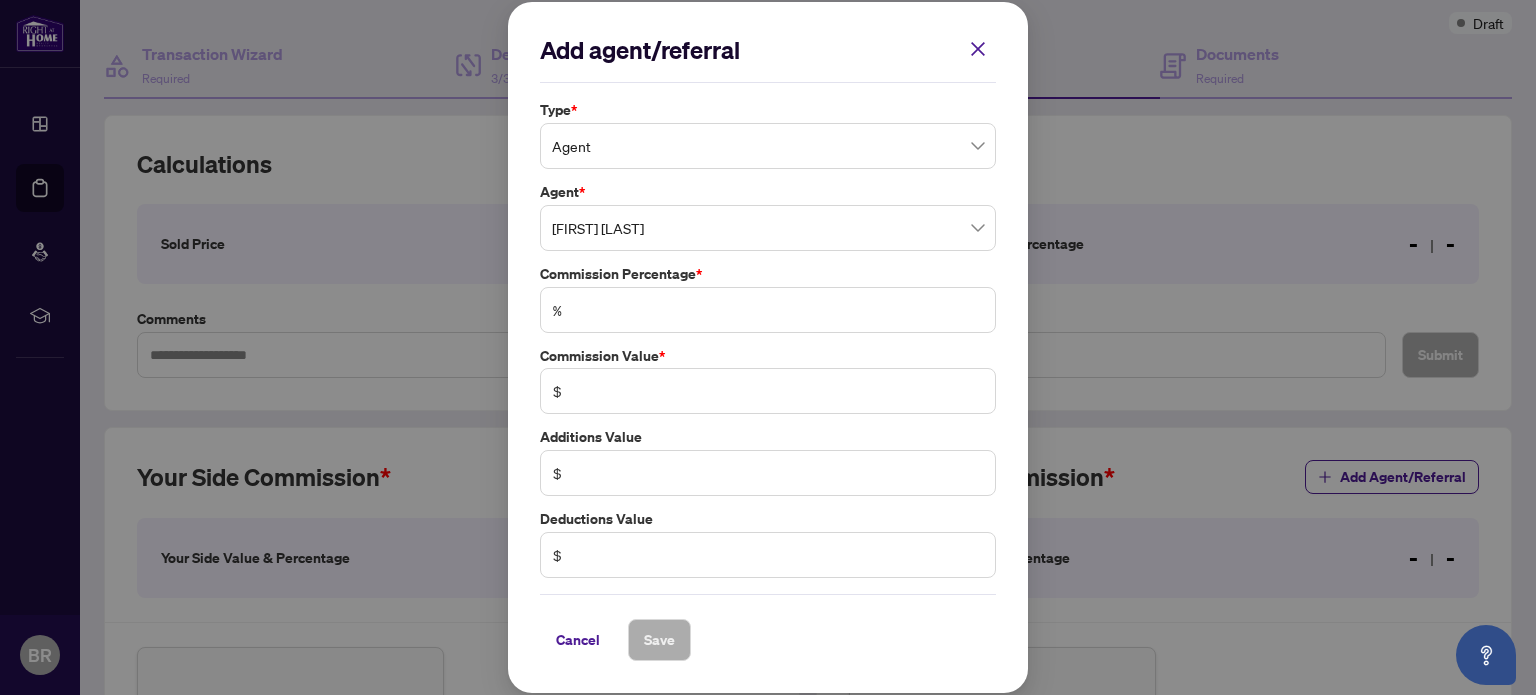 click on "%" at bounding box center (557, 310) 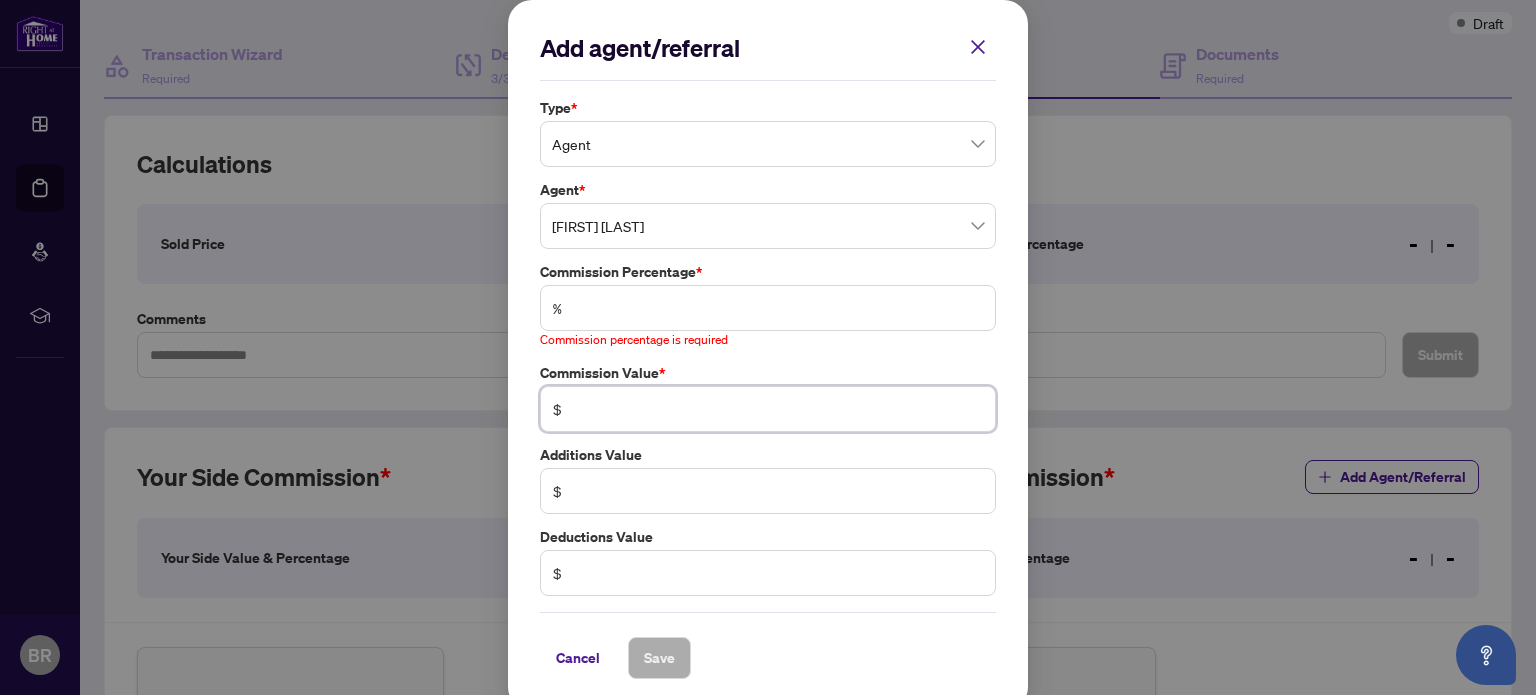 click on "$" at bounding box center [768, 409] 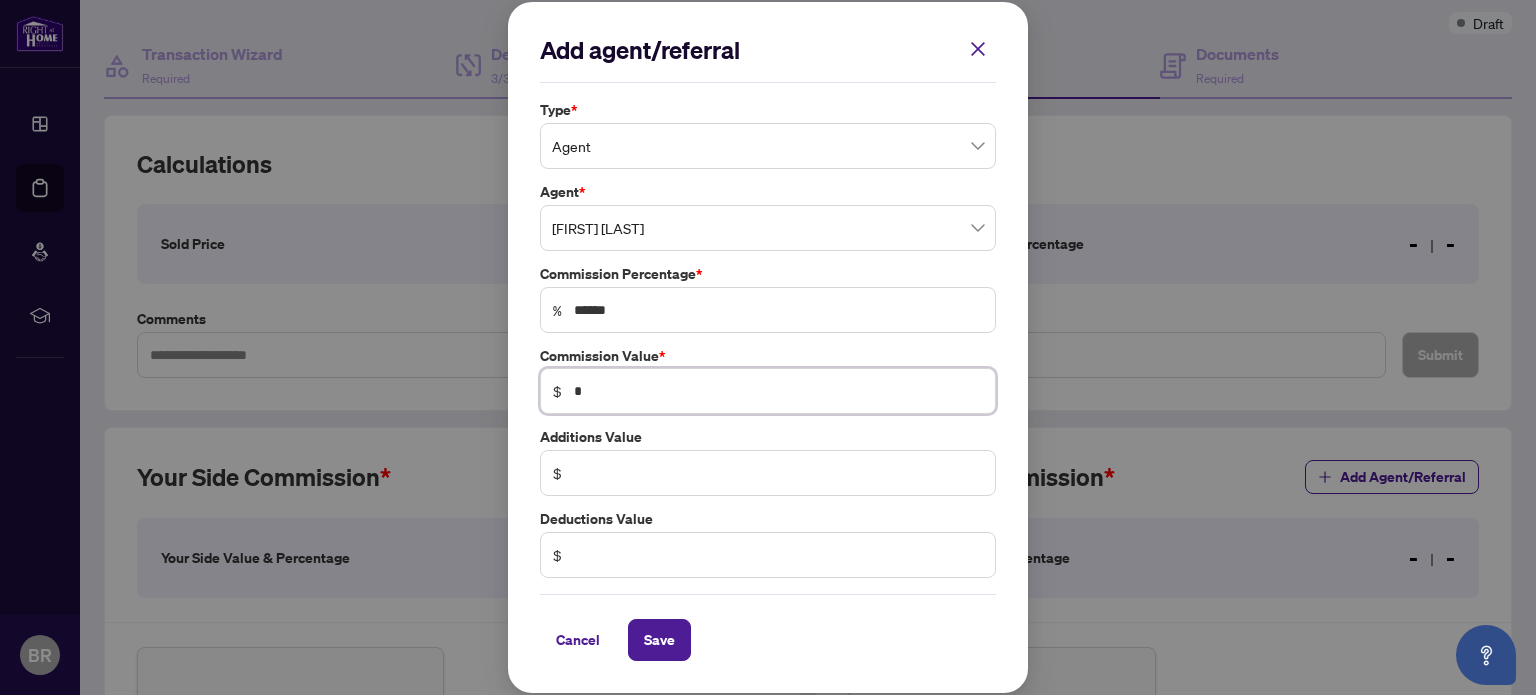 type on "*****" 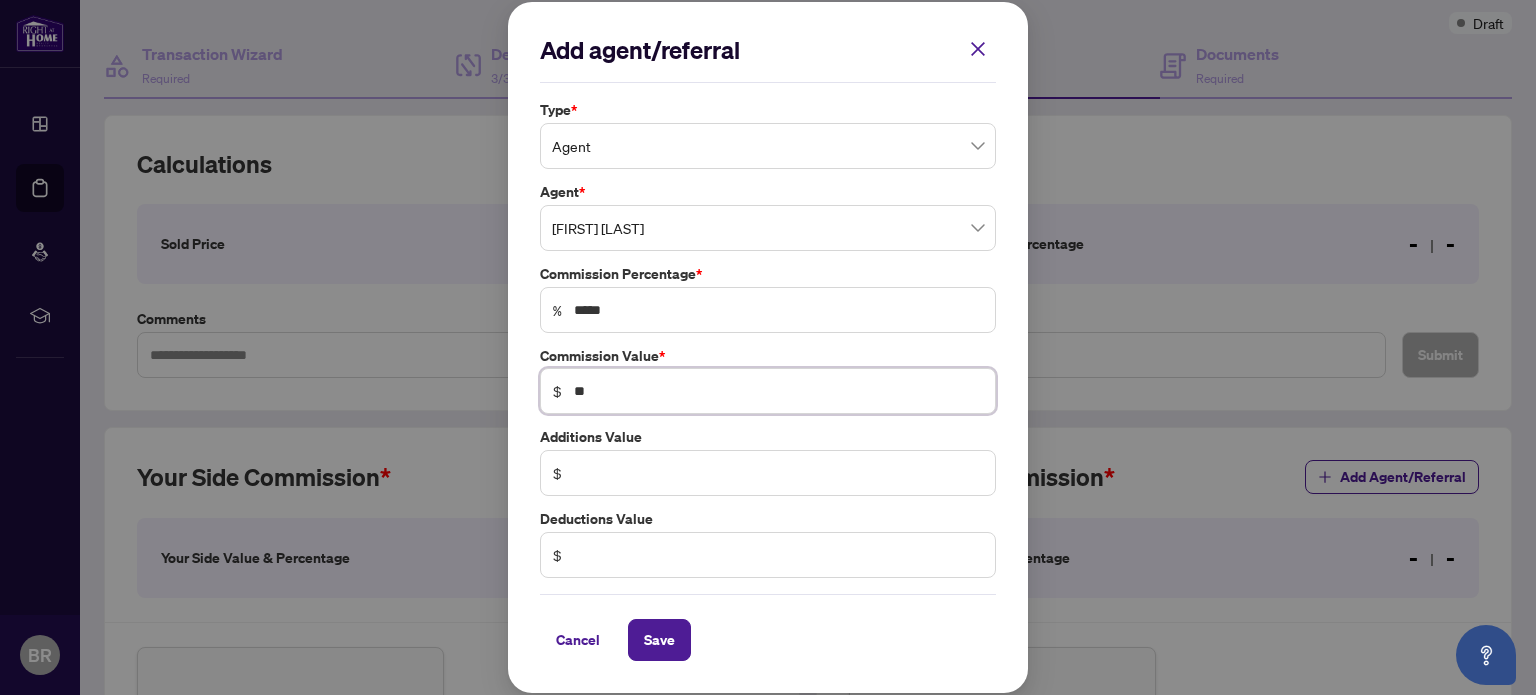 type on "****" 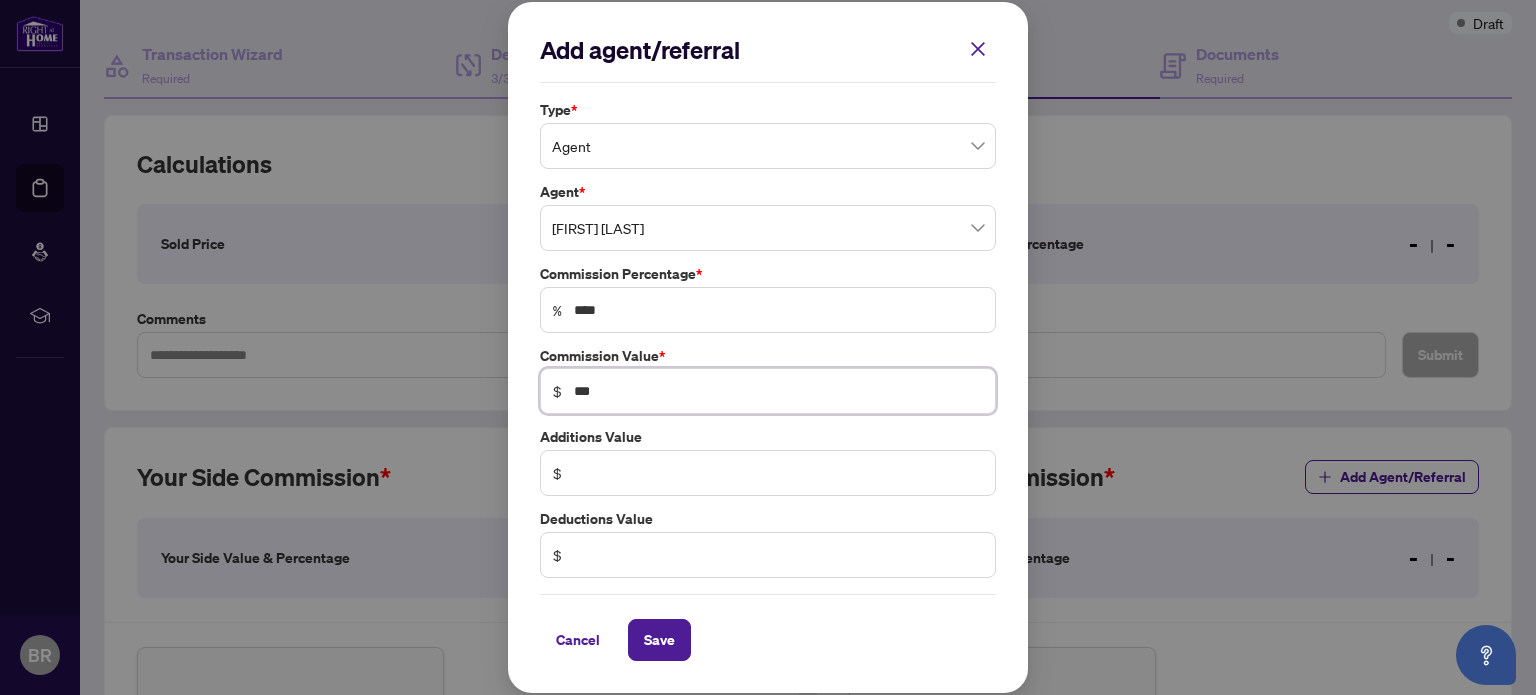 type on "***" 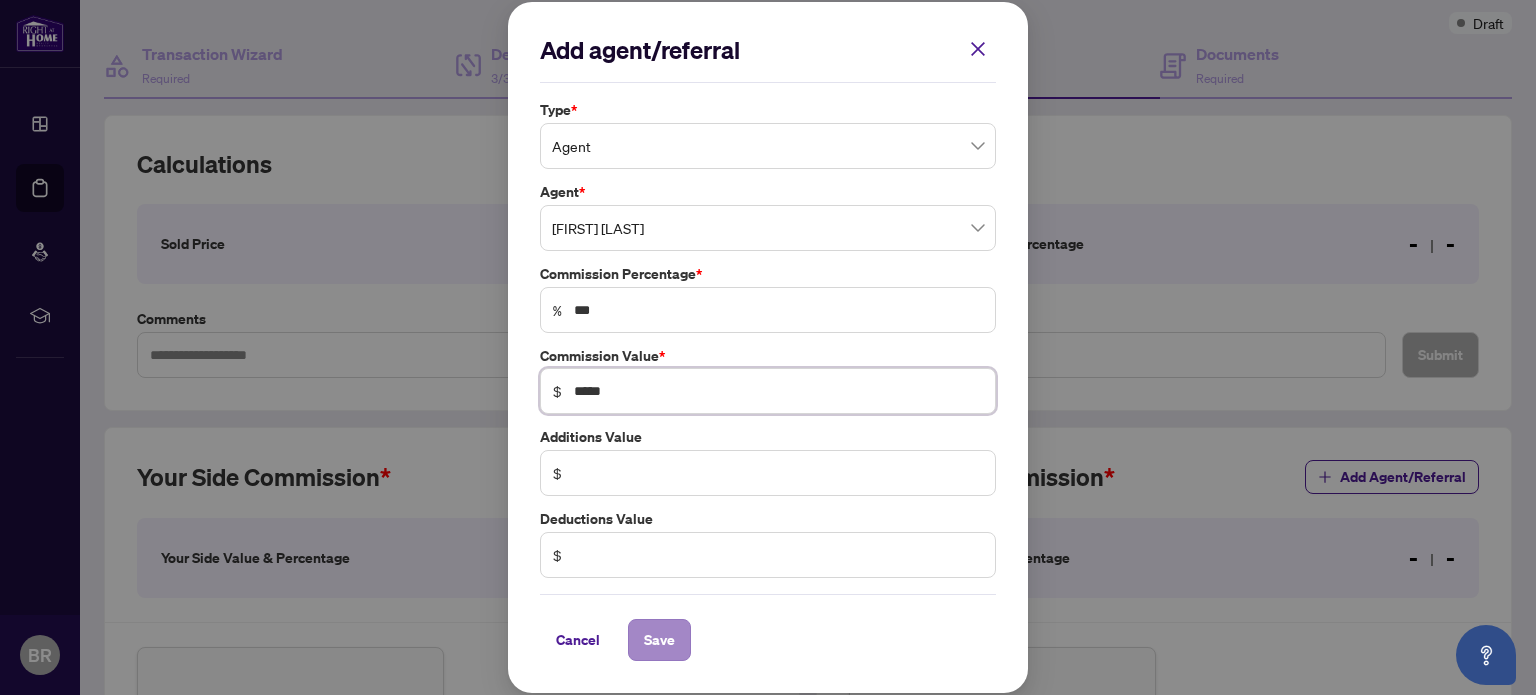 type on "*****" 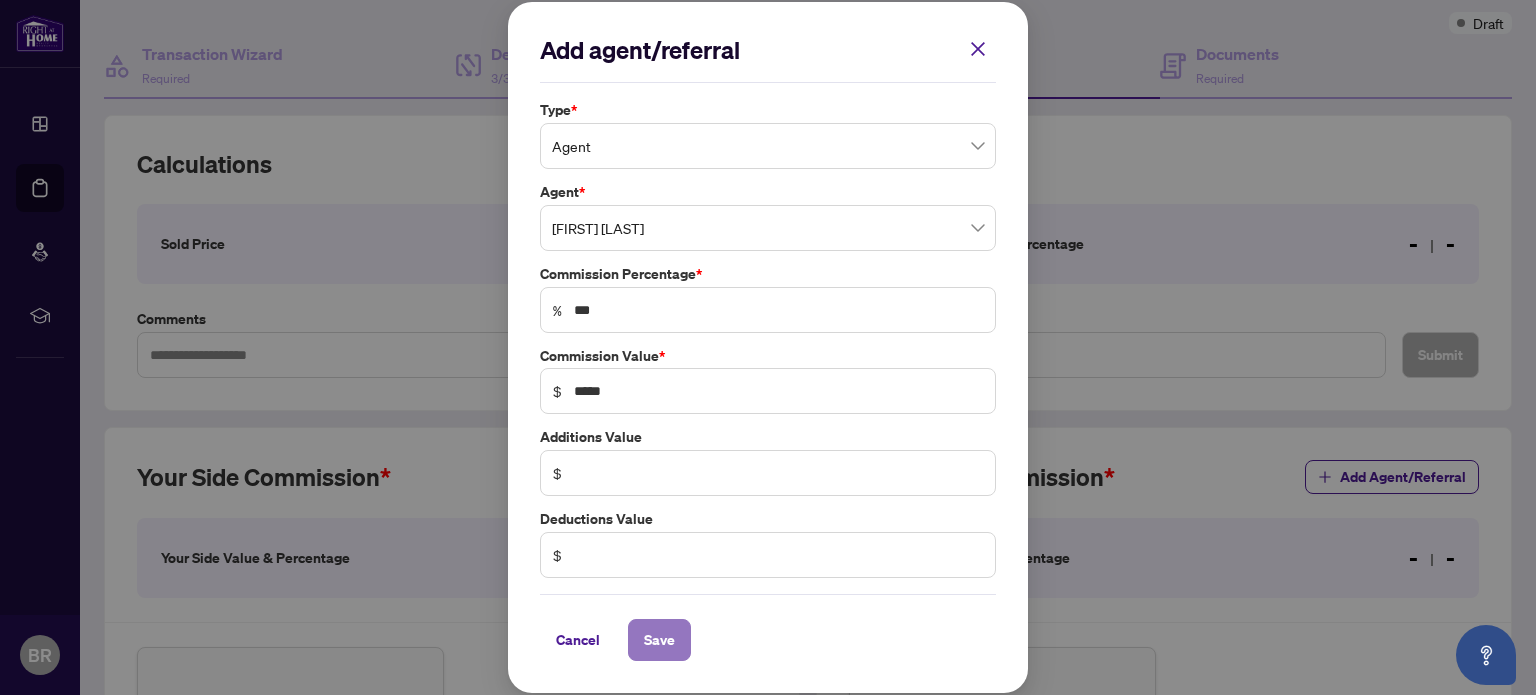 click on "Save" at bounding box center (659, 640) 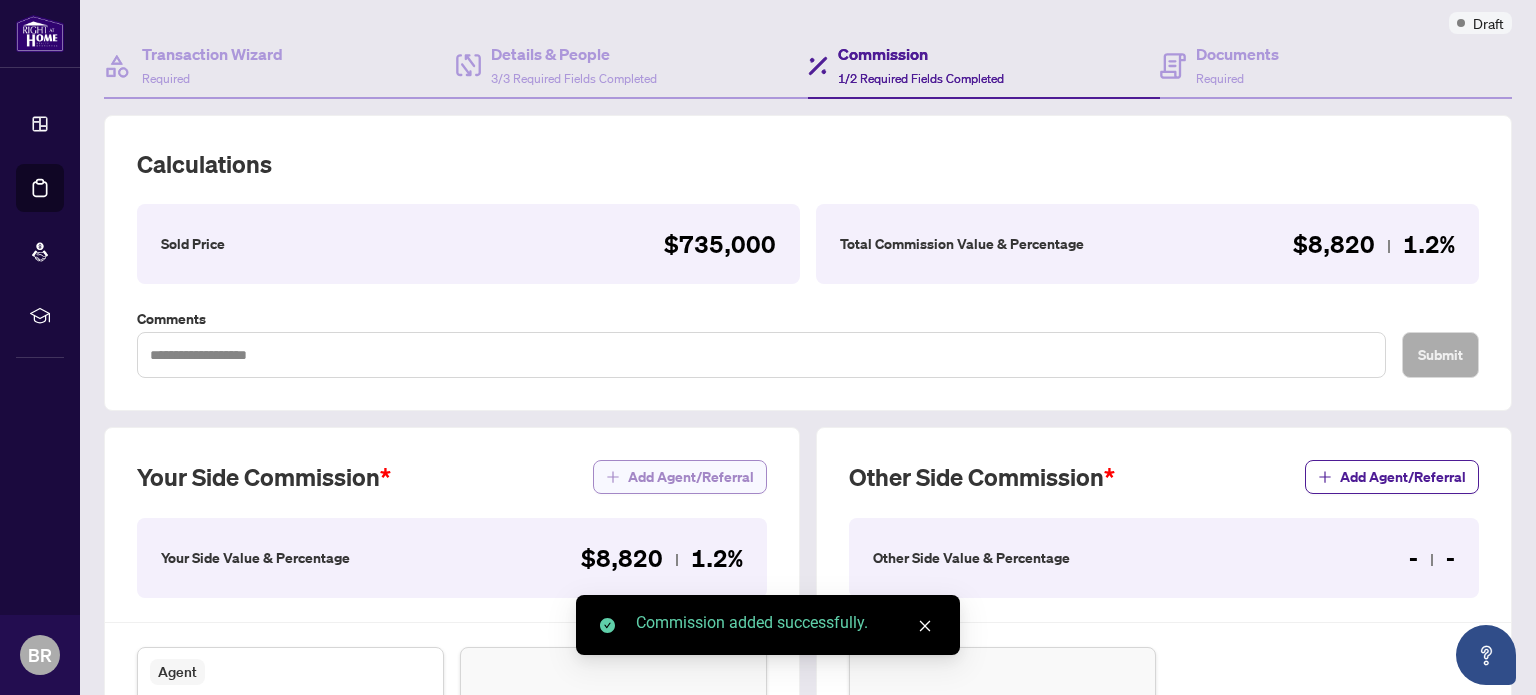 click 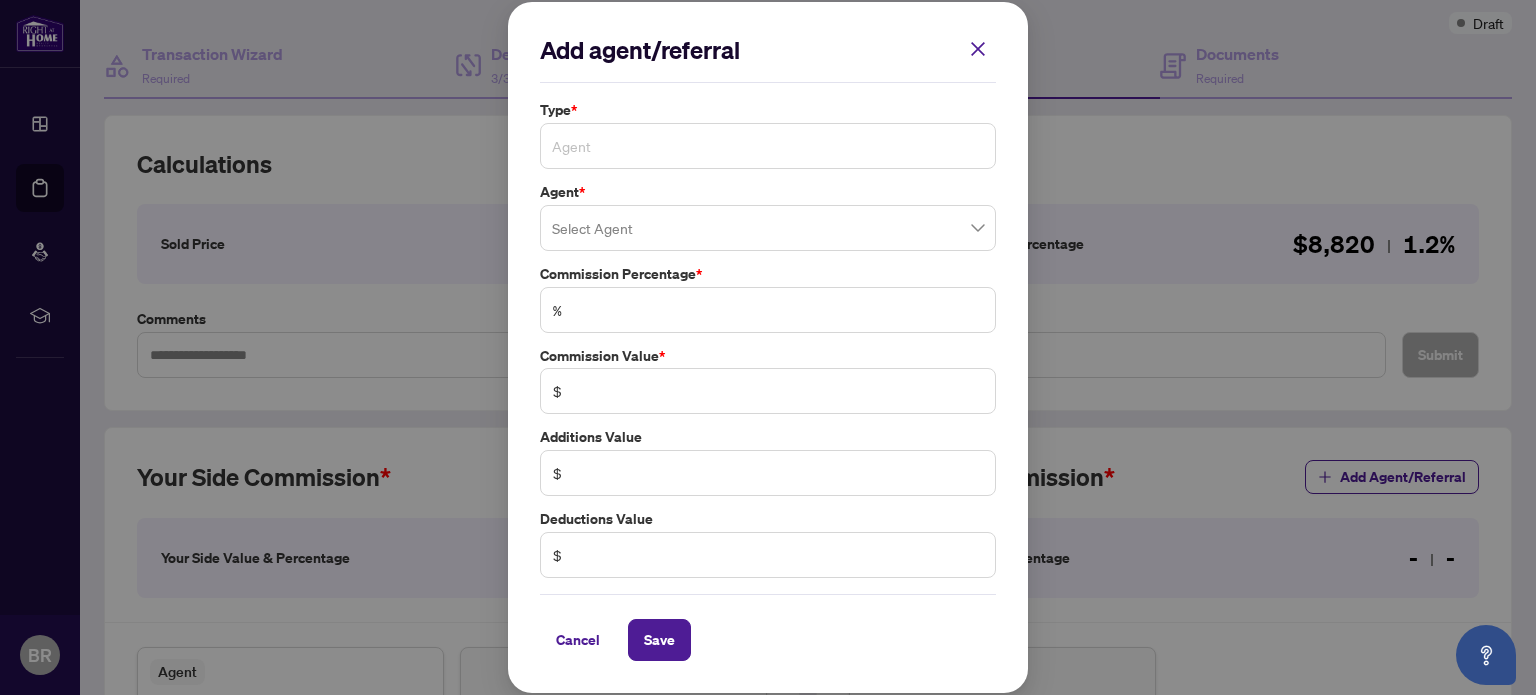 click on "Agent" at bounding box center (768, 146) 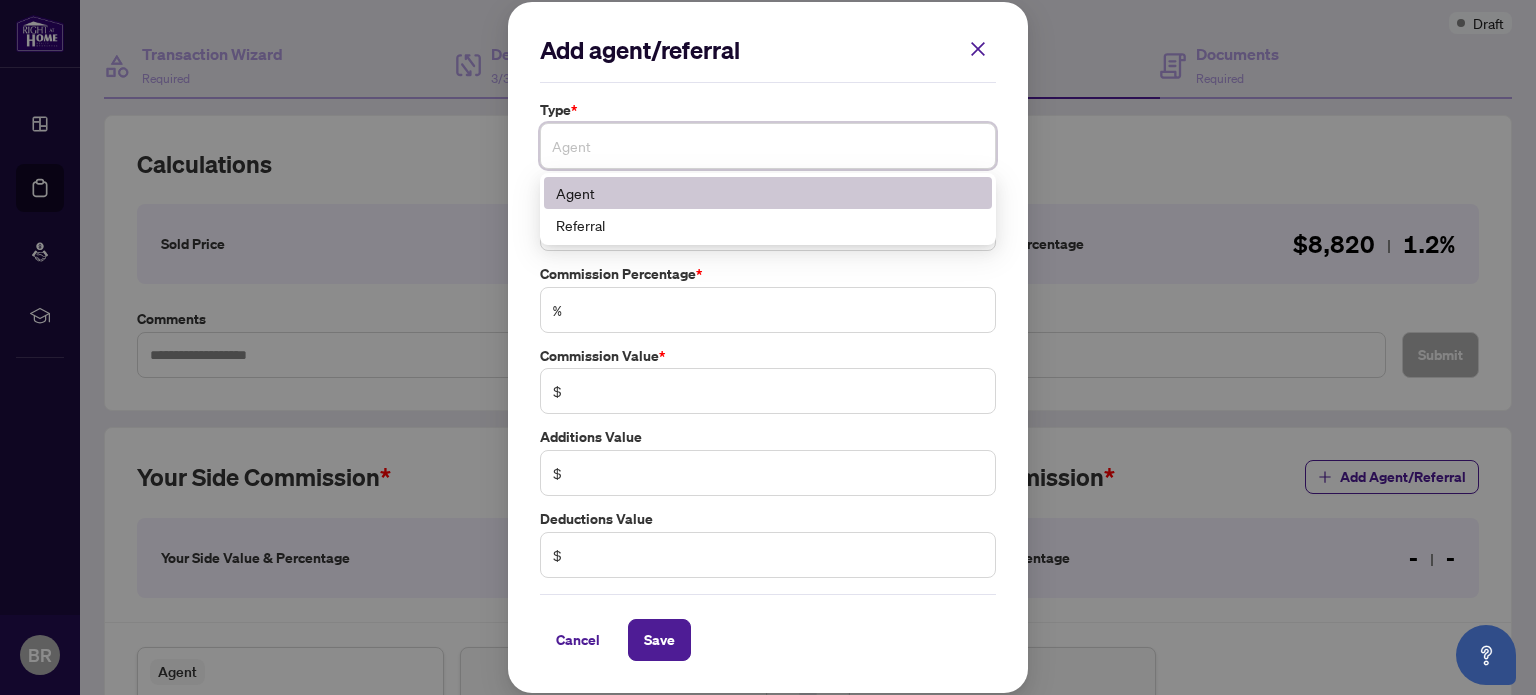 click on "Agent" at bounding box center [768, 193] 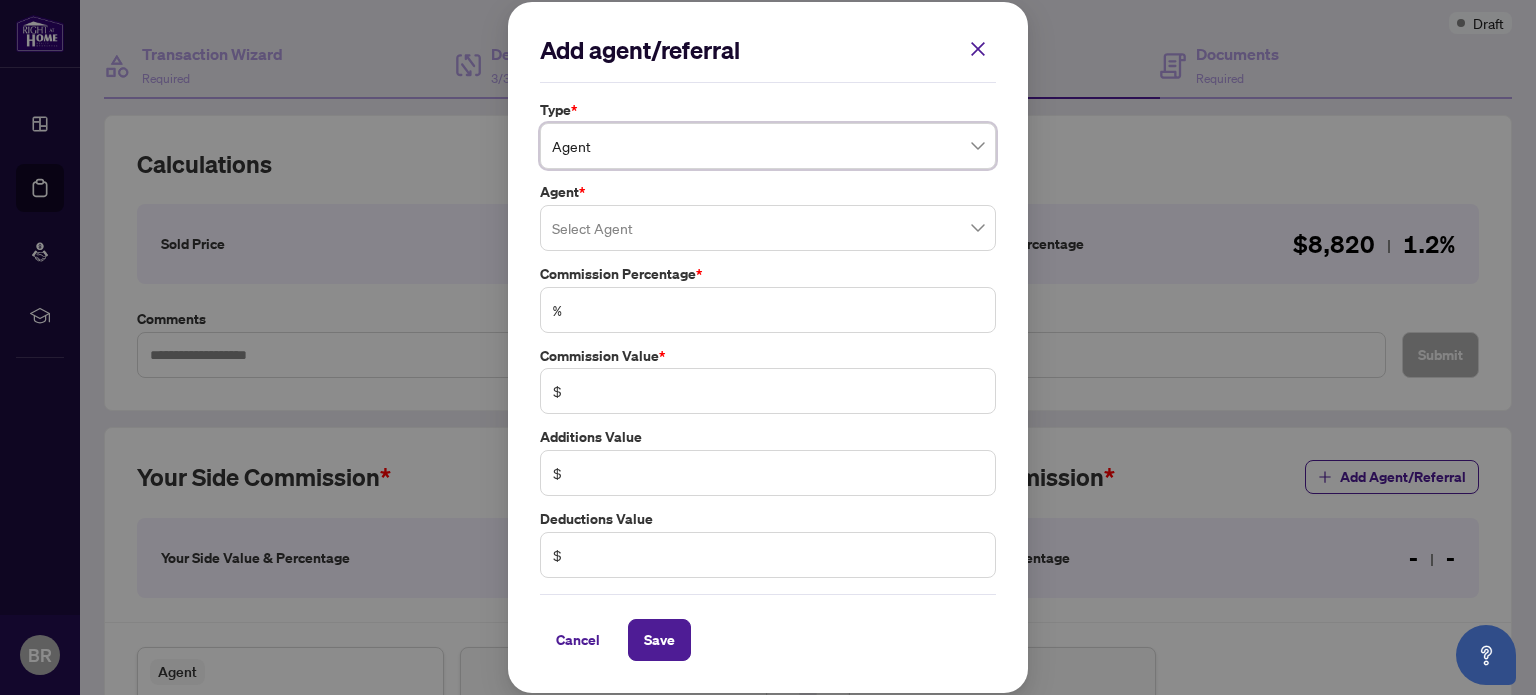click at bounding box center (768, 228) 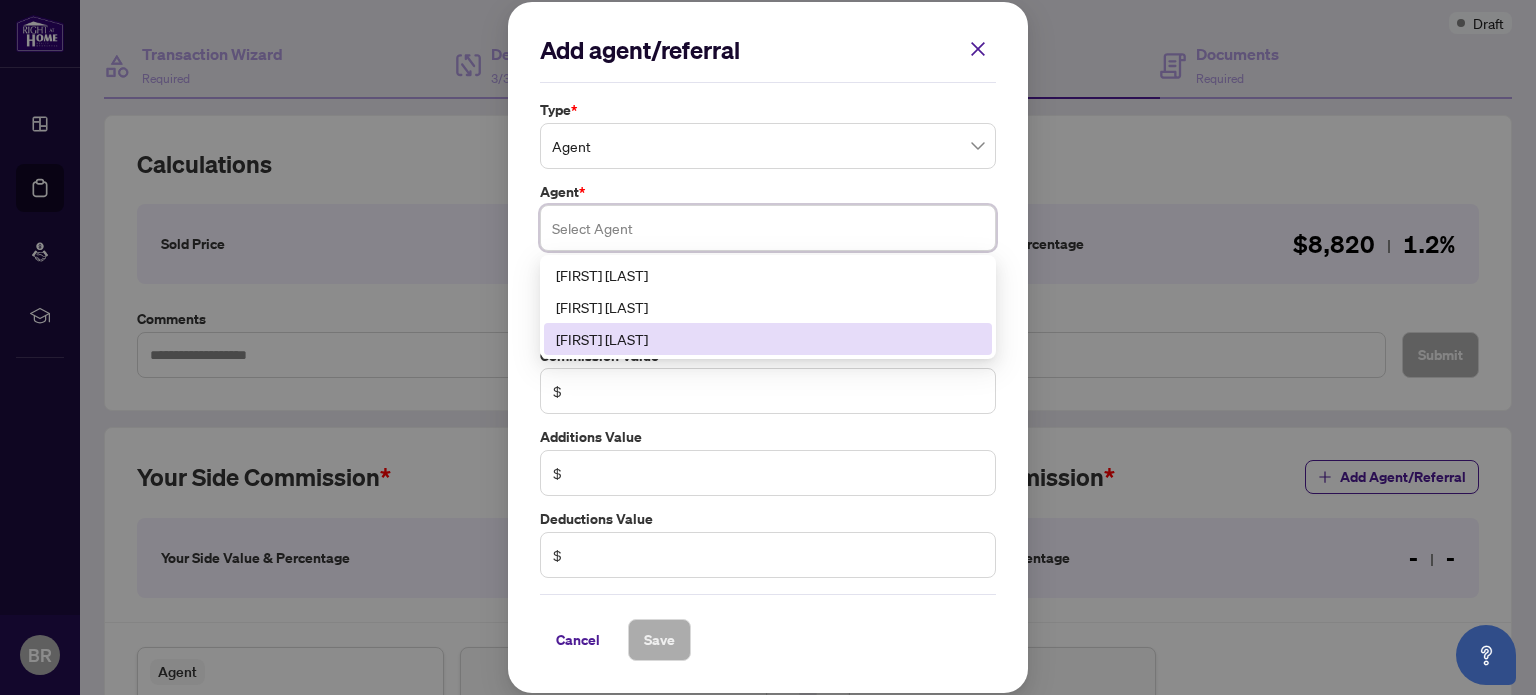 click on "[FIRST] [LAST]" at bounding box center (768, 339) 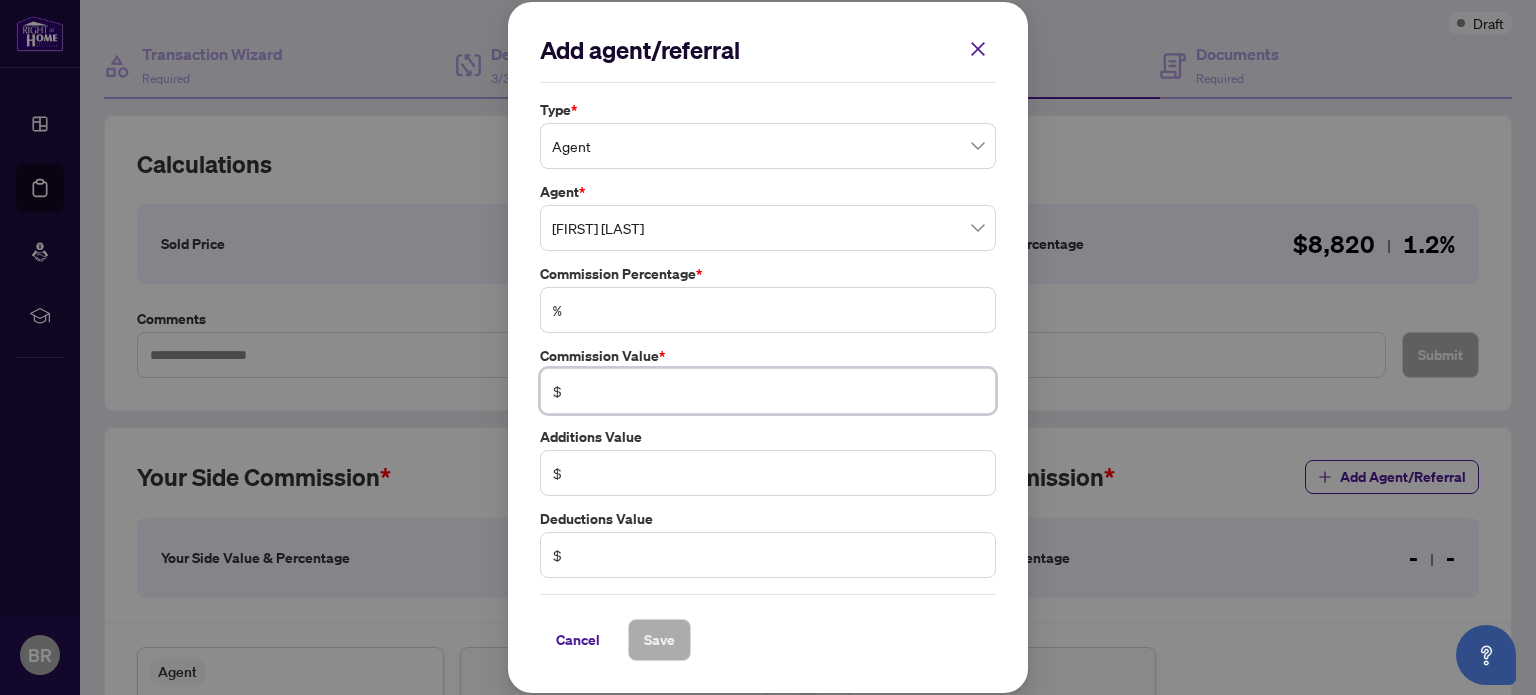 click at bounding box center (778, 391) 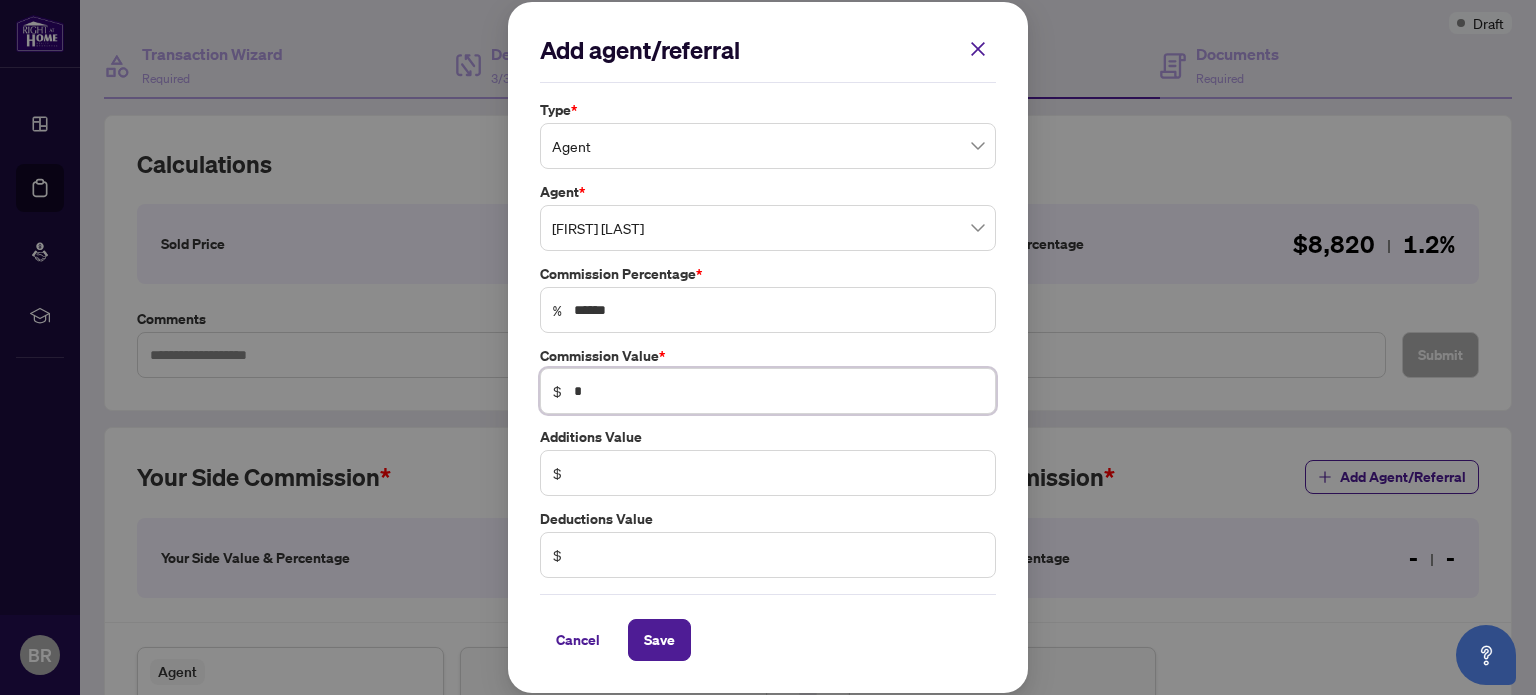 type on "******" 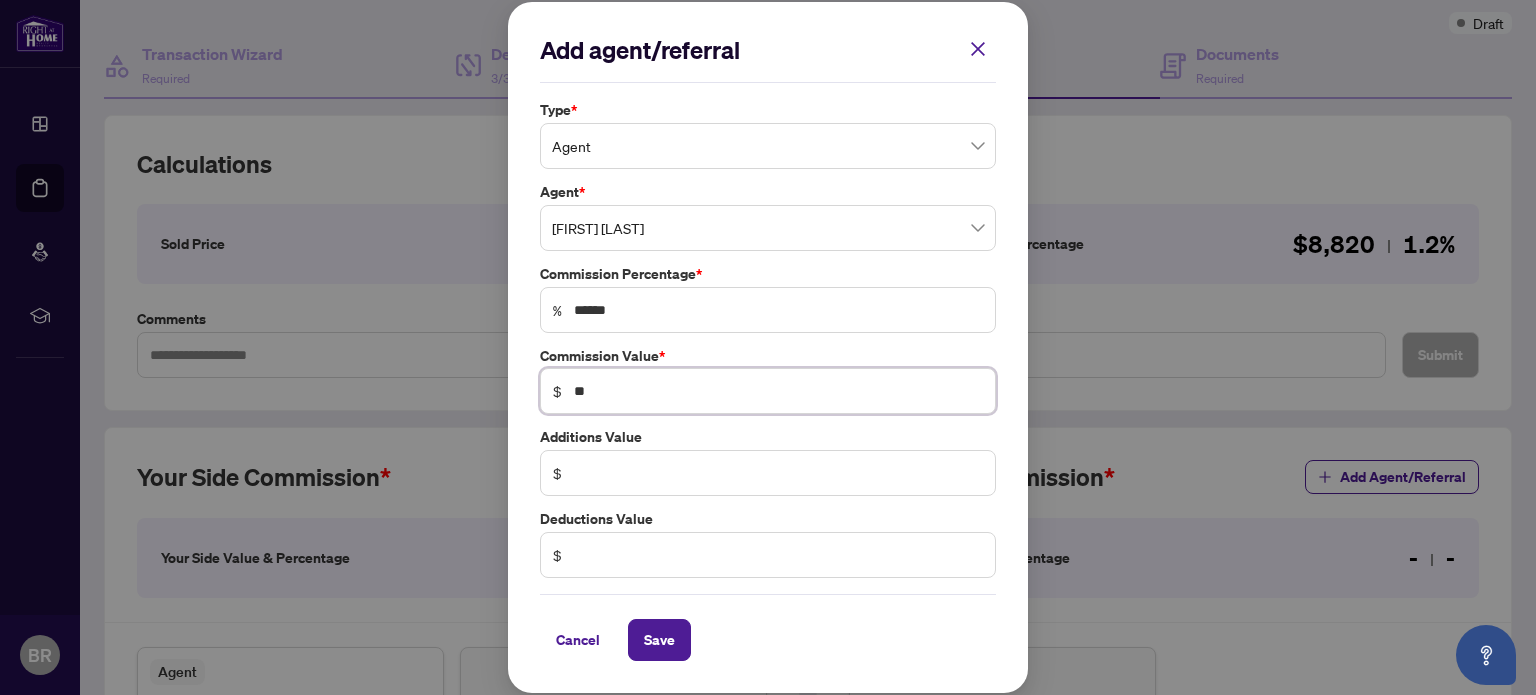 type on "****" 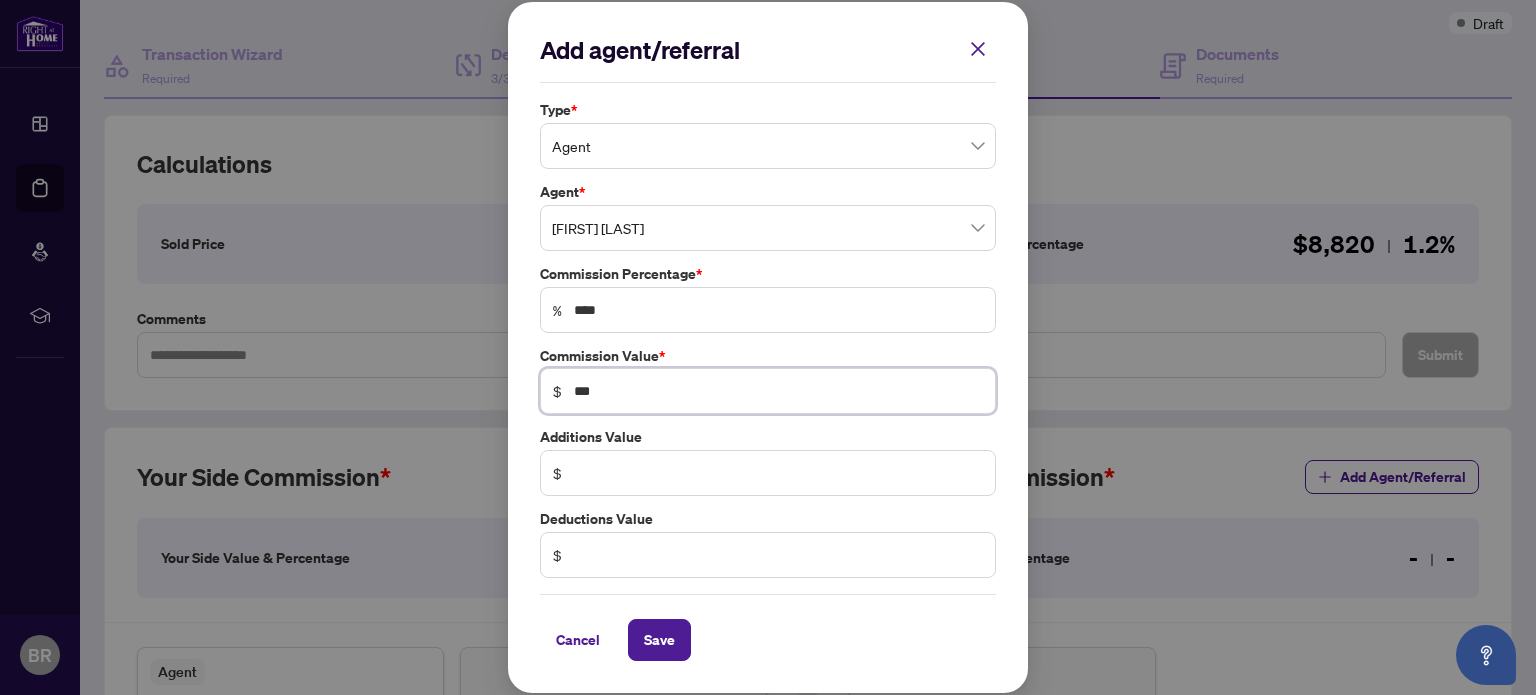 type on "***" 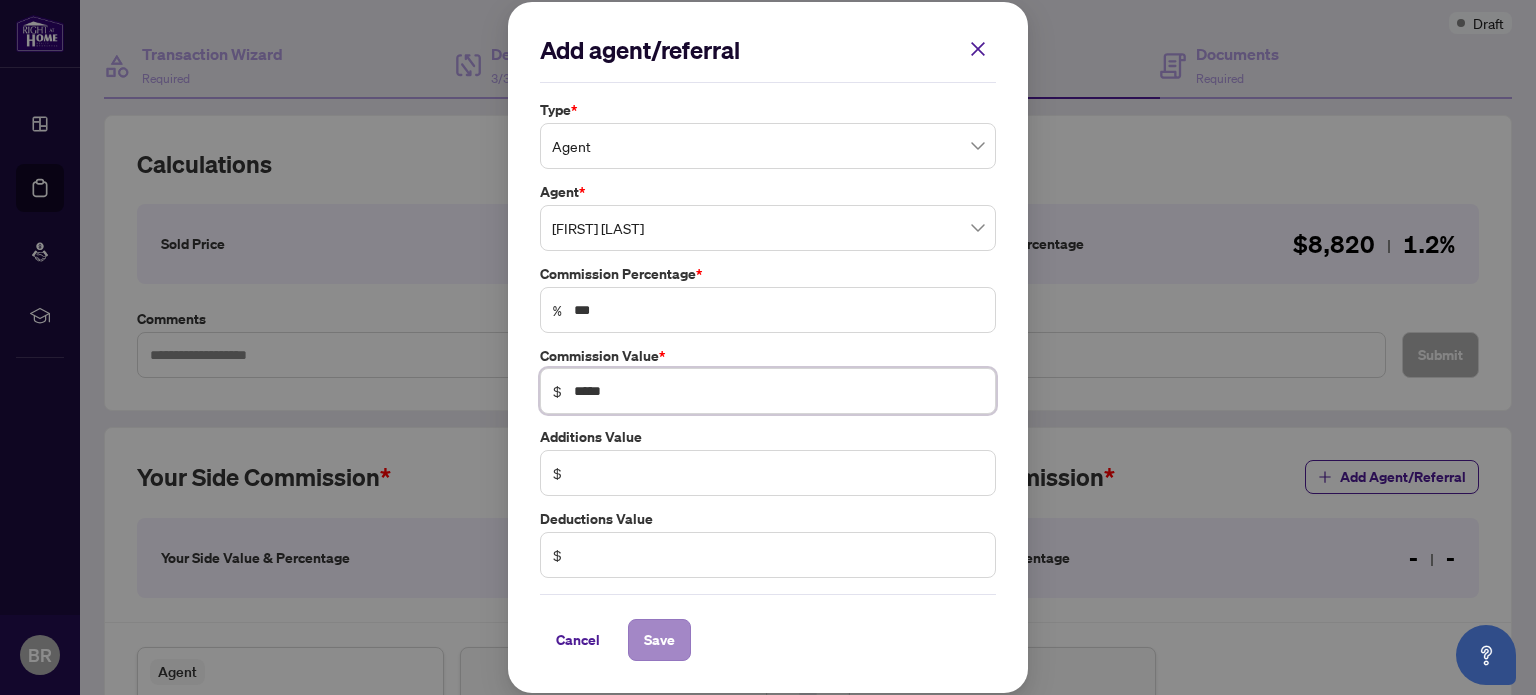 type on "*****" 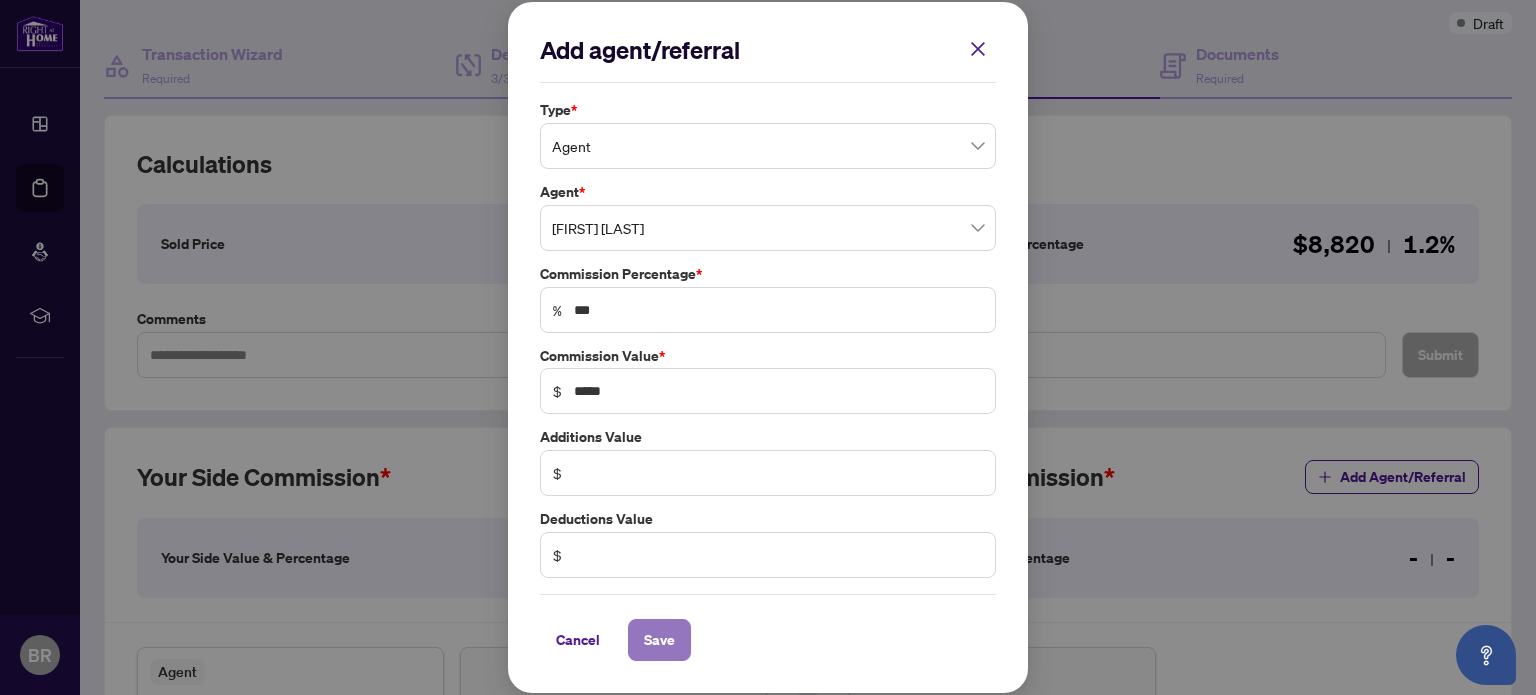 click on "Save" at bounding box center (659, 640) 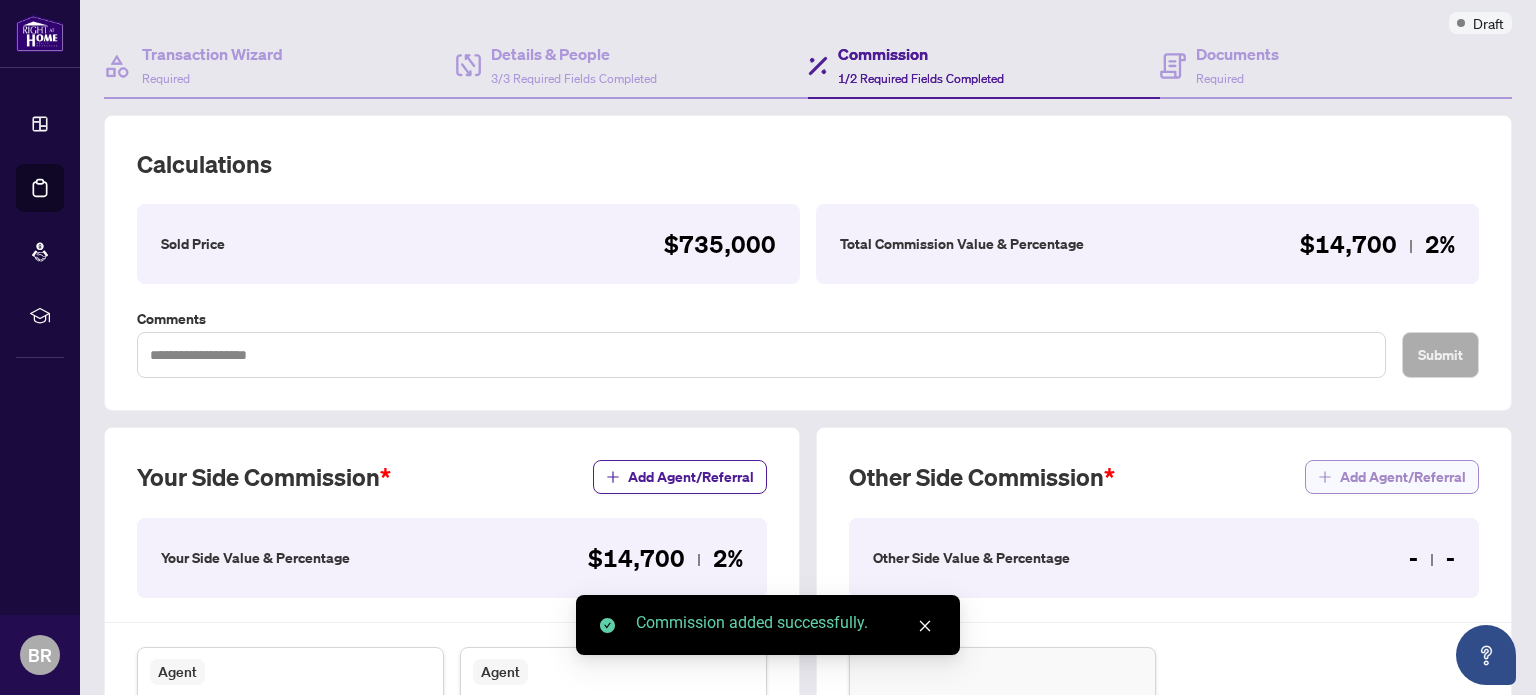 click 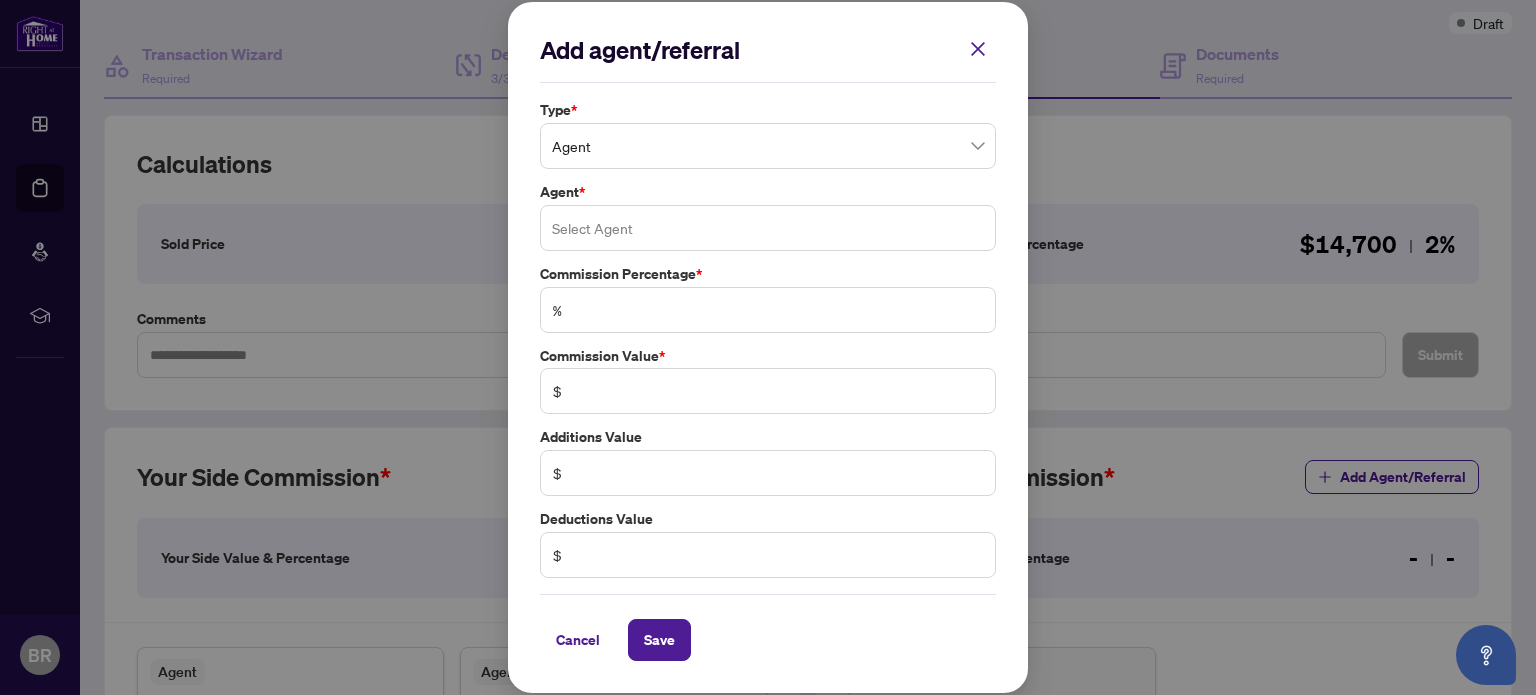 click at bounding box center [768, 228] 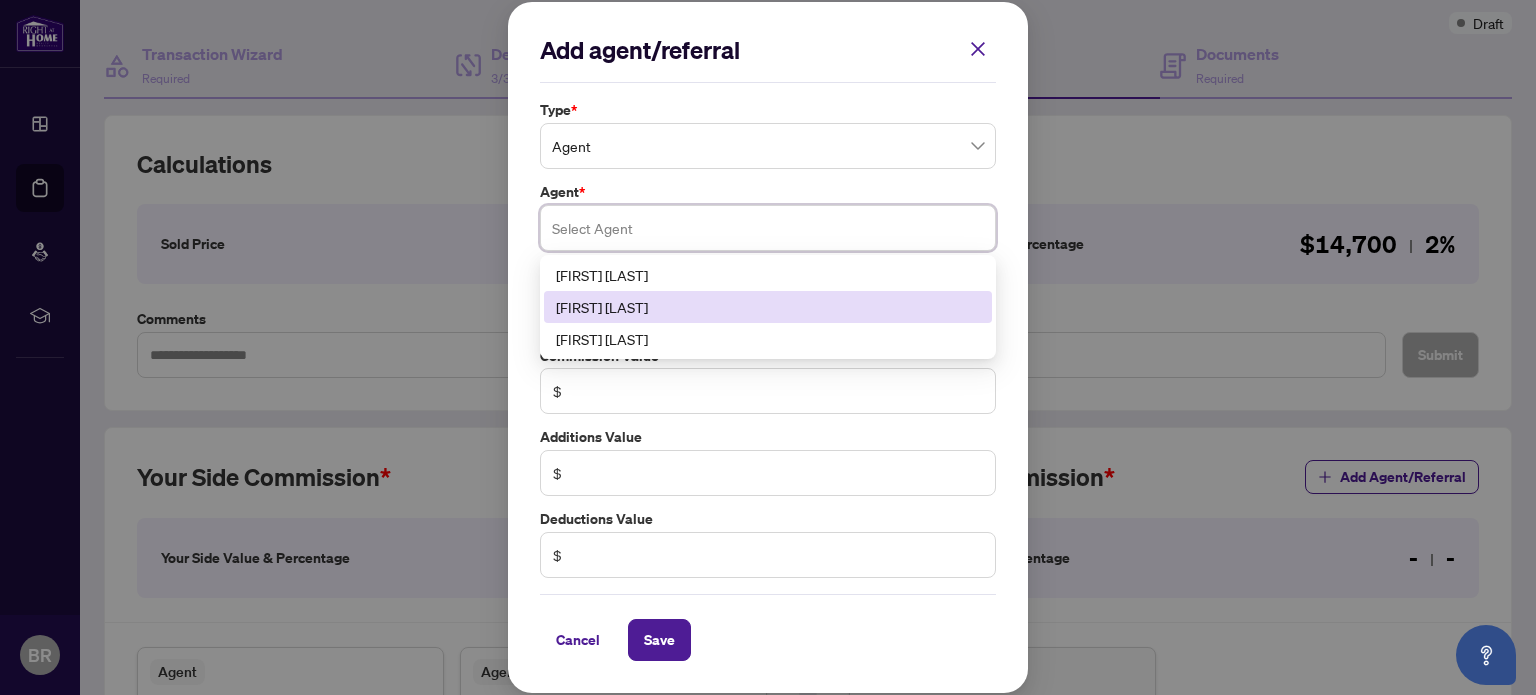 click on "[FIRST] [LAST]" at bounding box center (768, 307) 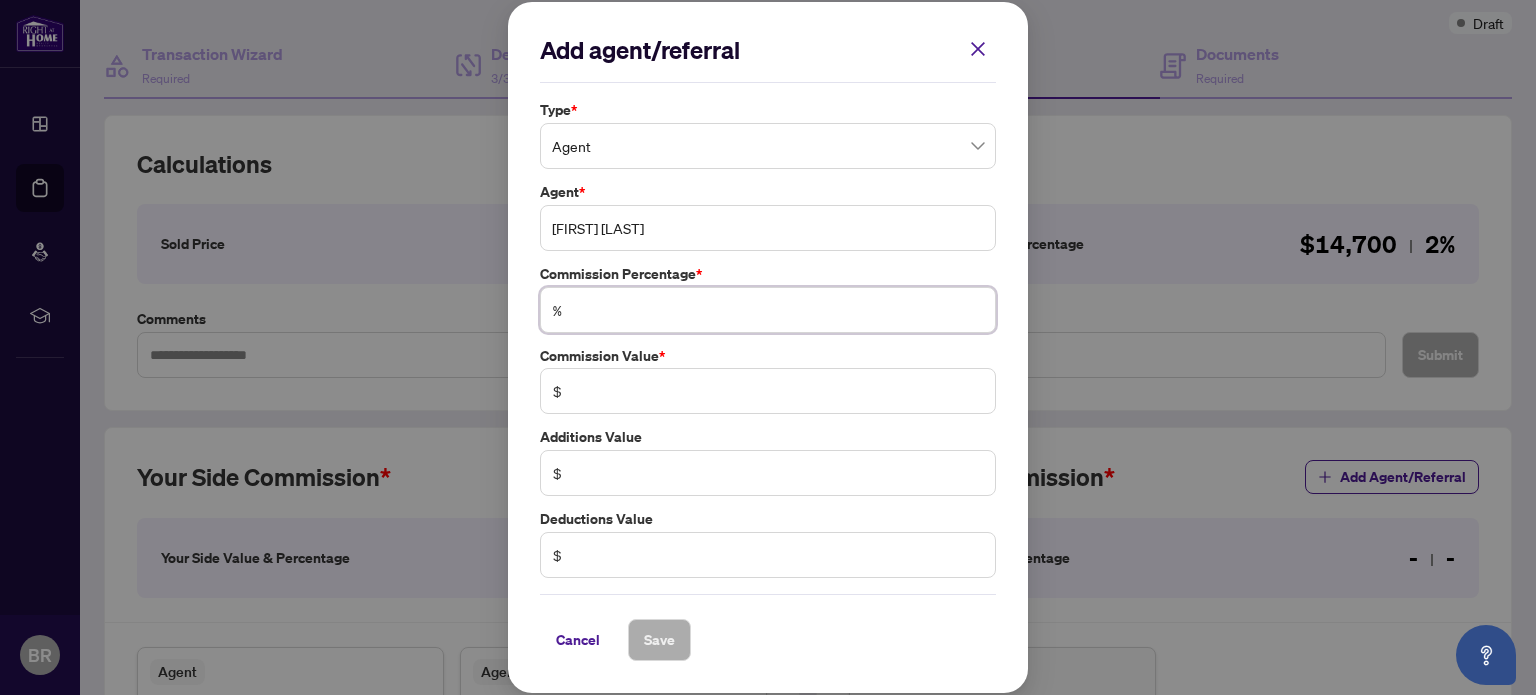 click at bounding box center (778, 310) 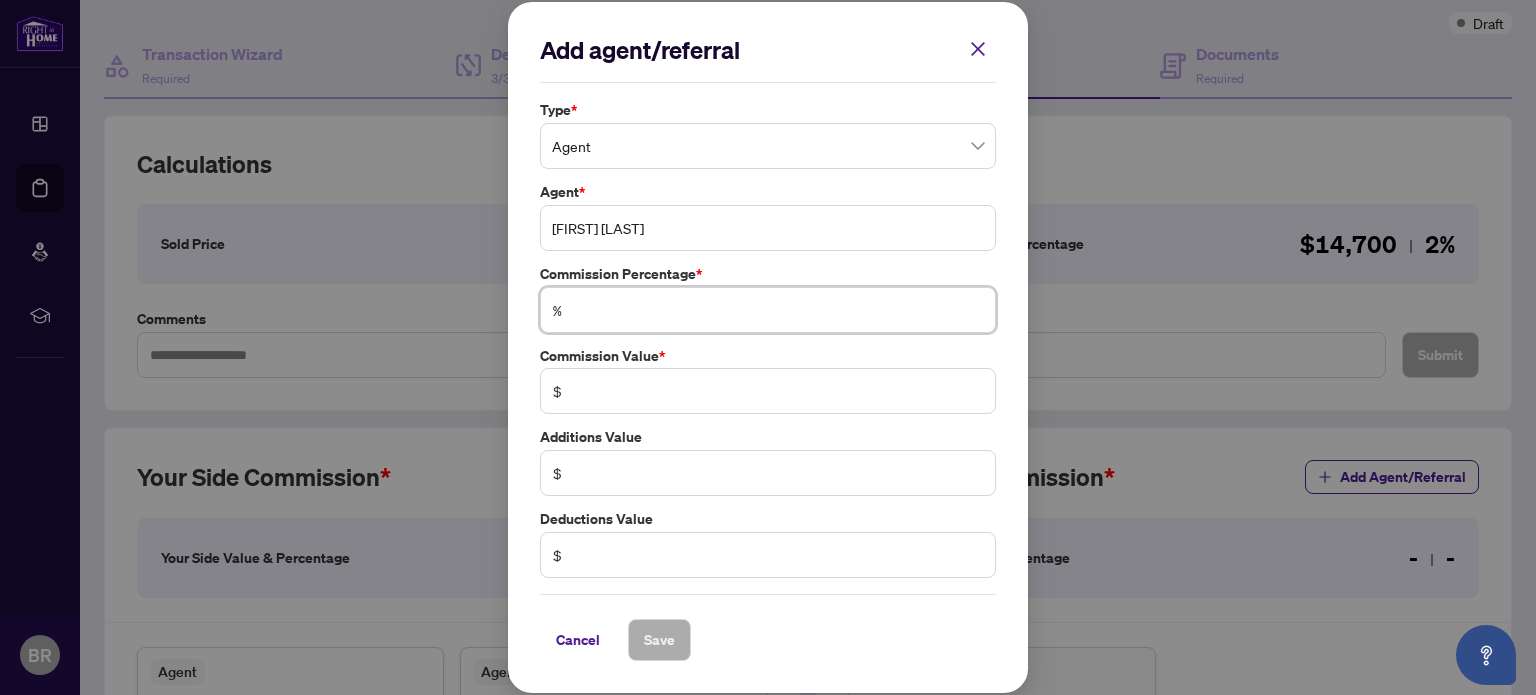 type on "*" 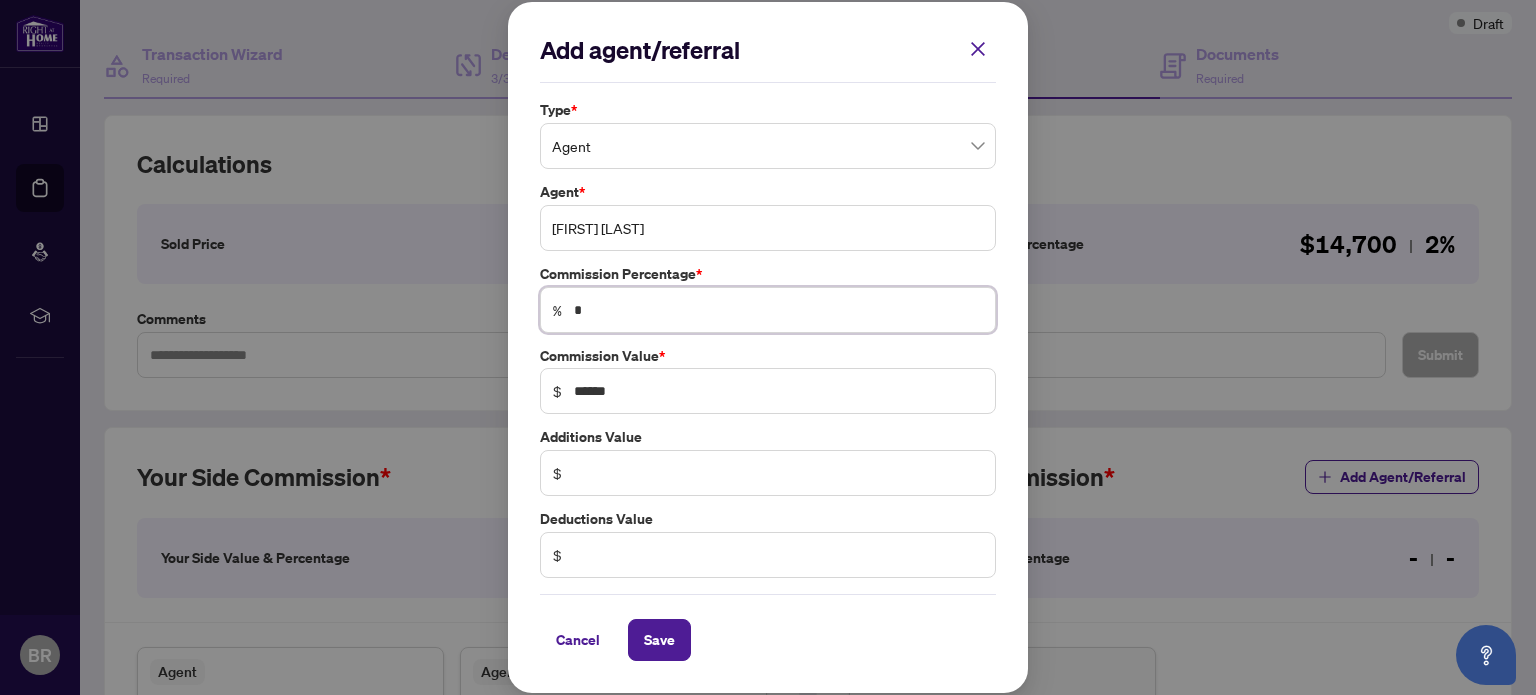 type on "**" 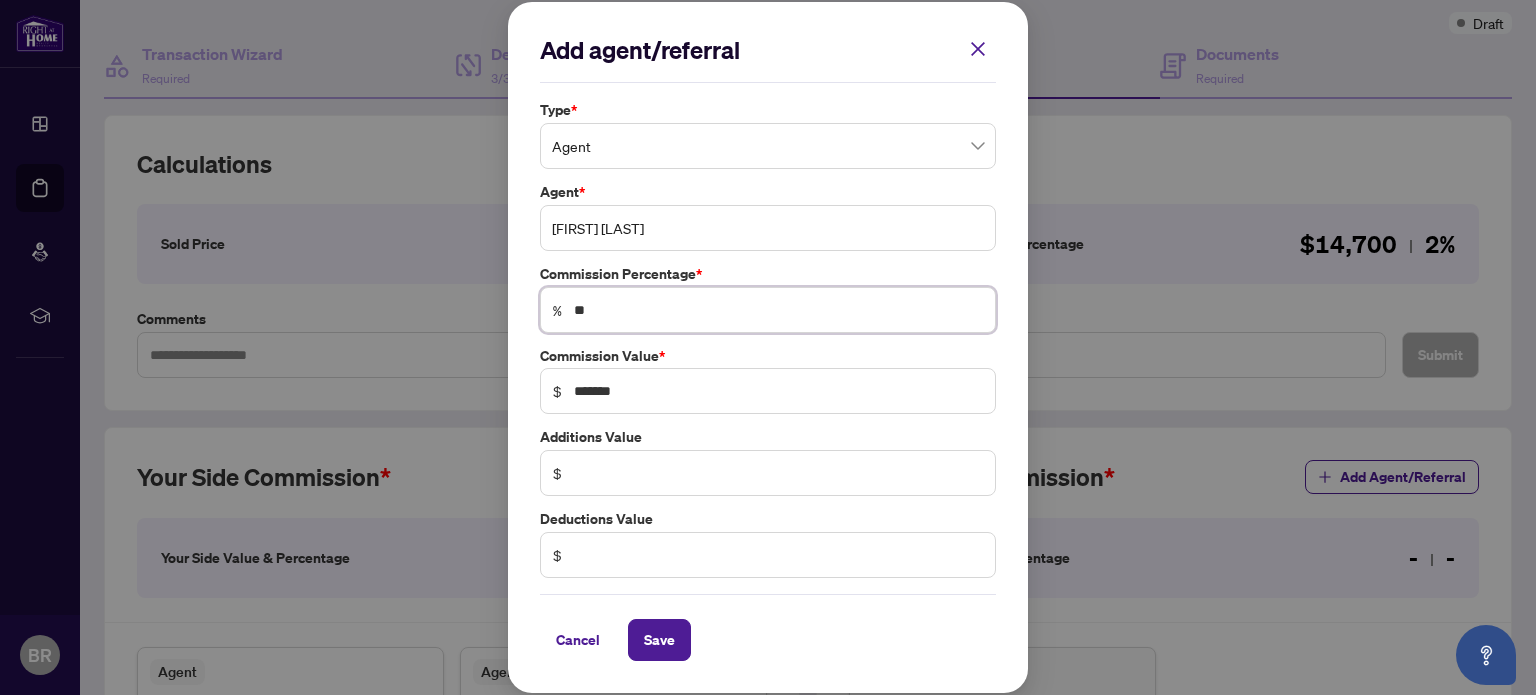 type on "*" 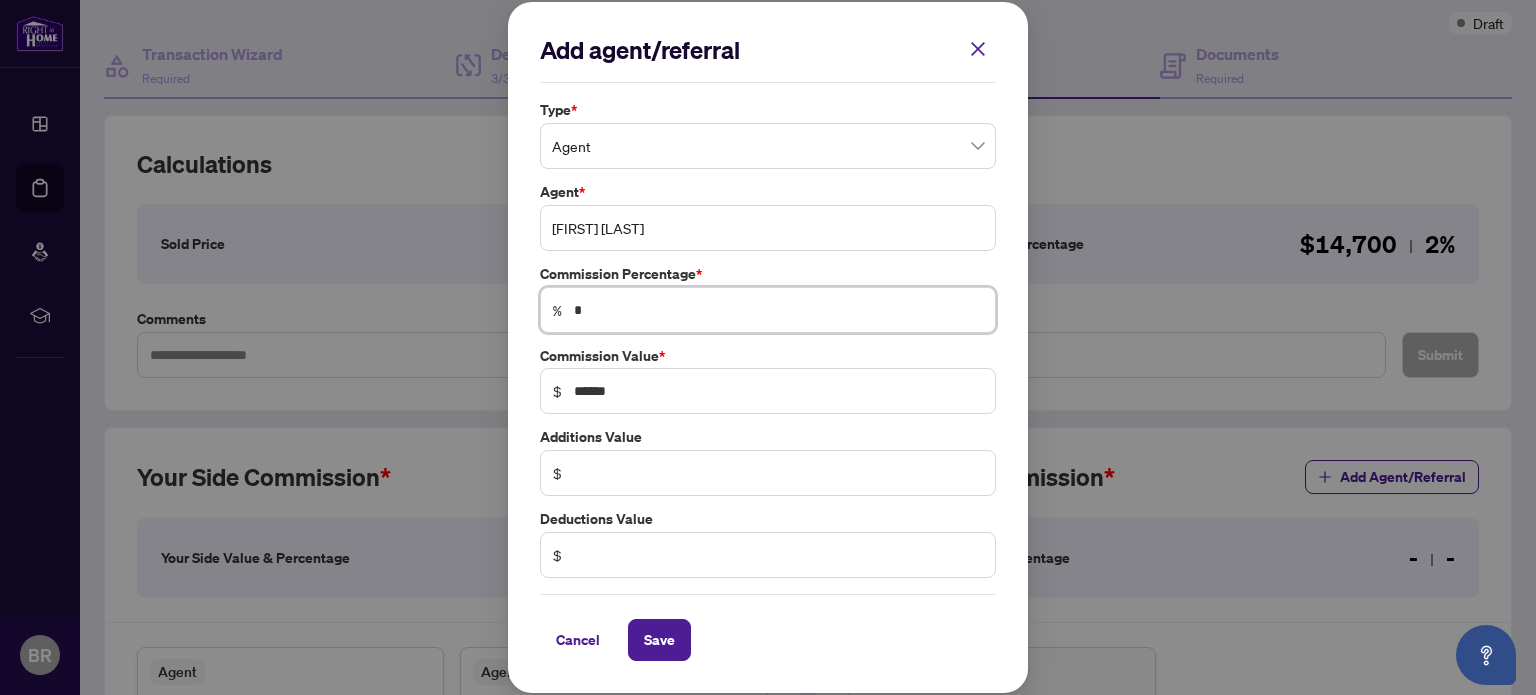 type 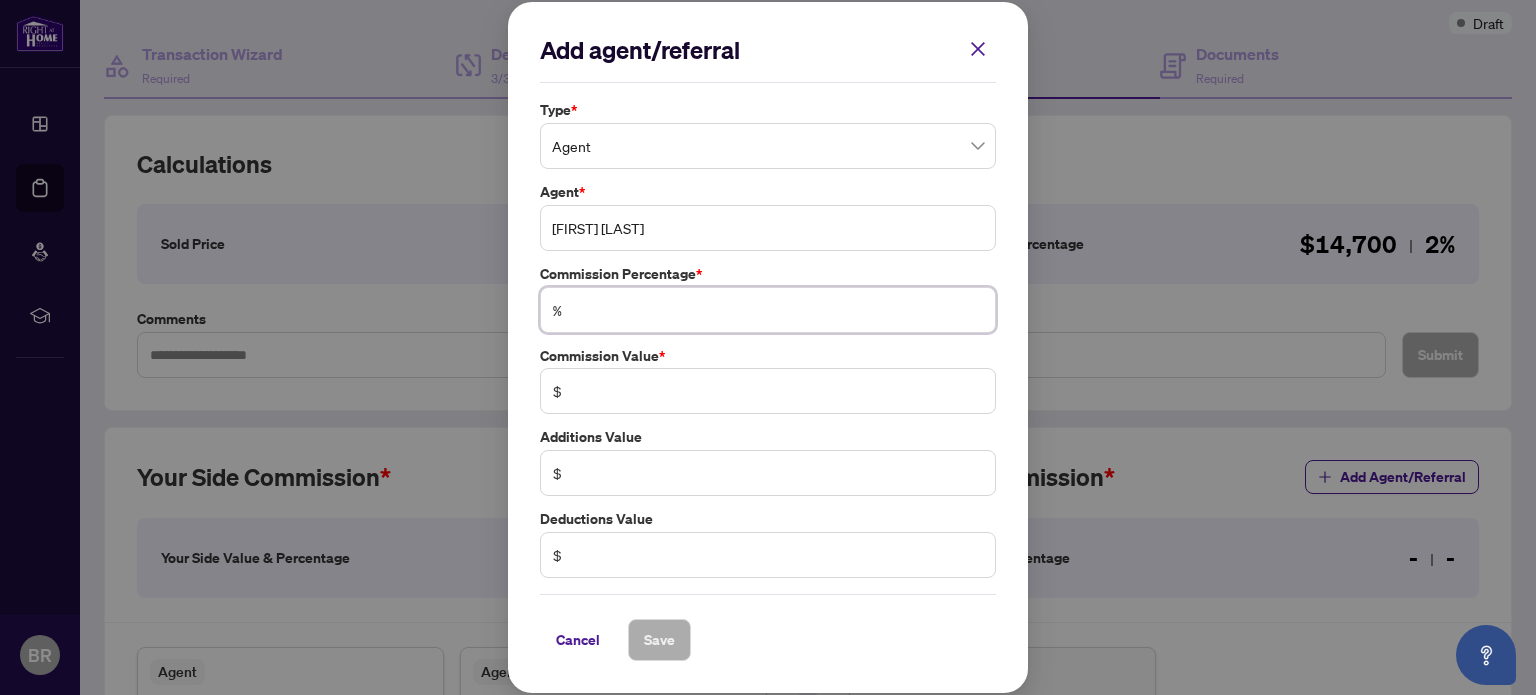type on "*" 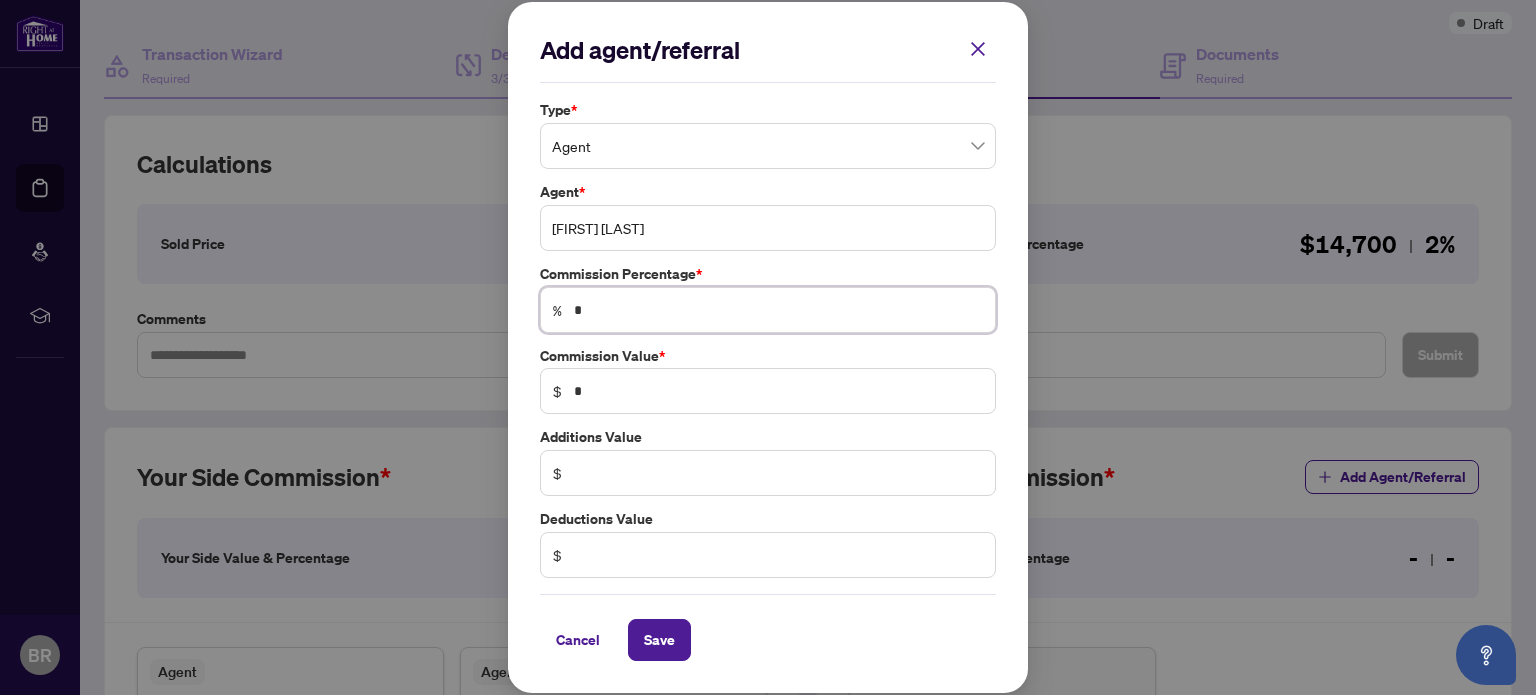 type on "*" 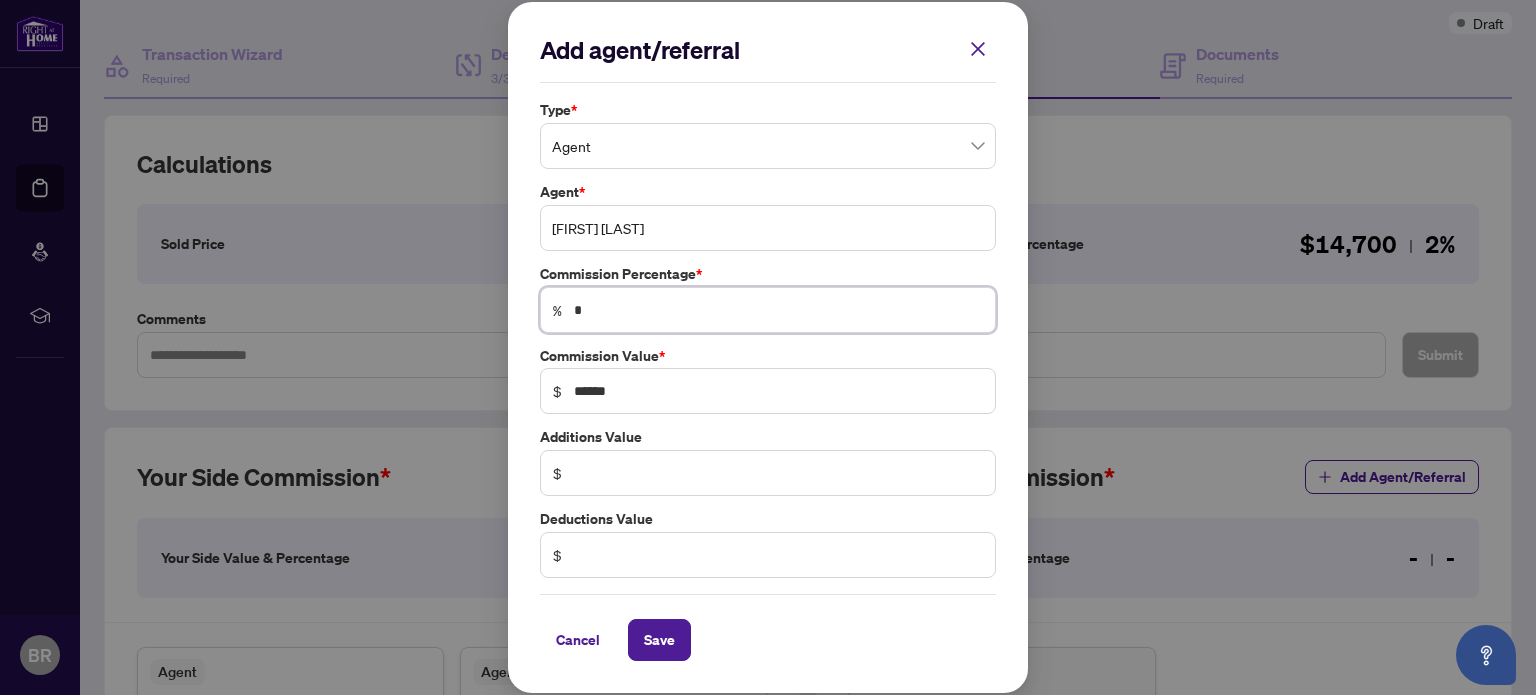 type on "**" 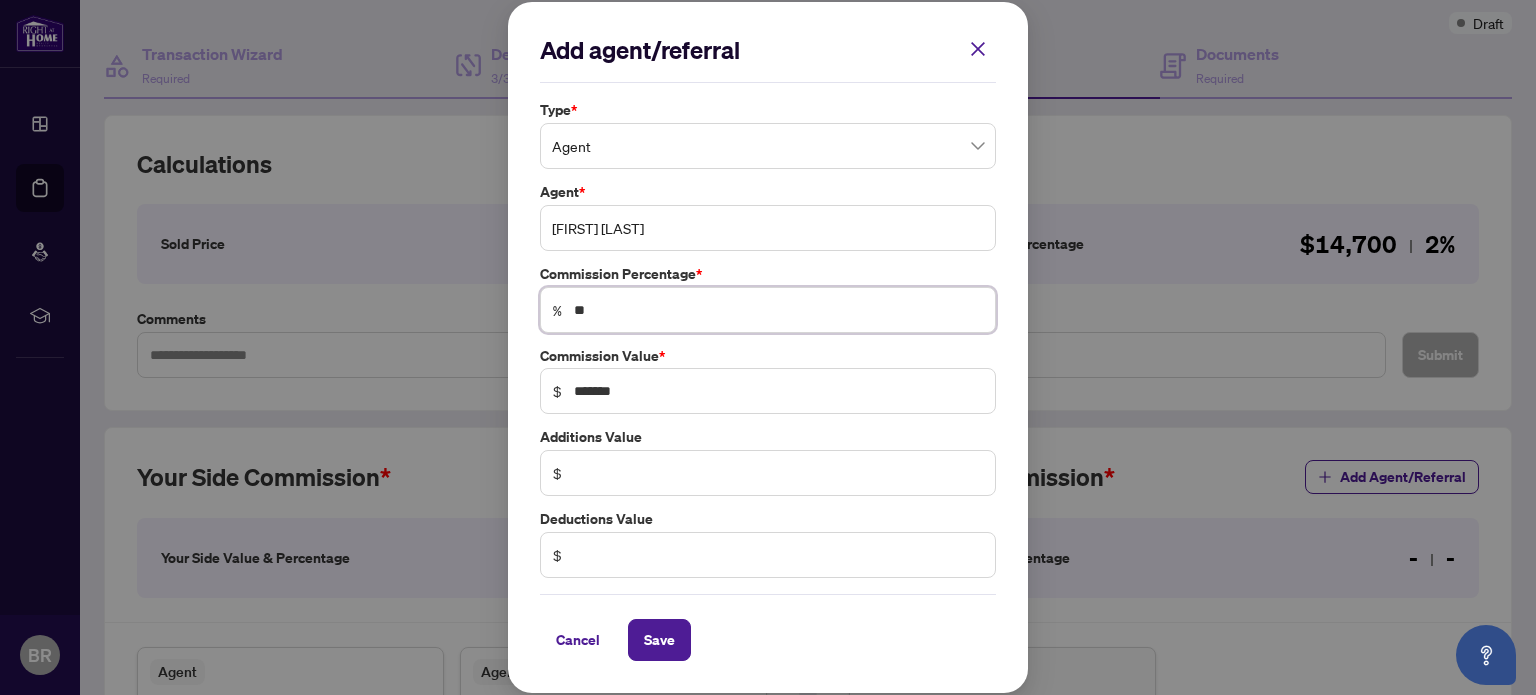 type on "*" 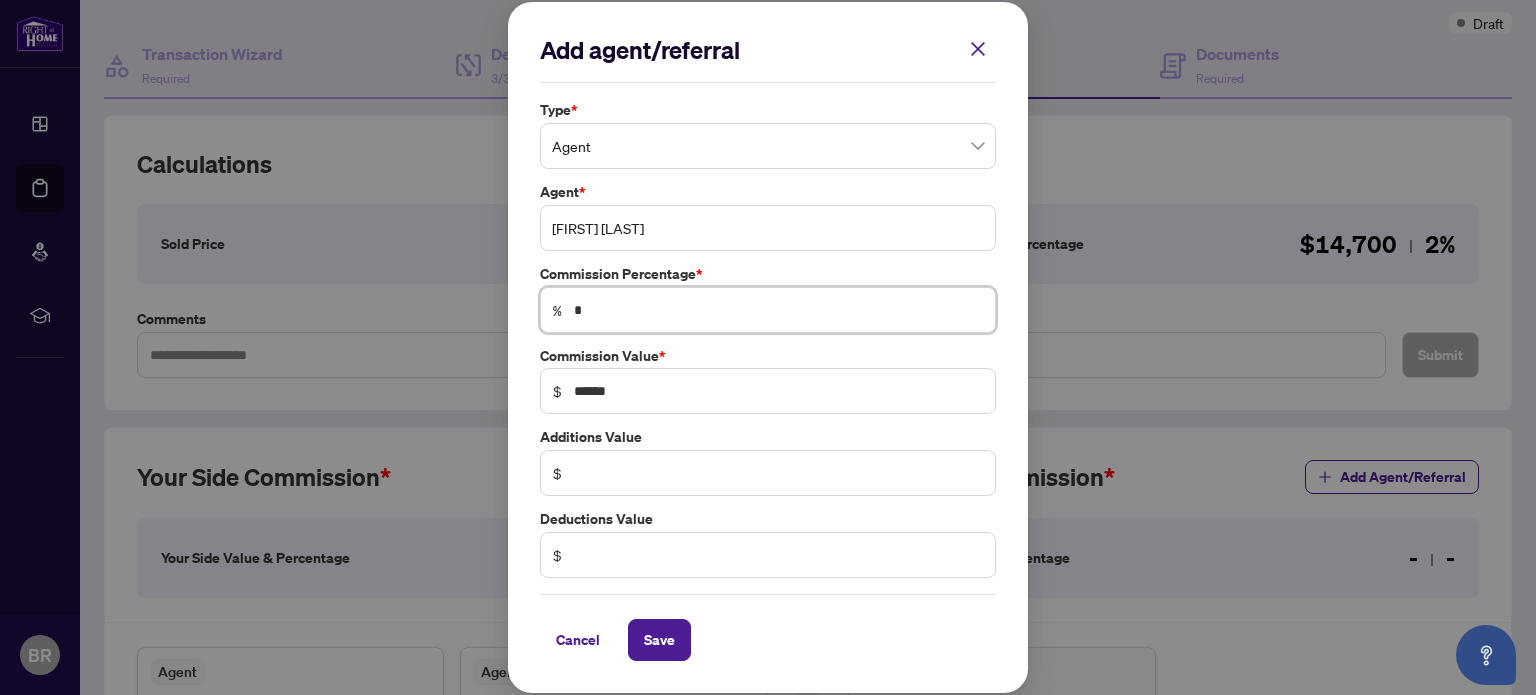 type 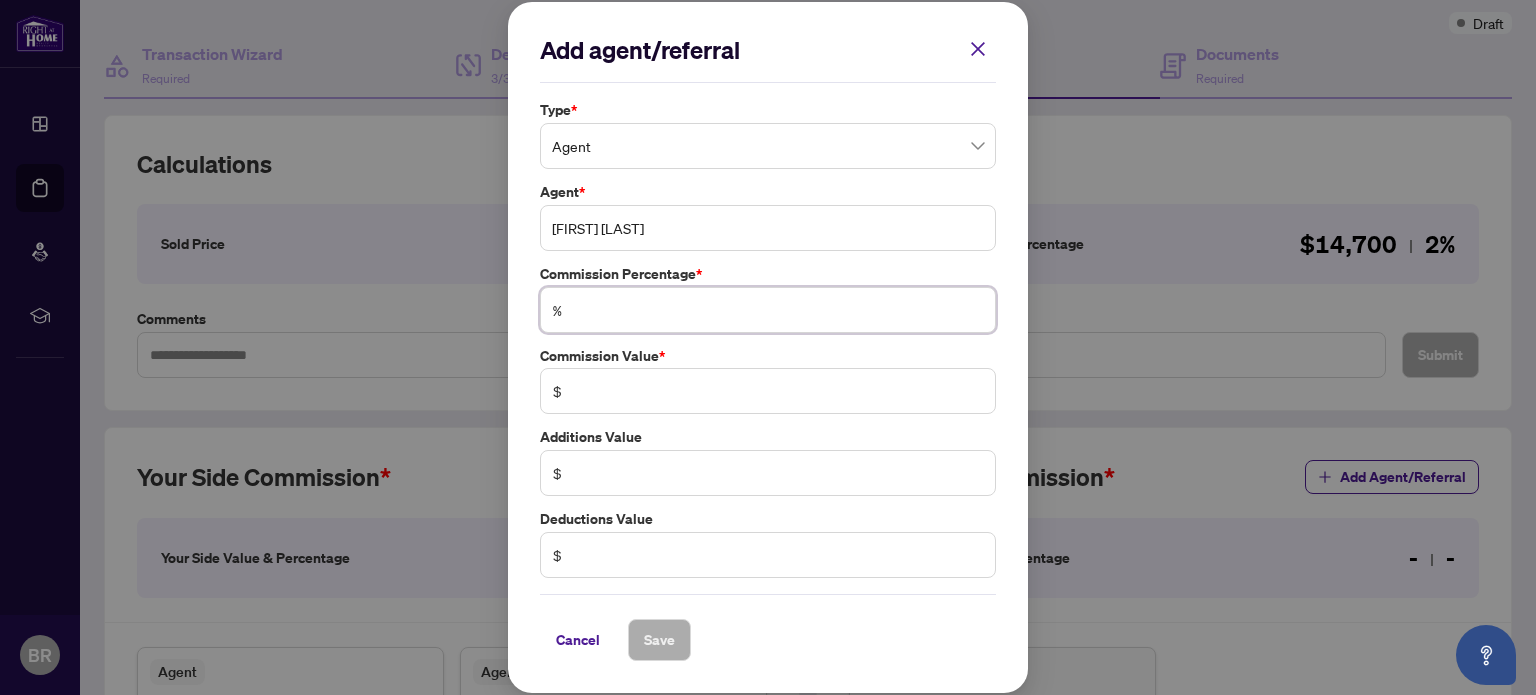 type on "**" 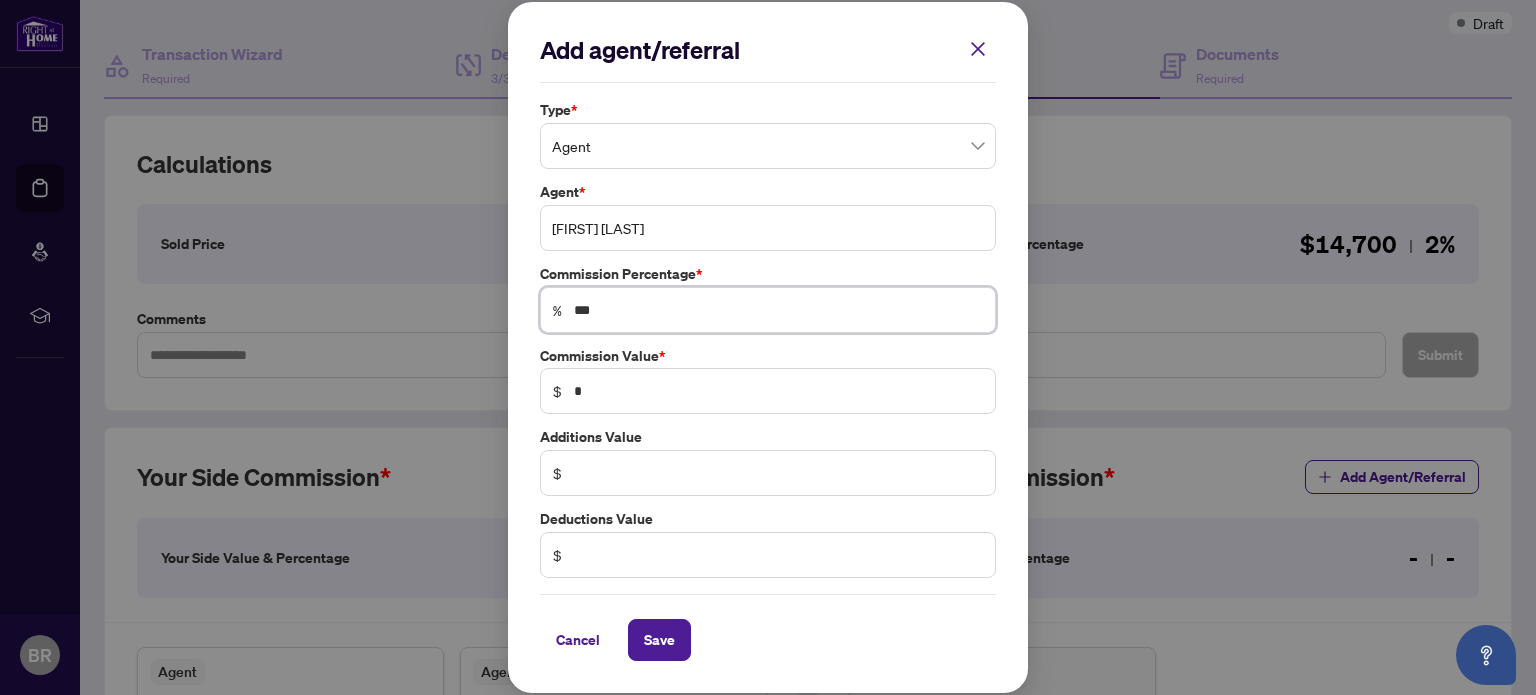 type on "****" 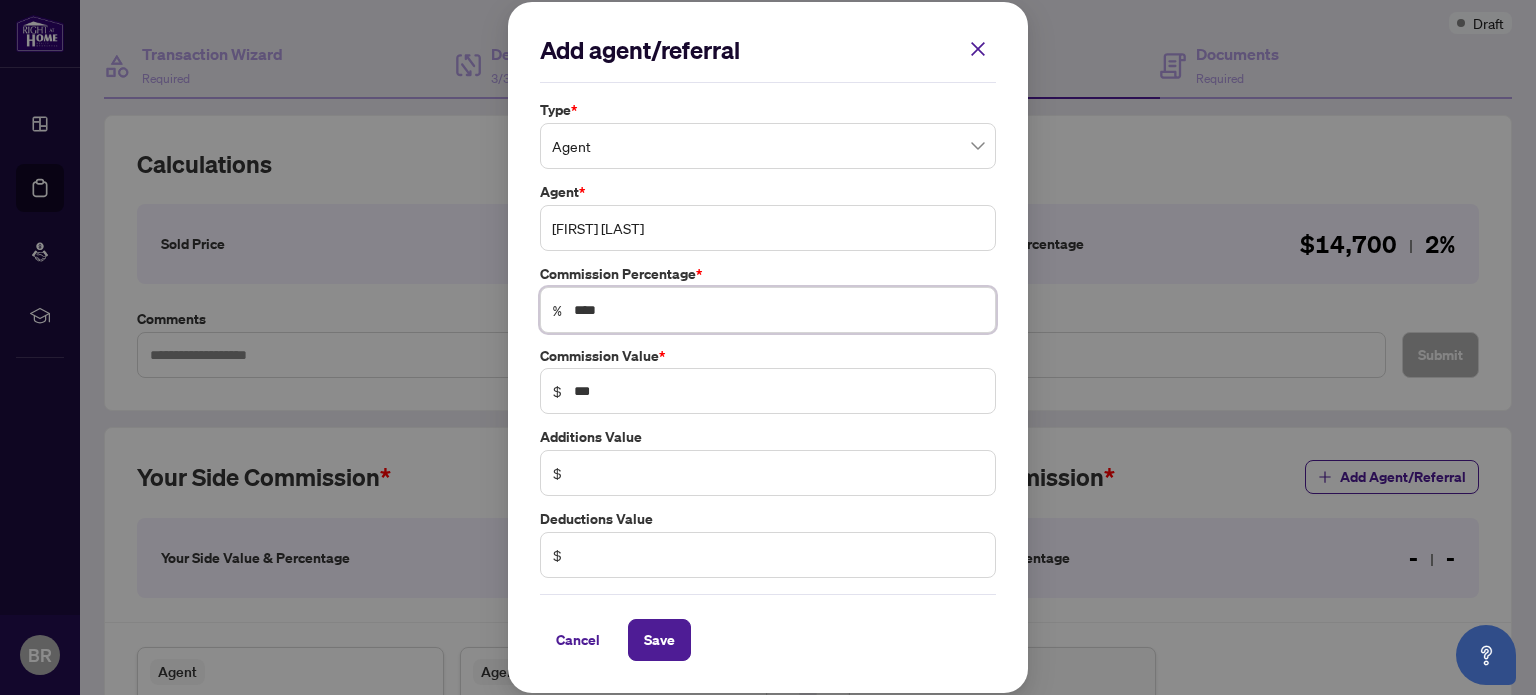 type on "*****" 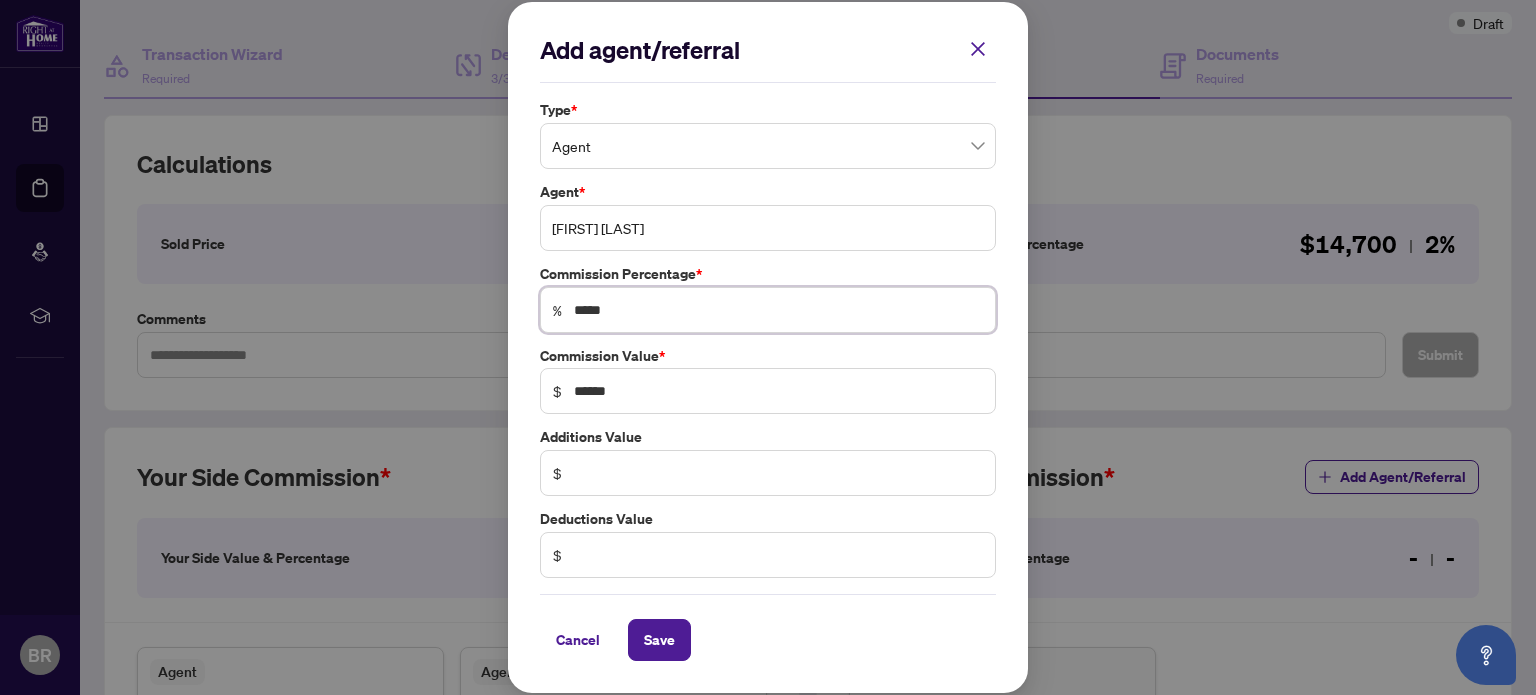 type on "****" 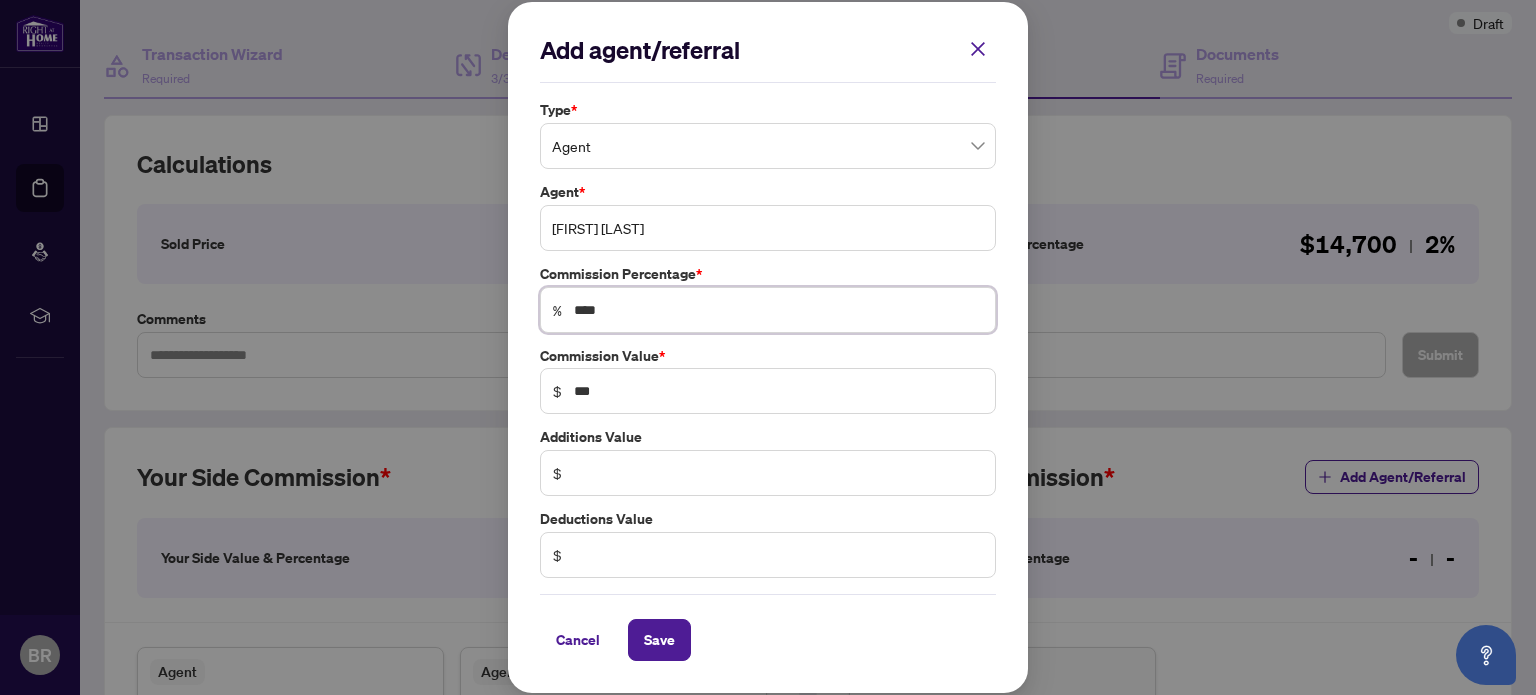 type on "***" 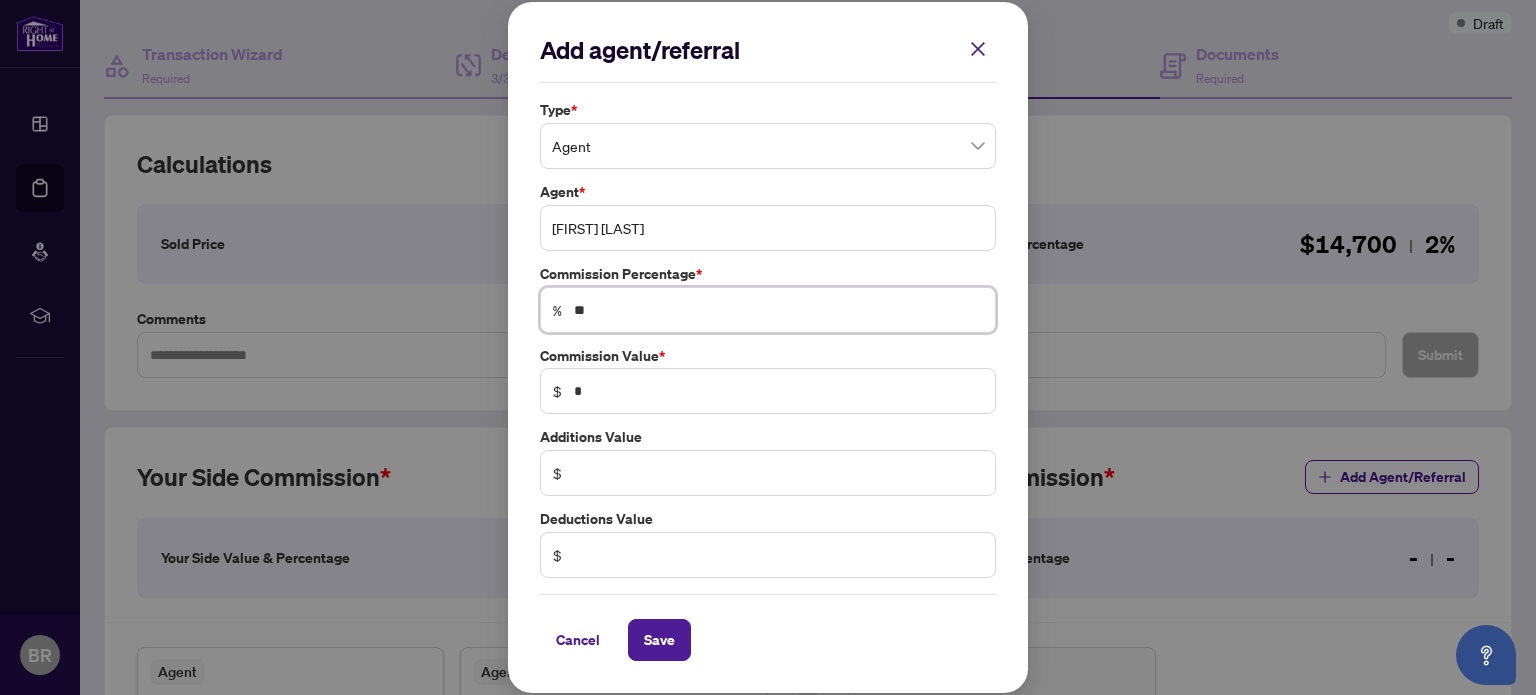 type on "*" 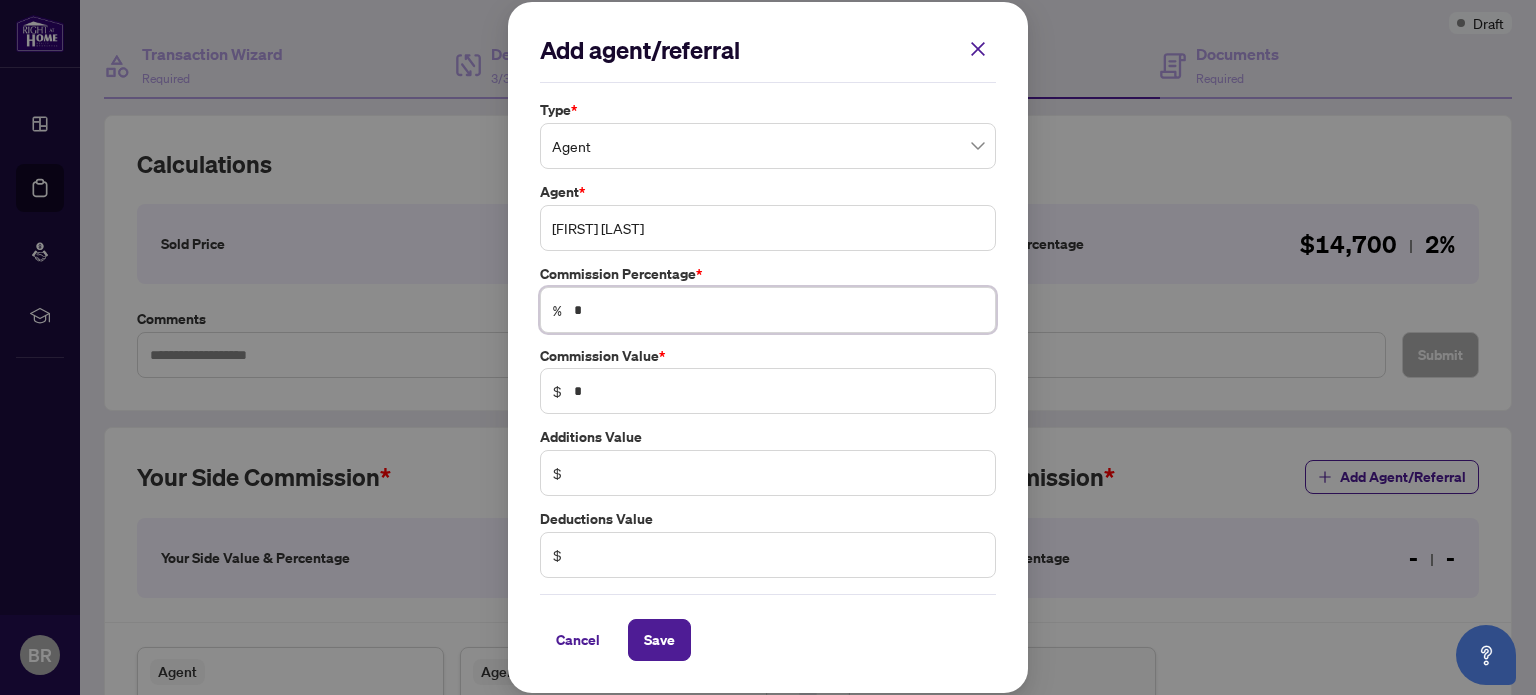 type 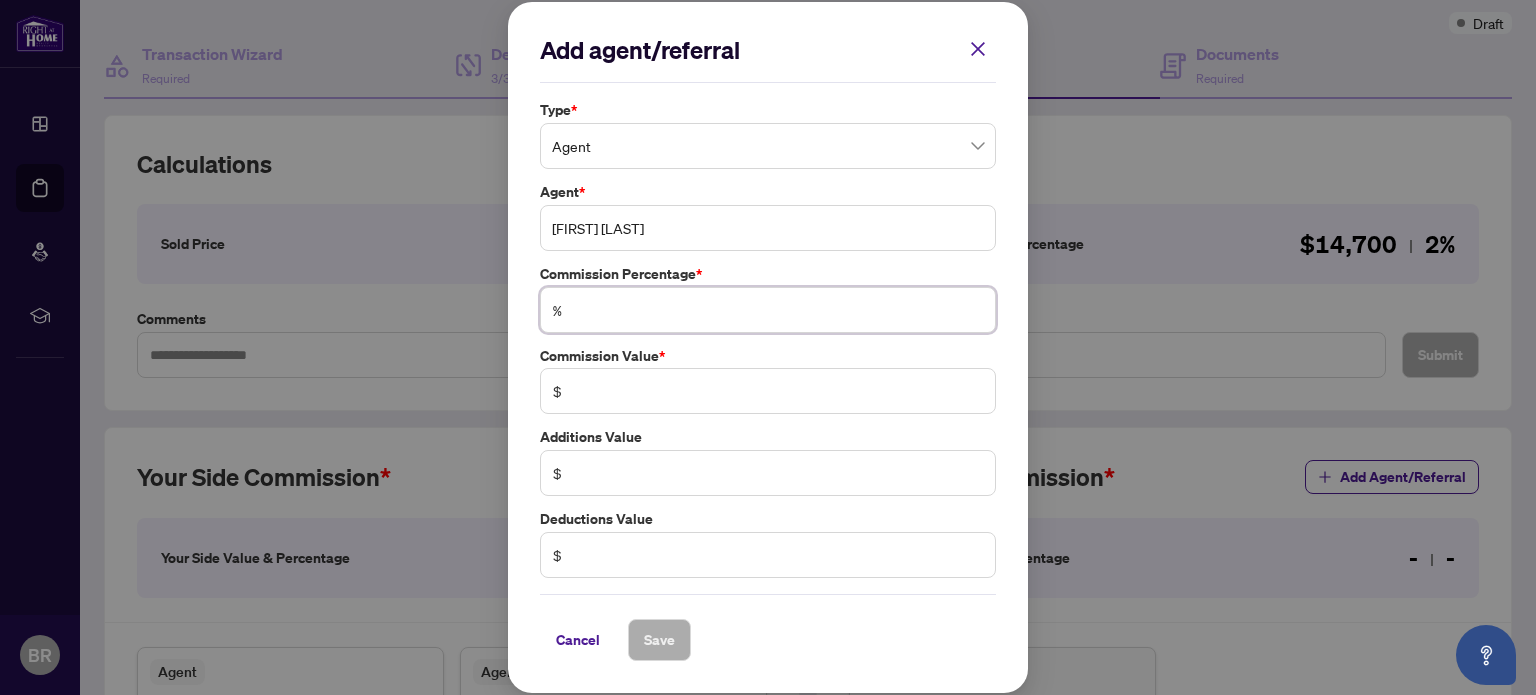 type on "*" 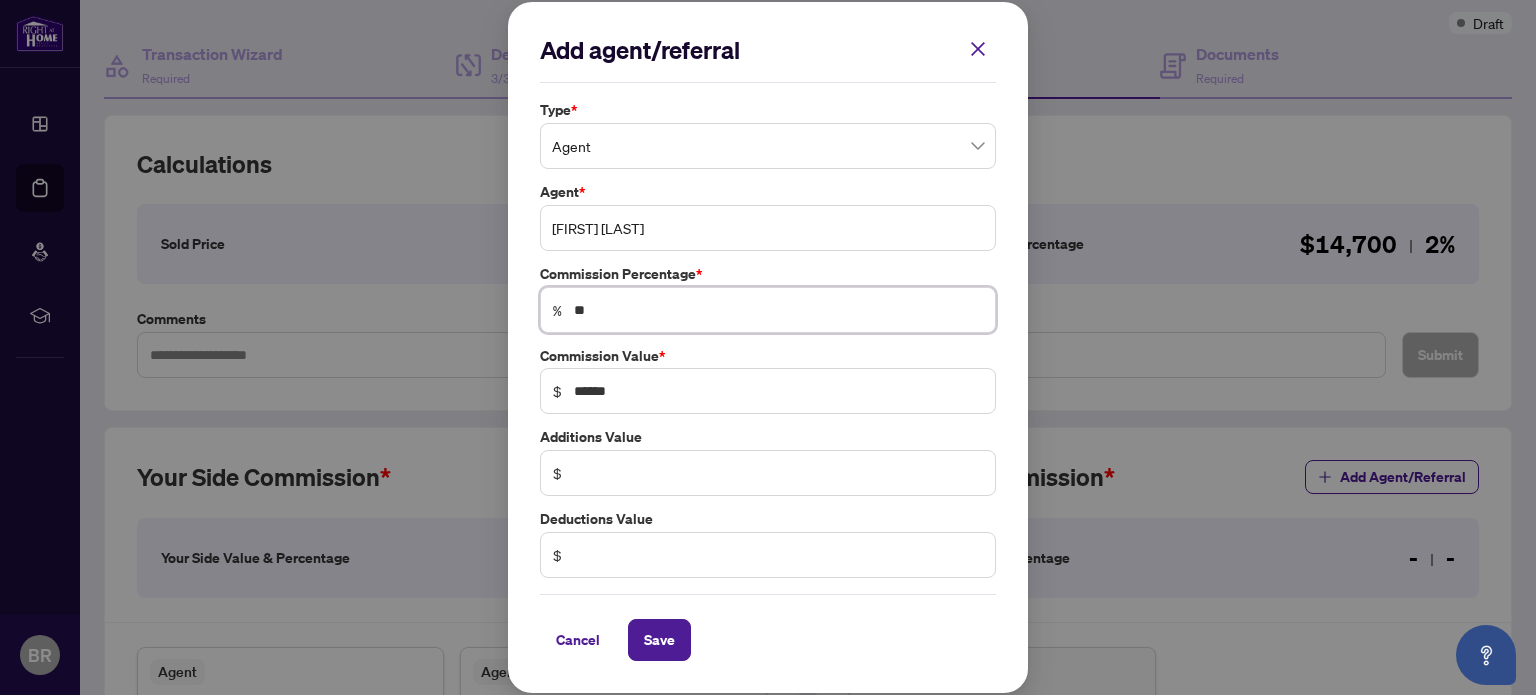 type on "***" 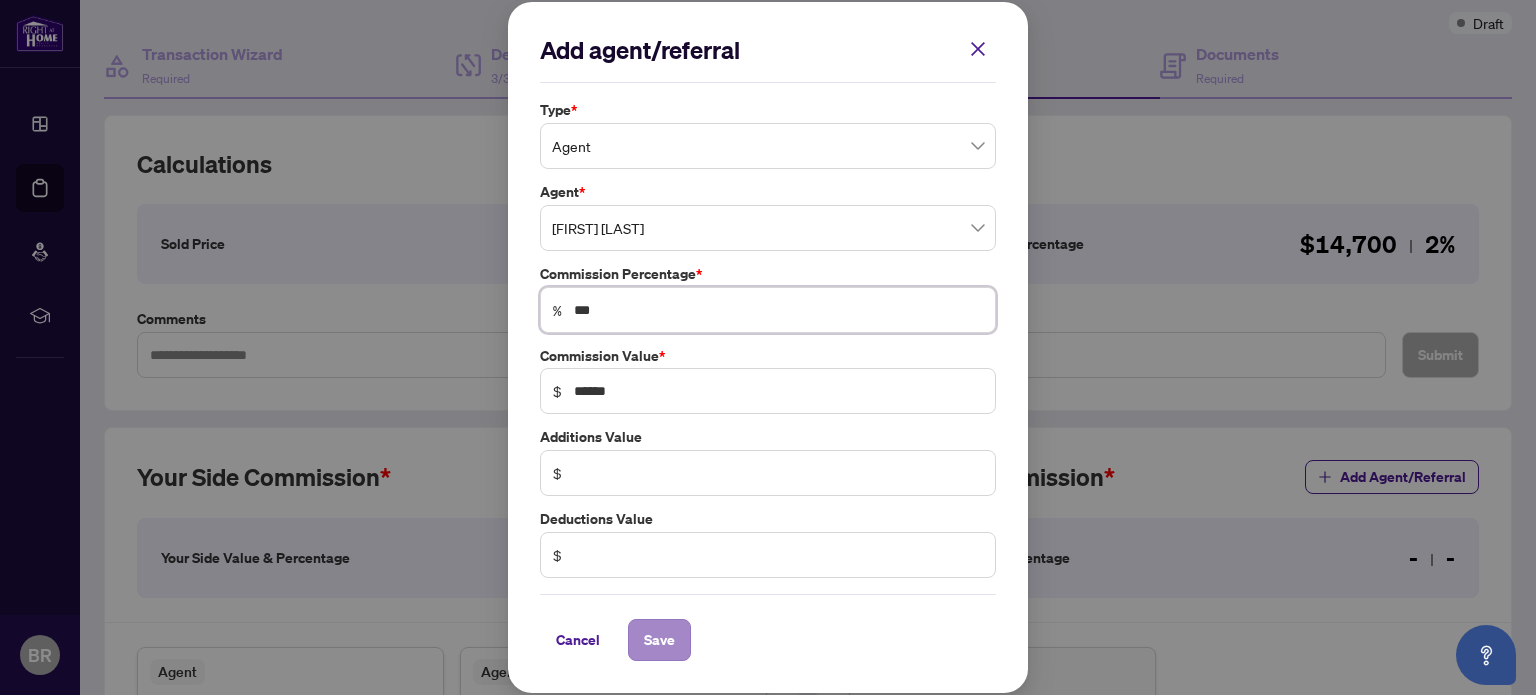 type on "***" 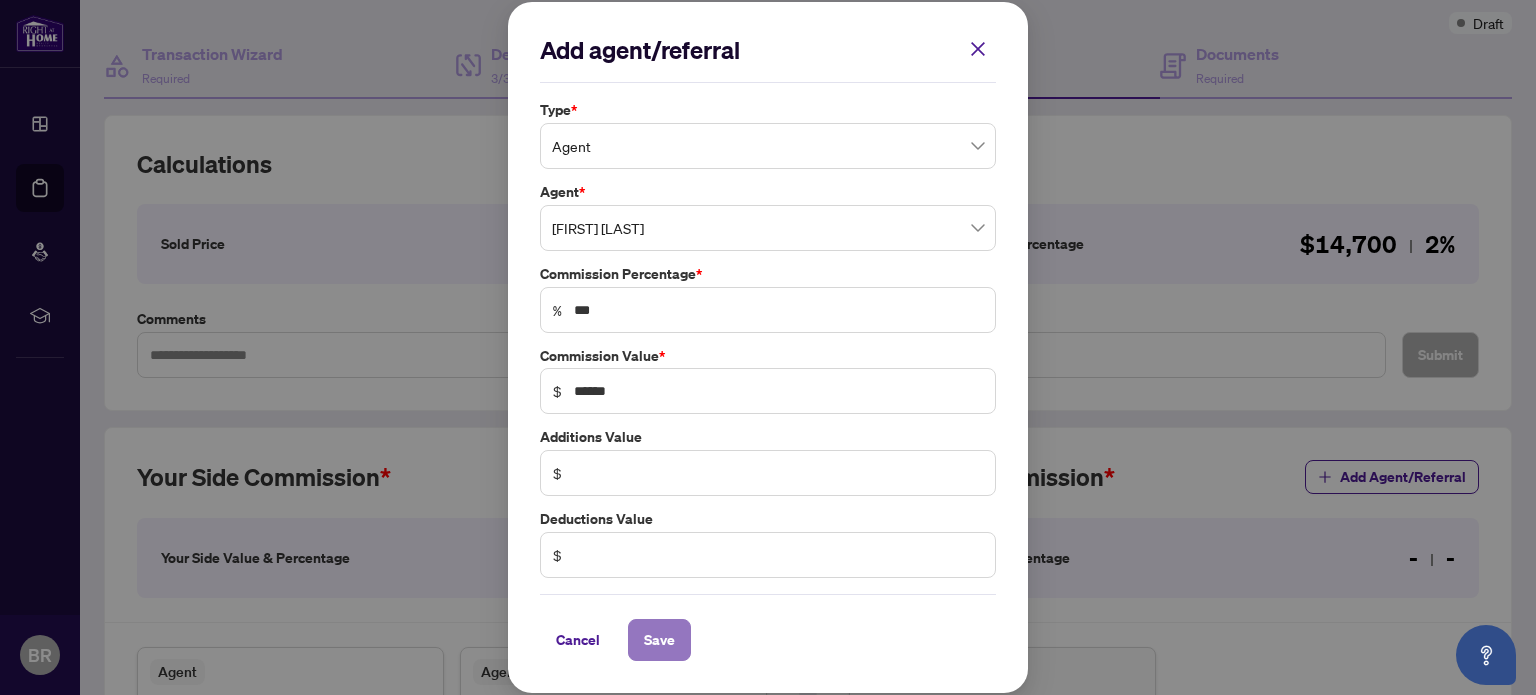 click on "Save" at bounding box center (659, 640) 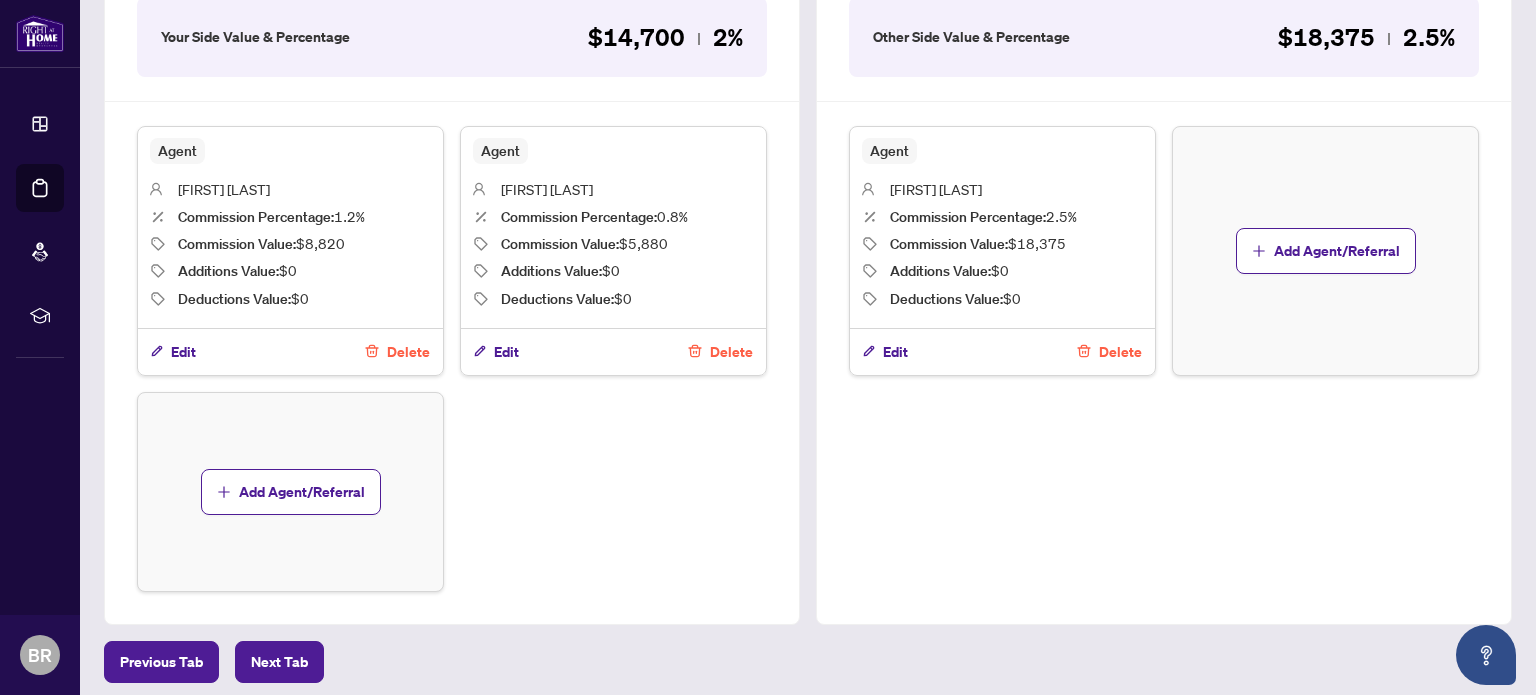 scroll, scrollTop: 751, scrollLeft: 0, axis: vertical 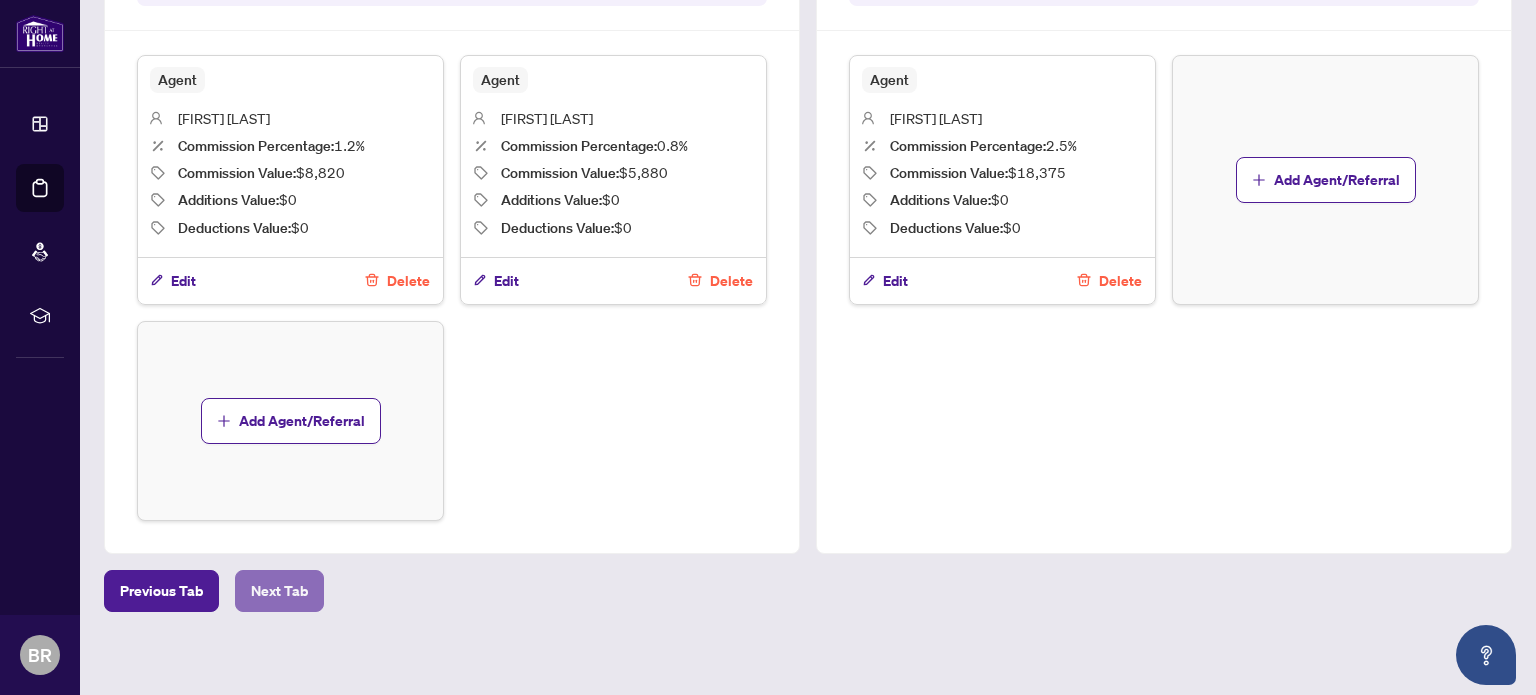 click on "Next Tab" at bounding box center (279, 591) 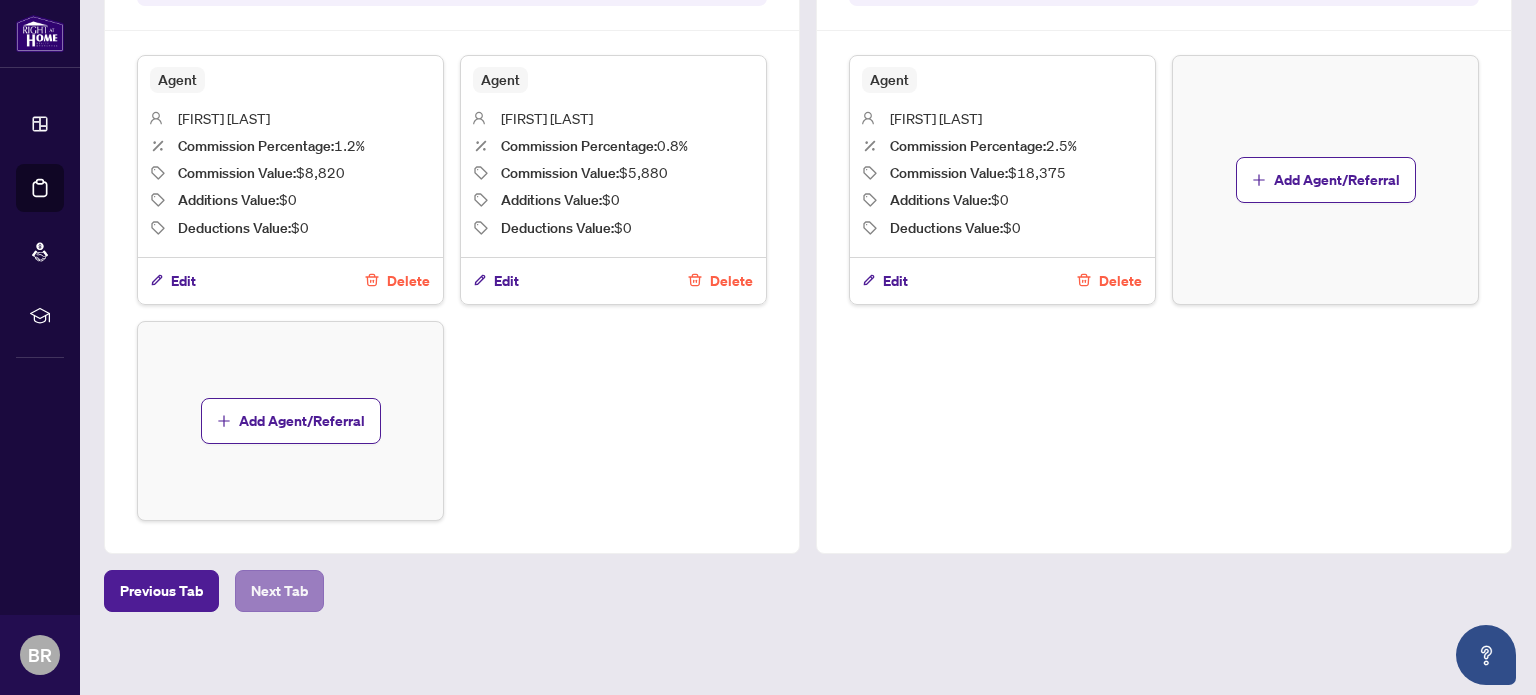 scroll, scrollTop: 0, scrollLeft: 0, axis: both 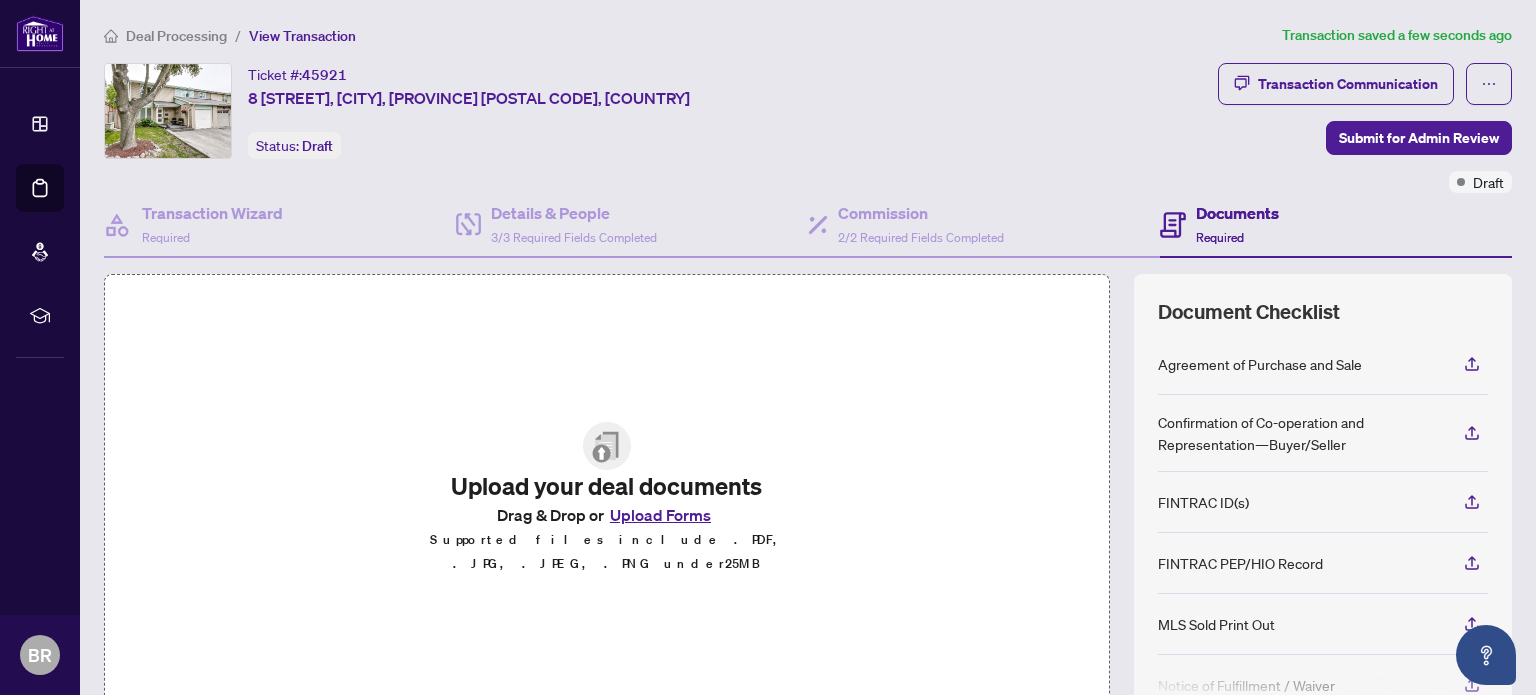 click on "Upload Forms" at bounding box center [660, 515] 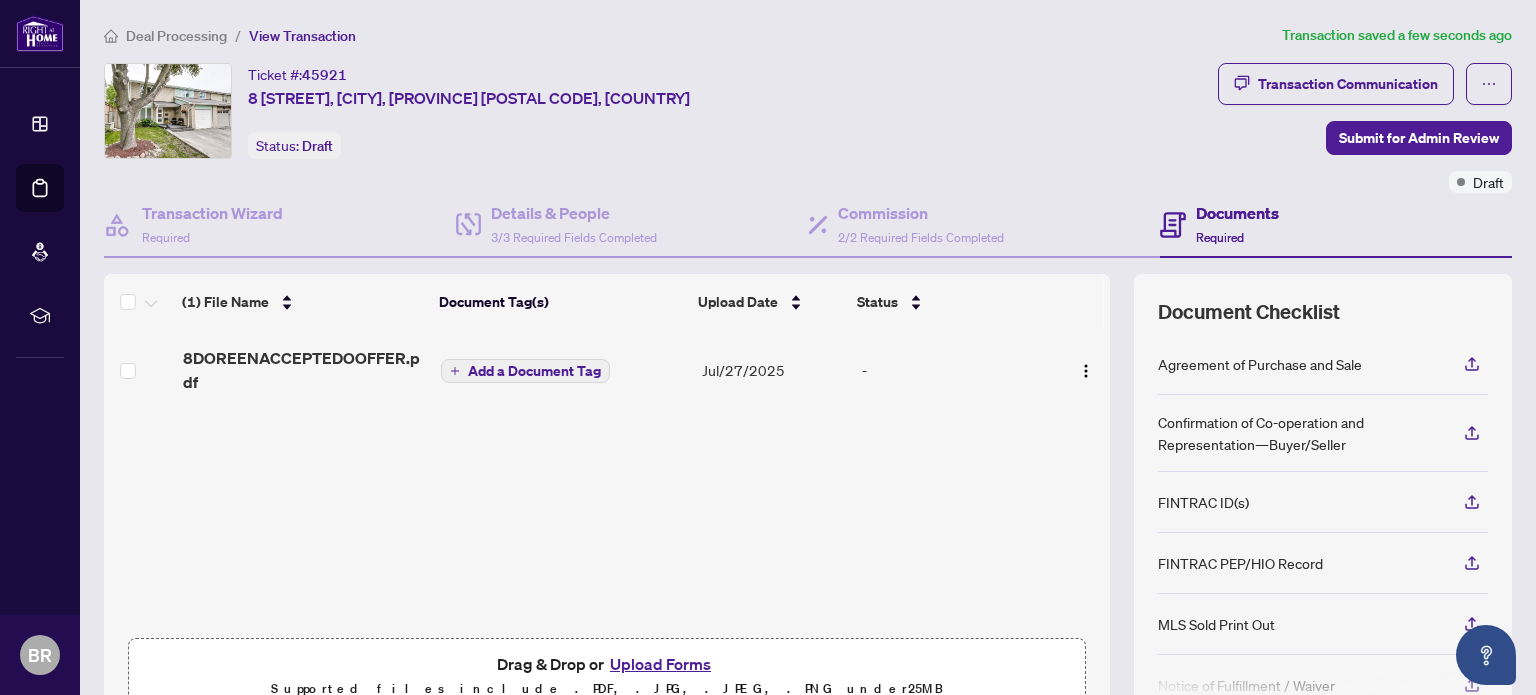 click 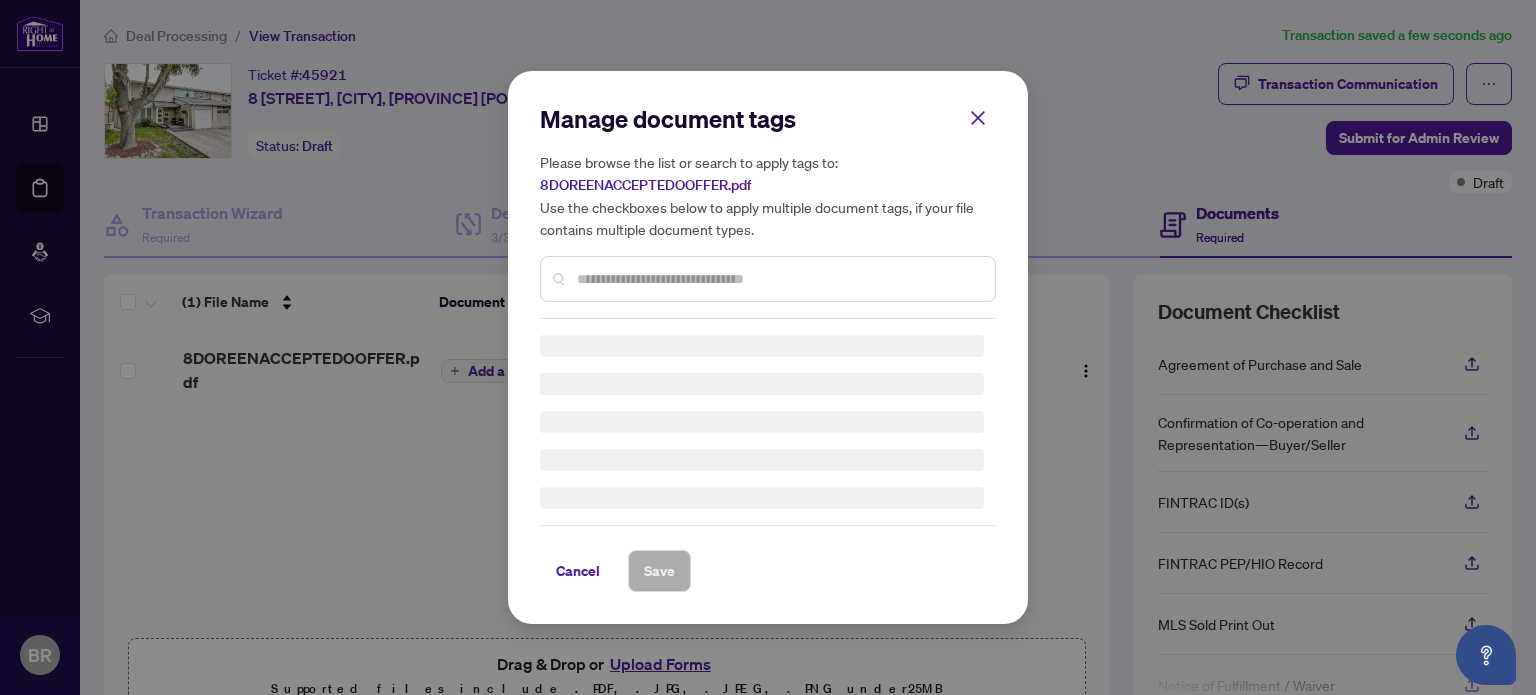 click on "Manage document tags Please browse the list or search to apply tags to:   8DOREENACCEPTEDOOFFER.pdf   Use the checkboxes below to apply multiple document tags, if your file contains multiple document types.   Cancel Save Cancel OK" at bounding box center (768, 347) 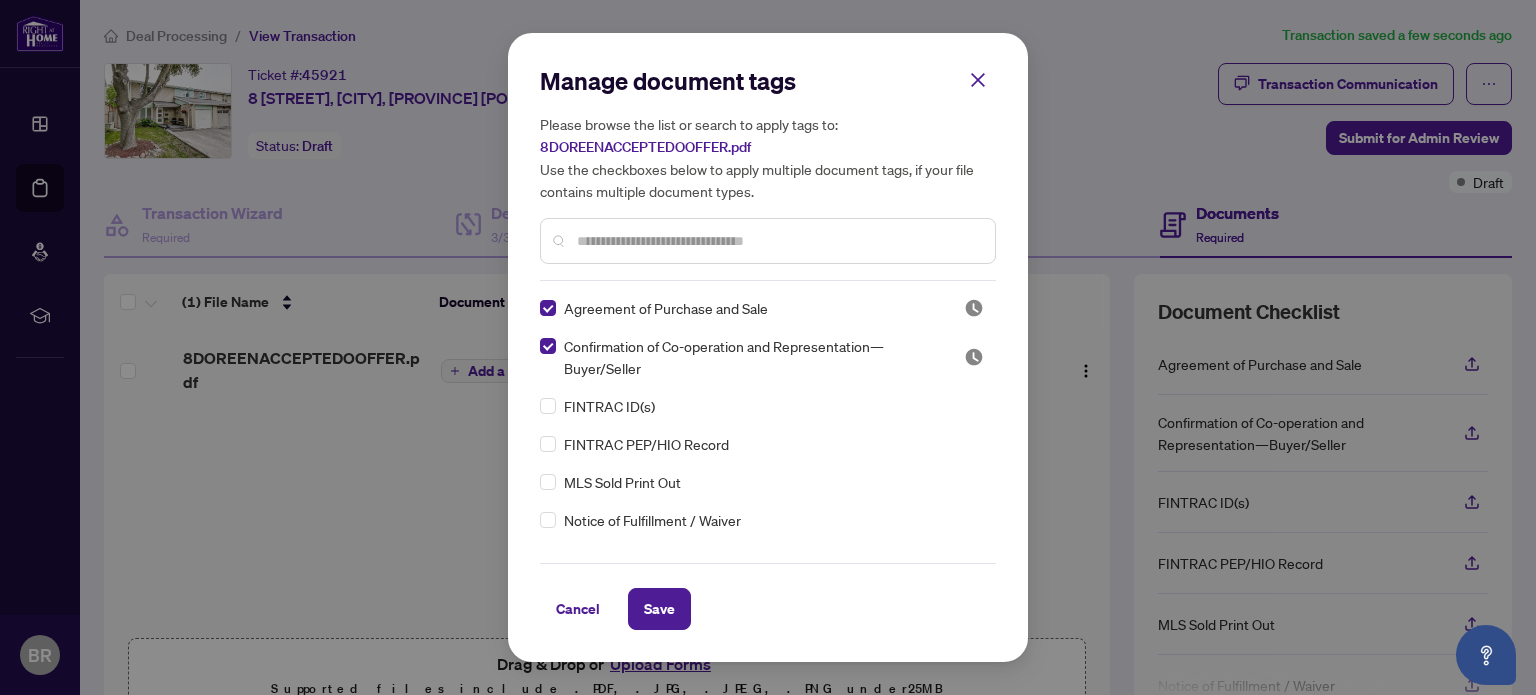 scroll, scrollTop: 219, scrollLeft: 0, axis: vertical 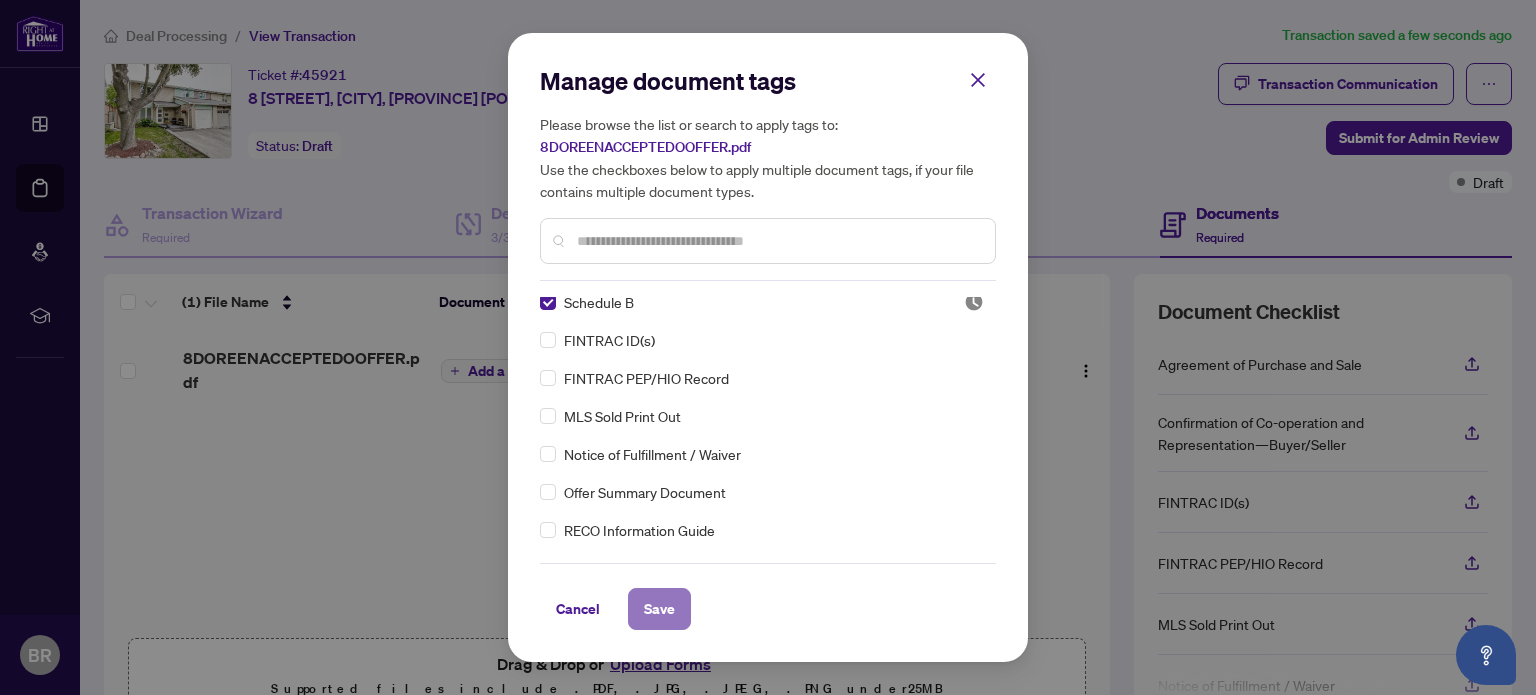 click on "Save" at bounding box center [659, 609] 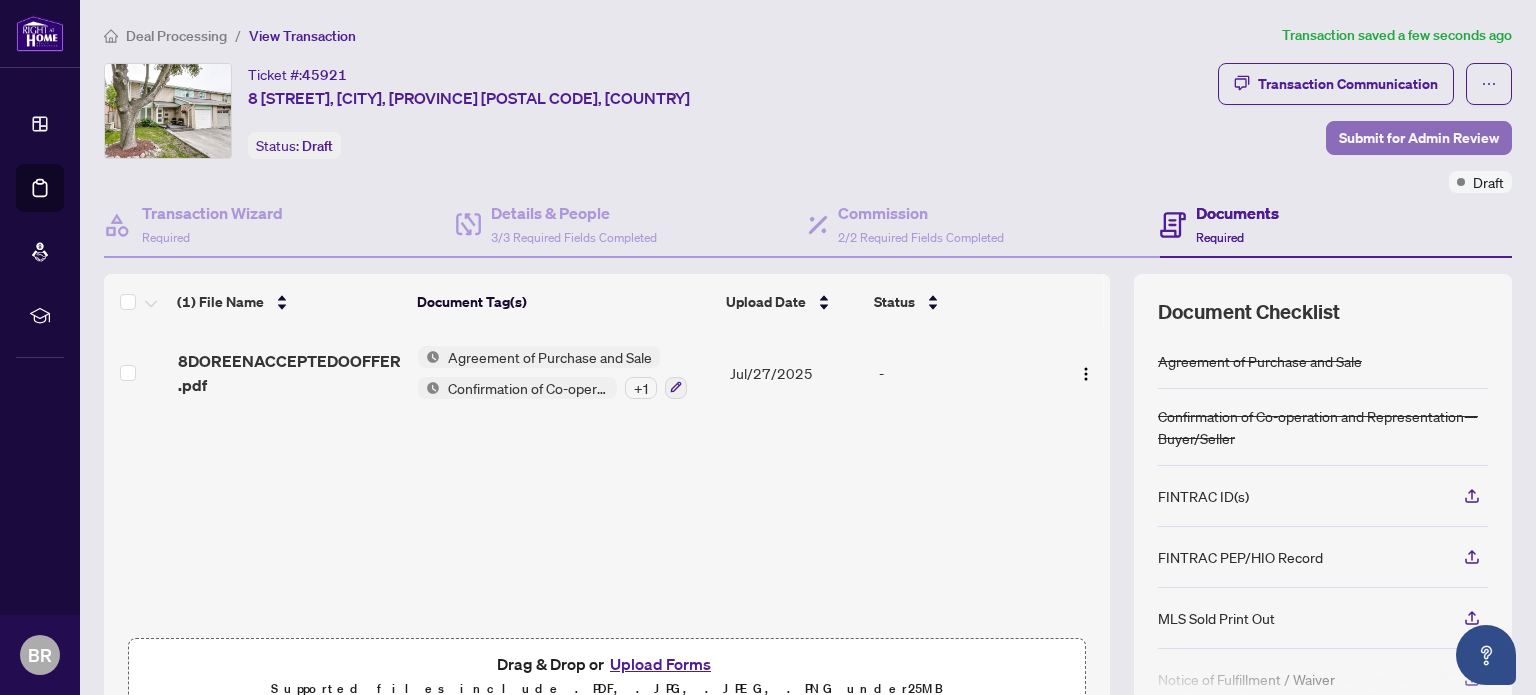 click on "Submit for Admin Review" at bounding box center [1419, 138] 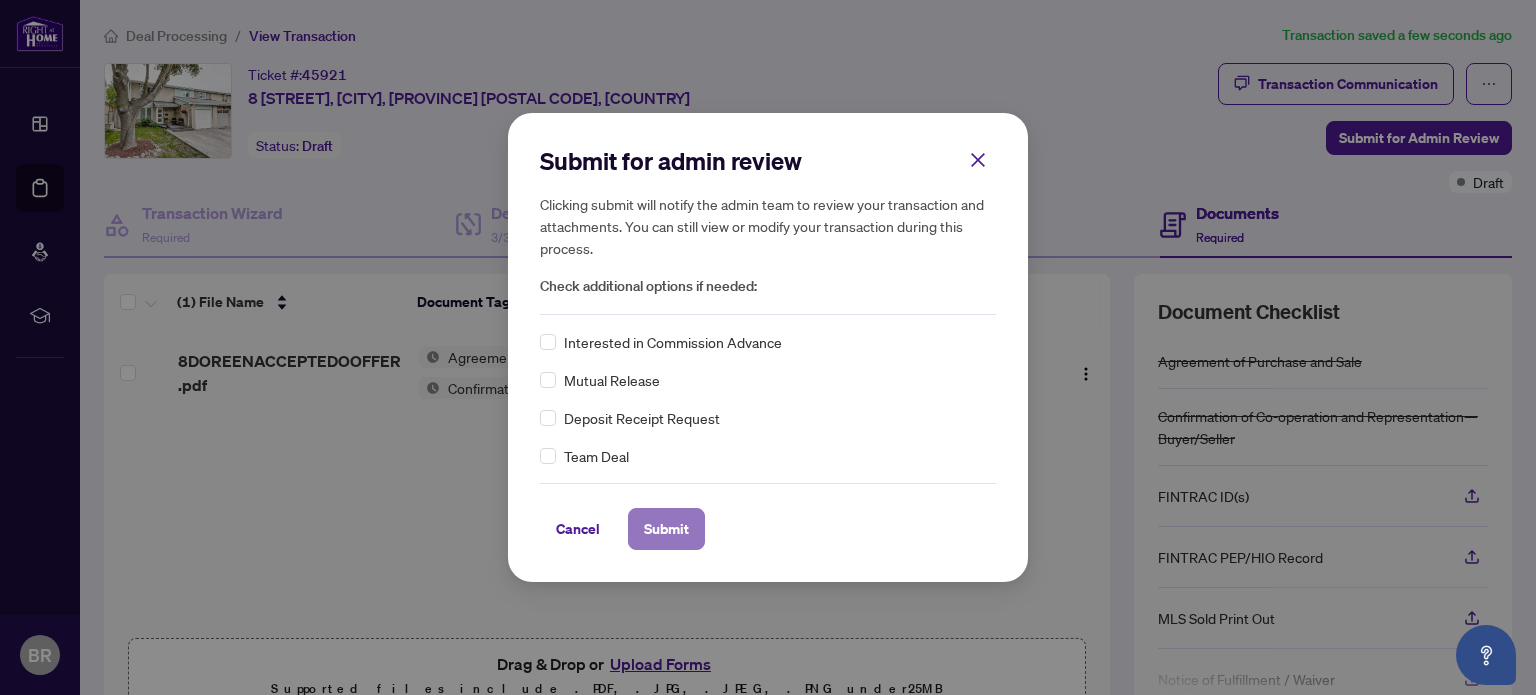 click on "Submit" at bounding box center (666, 529) 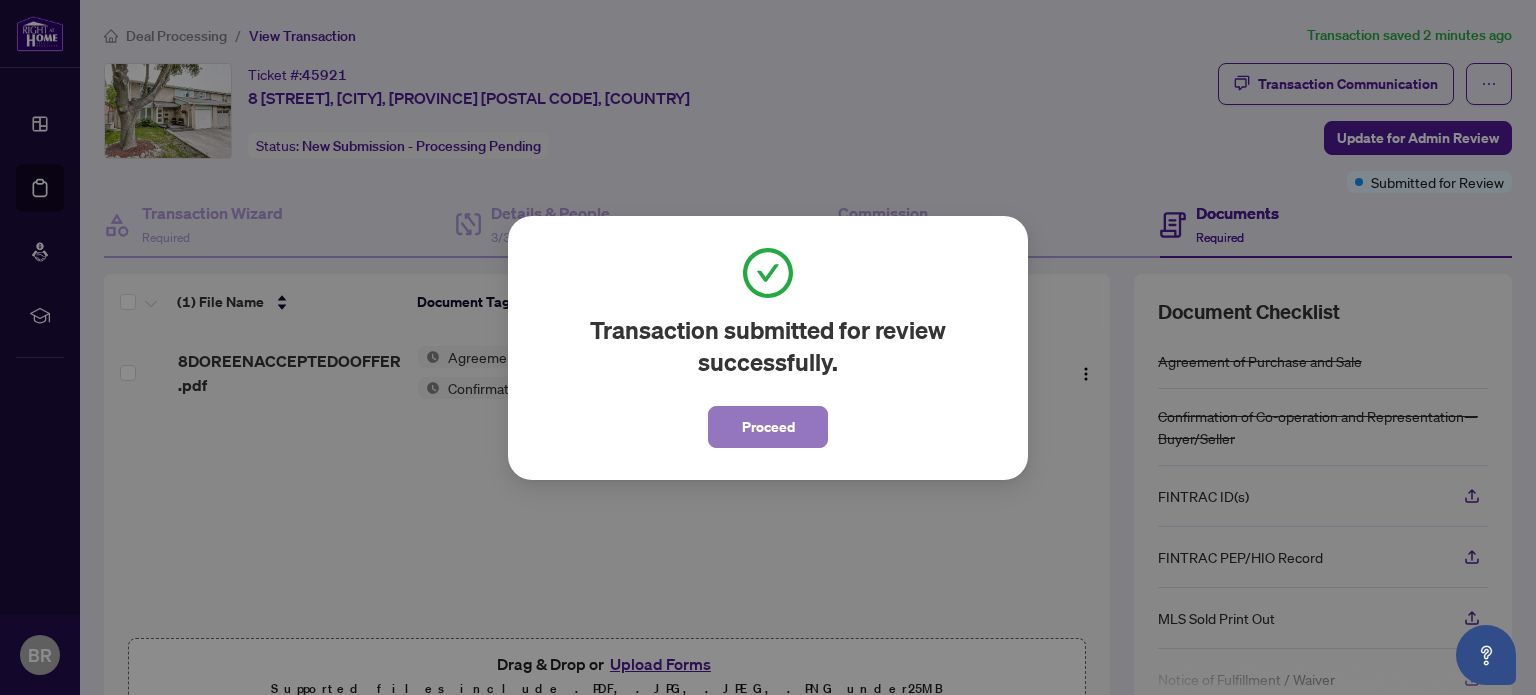 click on "Proceed" at bounding box center [768, 427] 